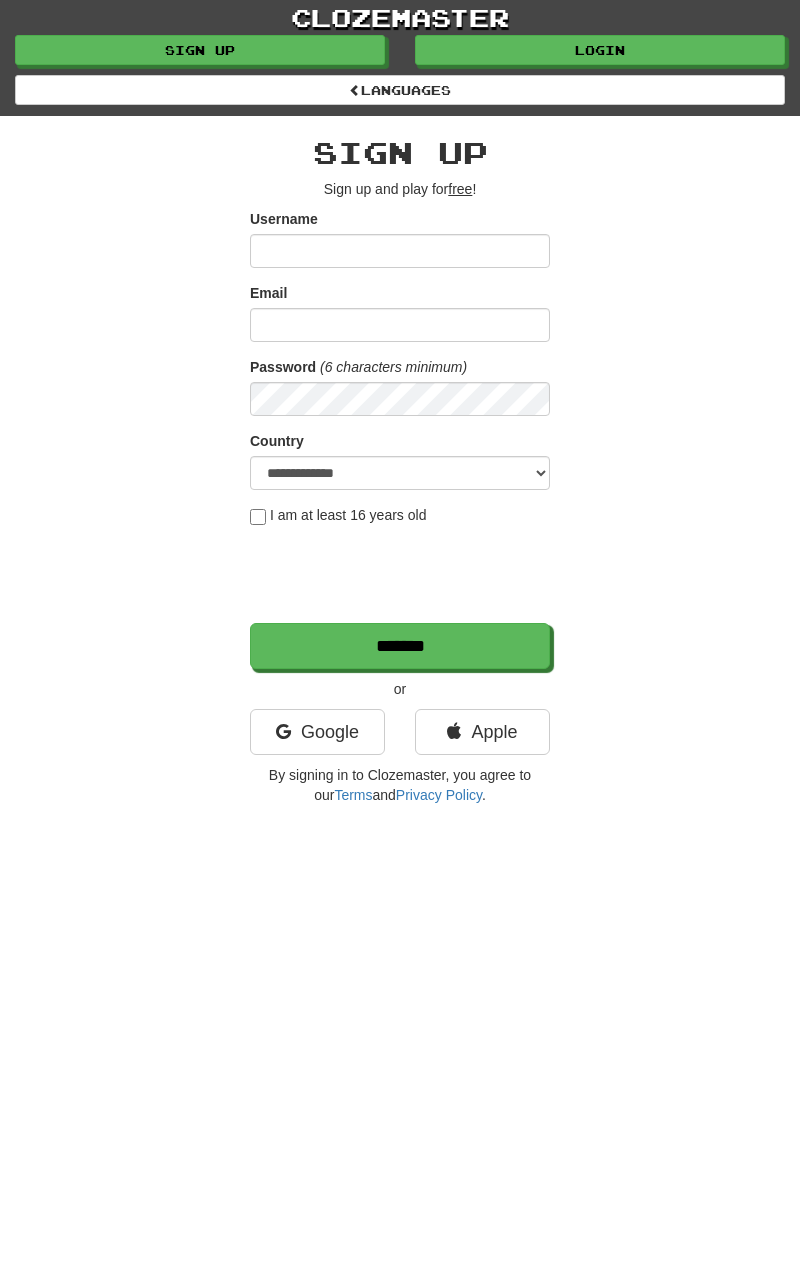 scroll, scrollTop: 0, scrollLeft: 0, axis: both 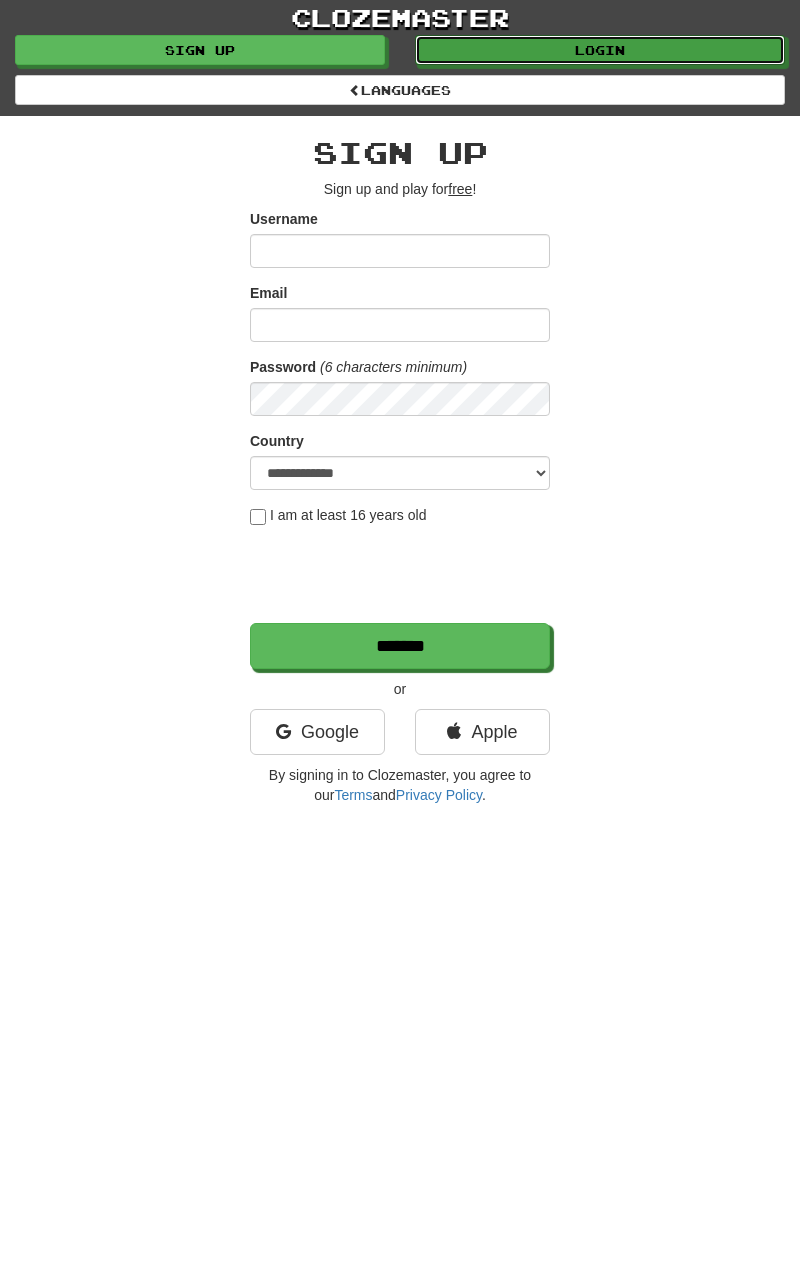 click on "Login" at bounding box center [600, 50] 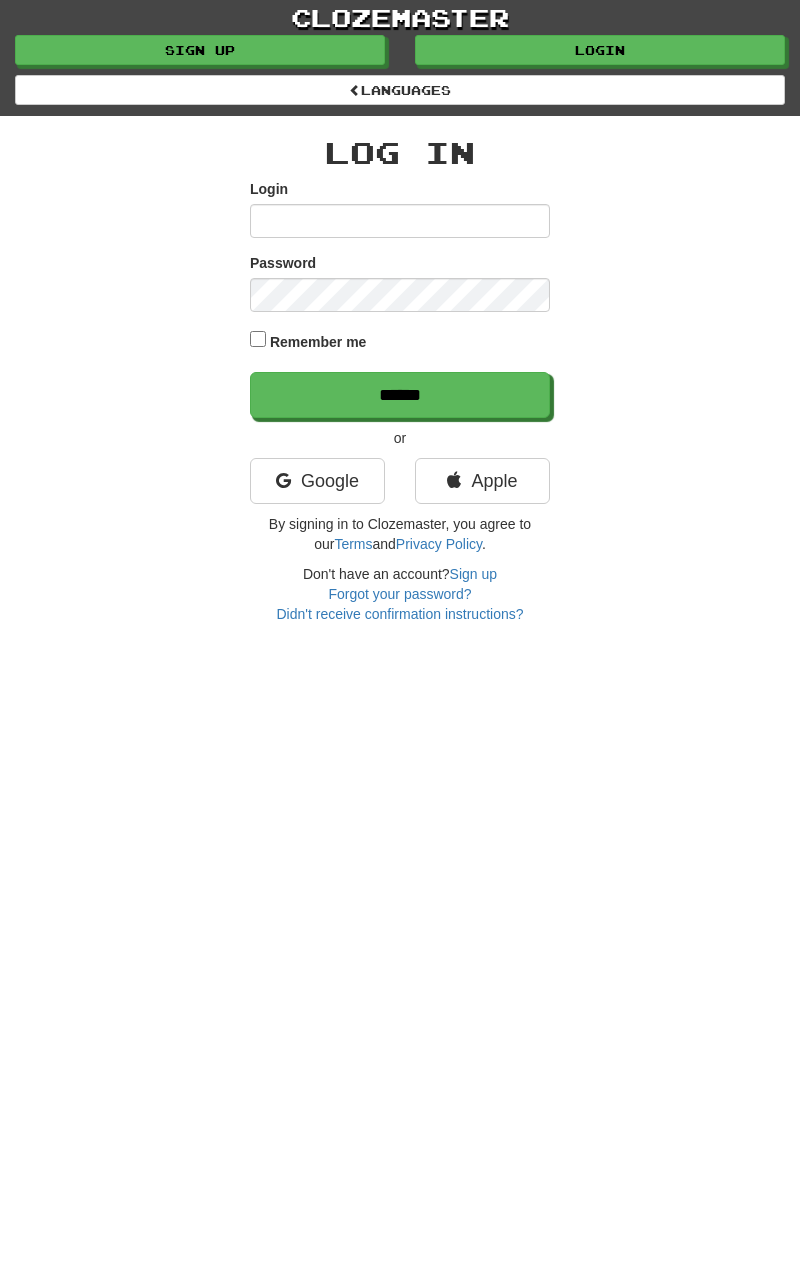 scroll, scrollTop: 0, scrollLeft: 0, axis: both 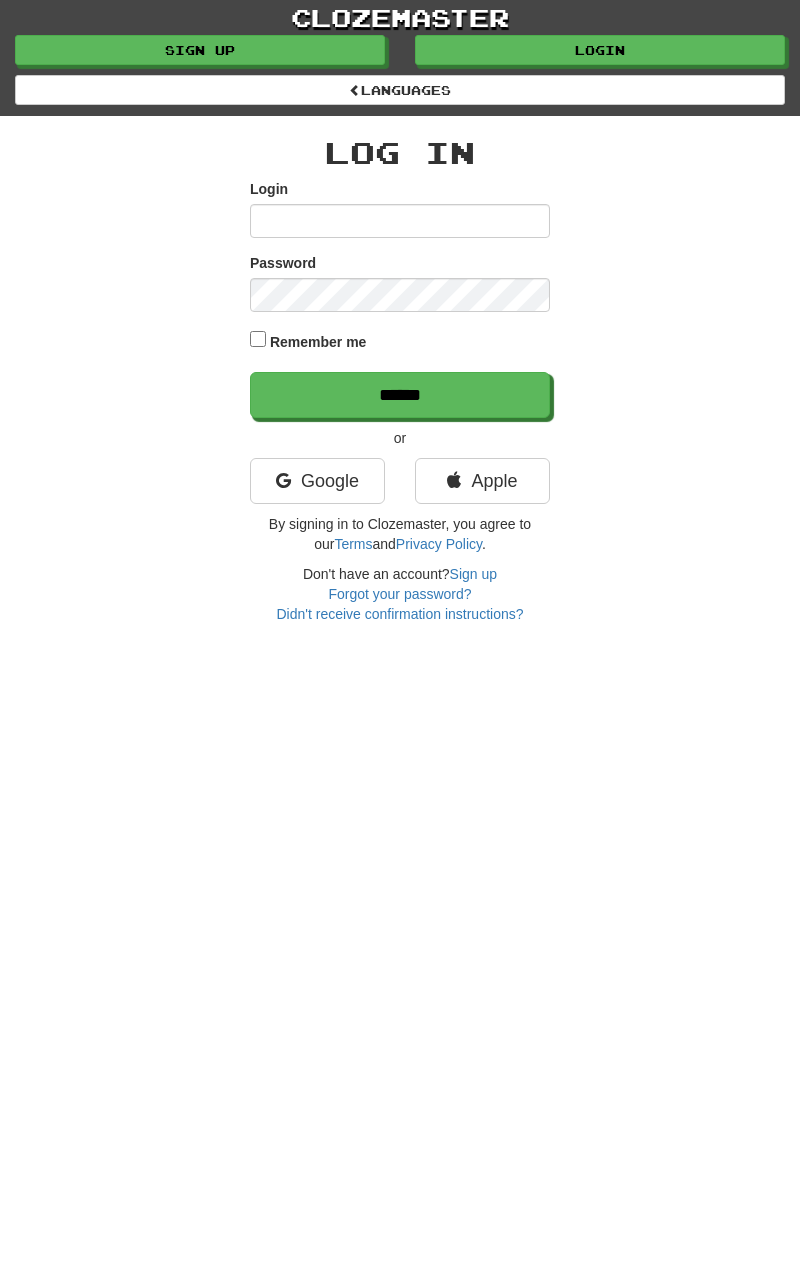 click on "Login" at bounding box center (400, 221) 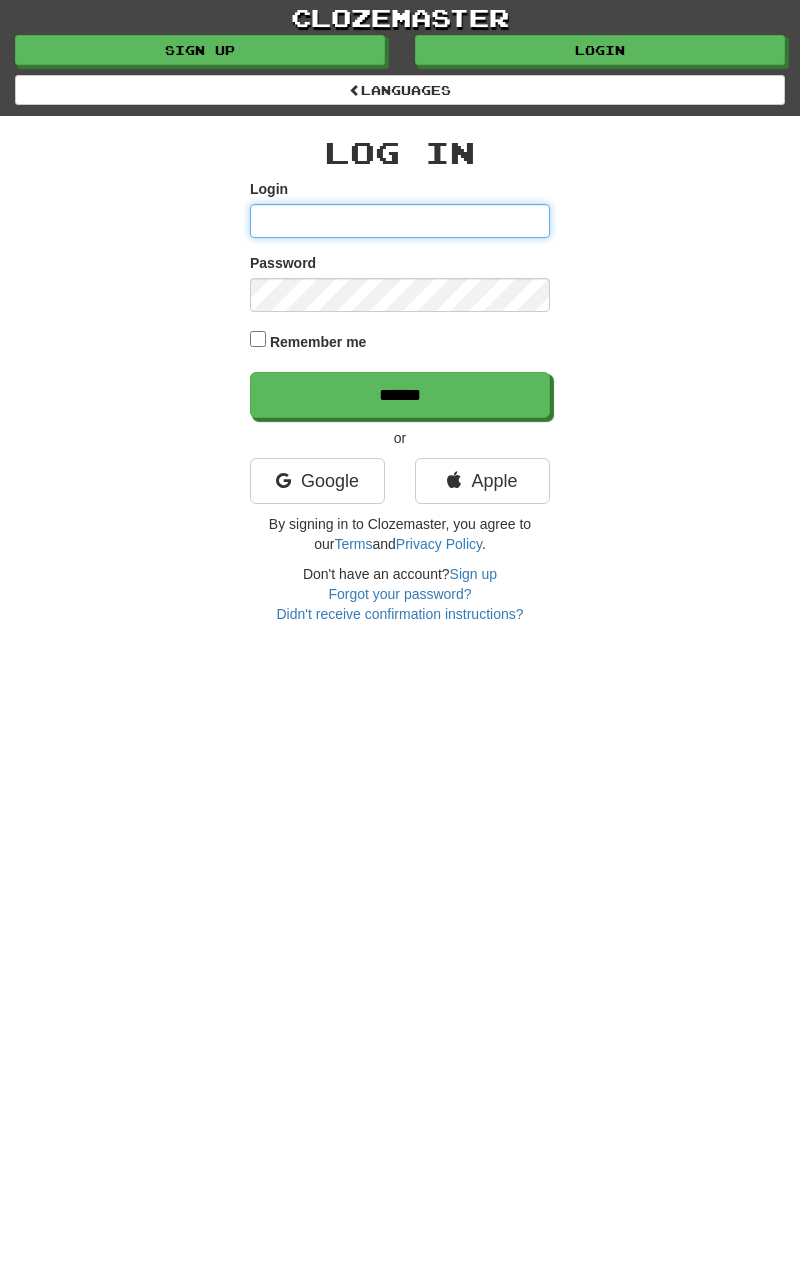type on "*********" 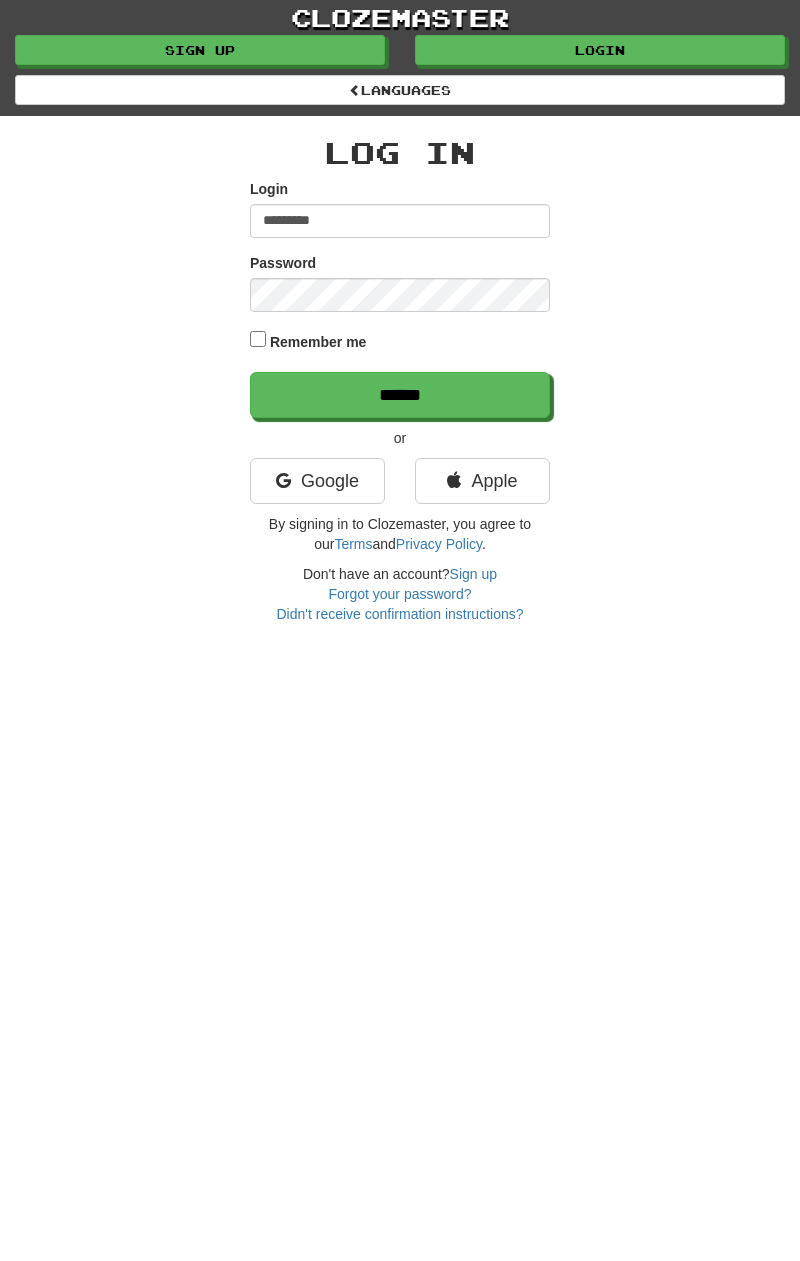 click on "******" at bounding box center (400, 395) 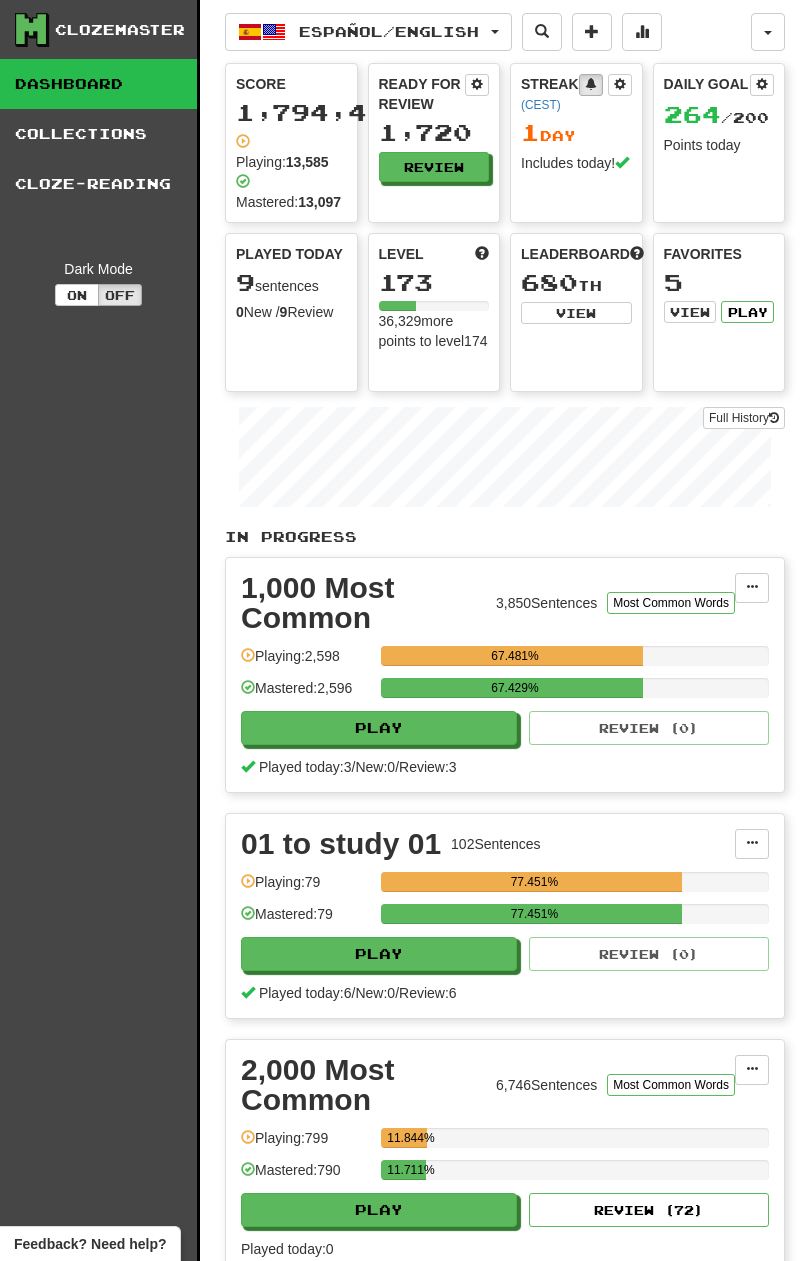 scroll, scrollTop: 0, scrollLeft: 0, axis: both 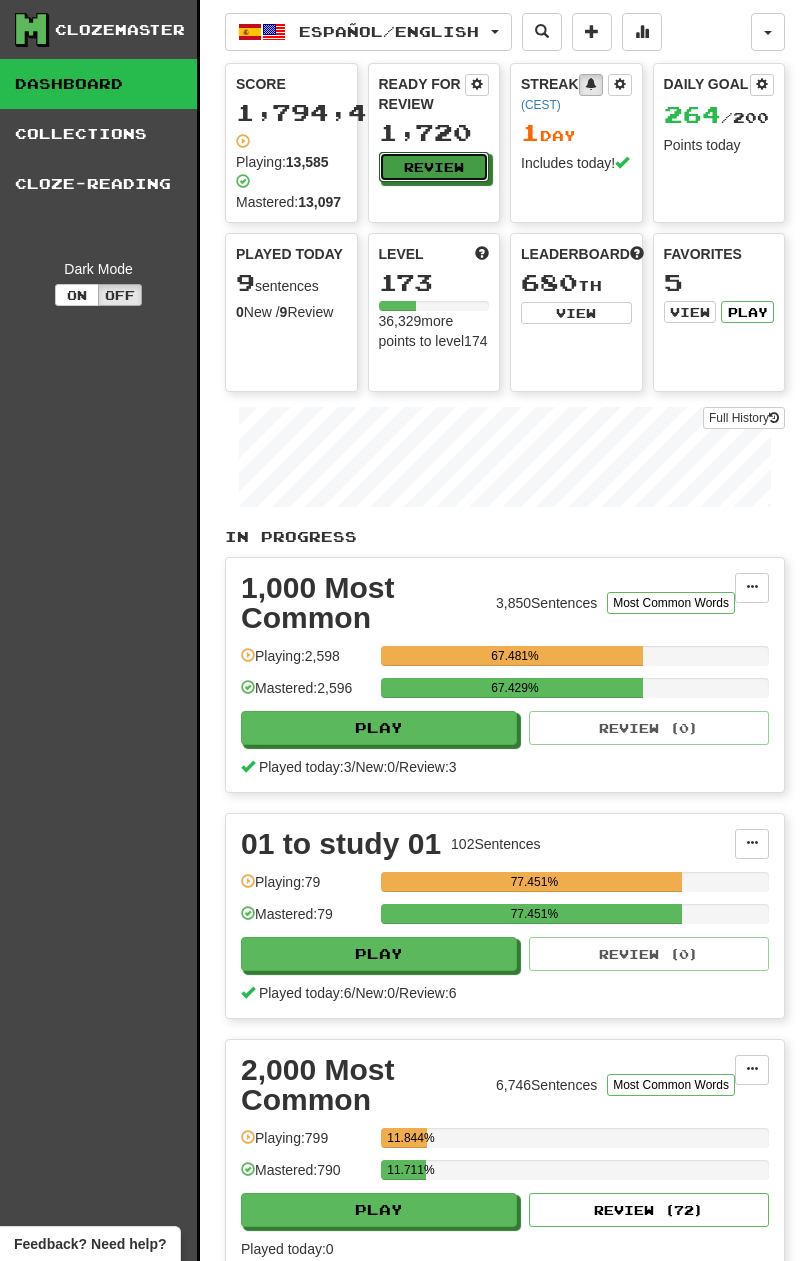 click on "Review" at bounding box center (434, 167) 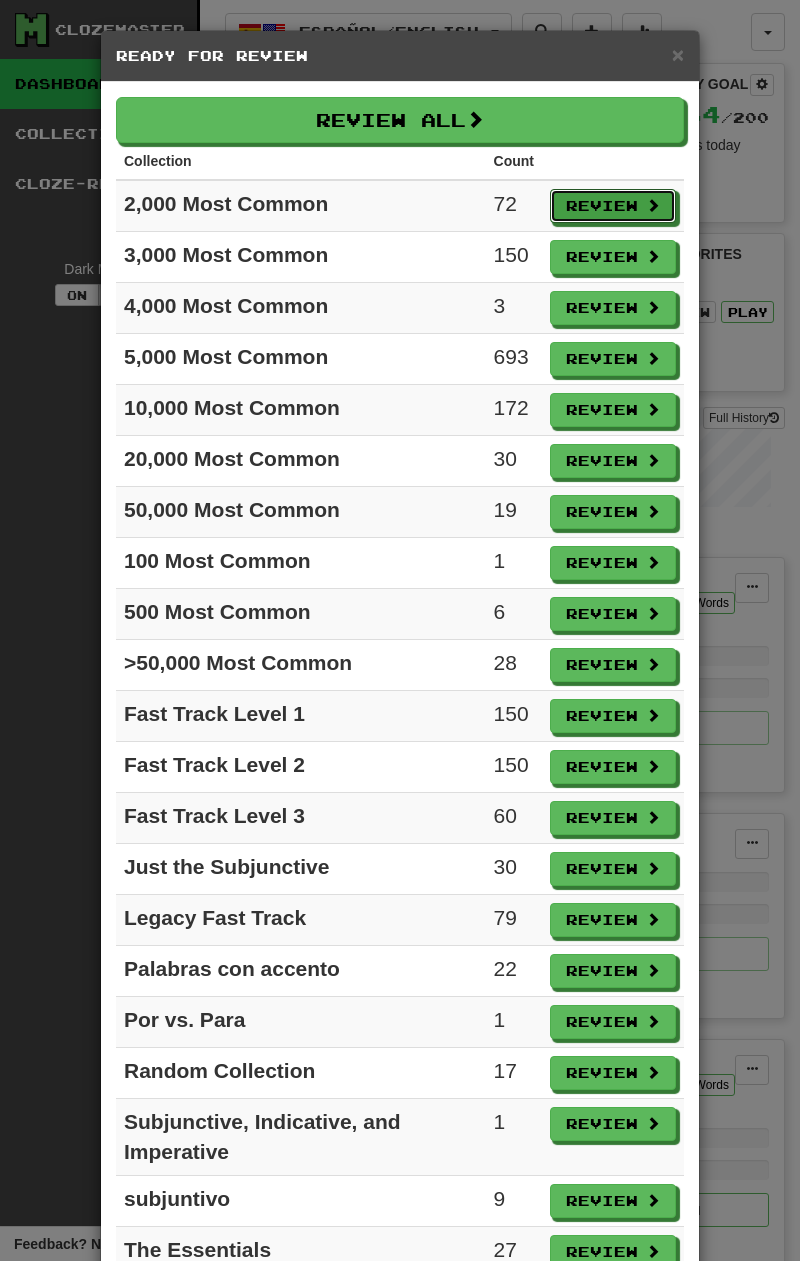 click on "Review" at bounding box center (613, 206) 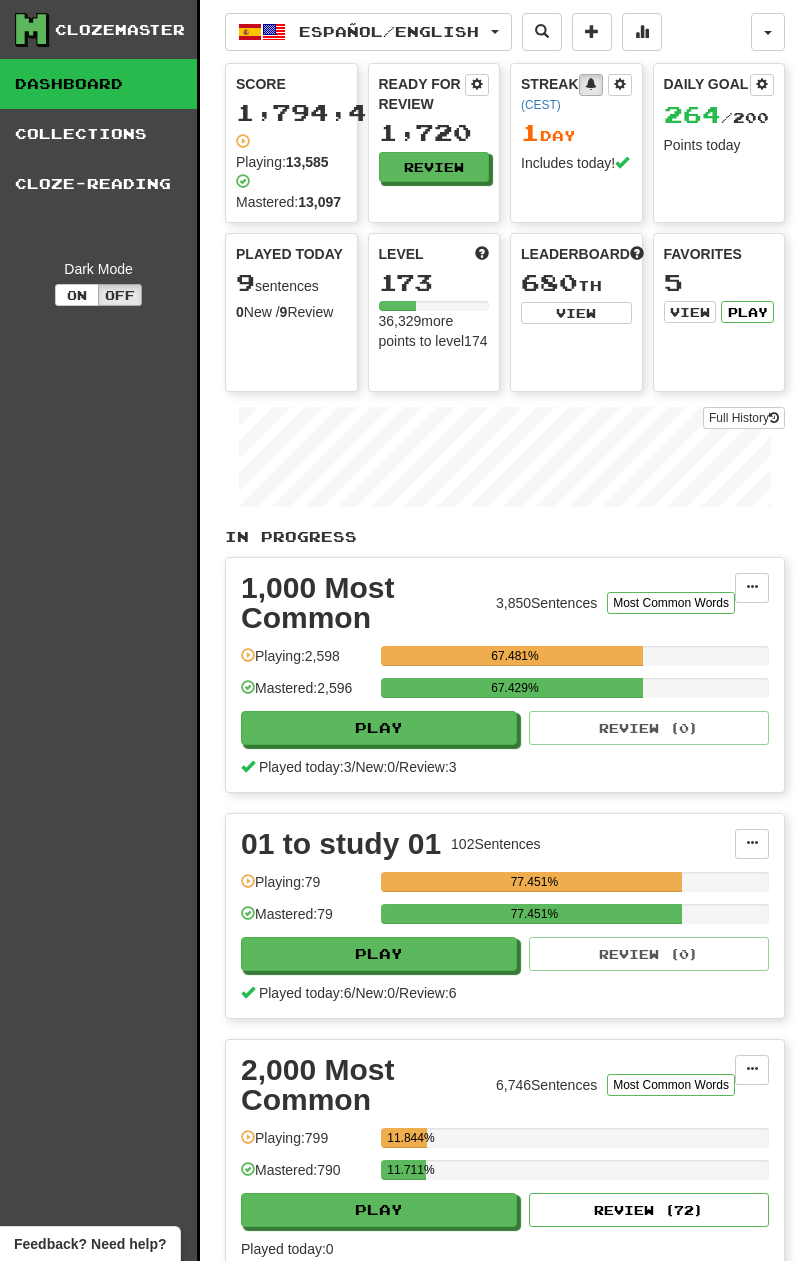 select on "**" 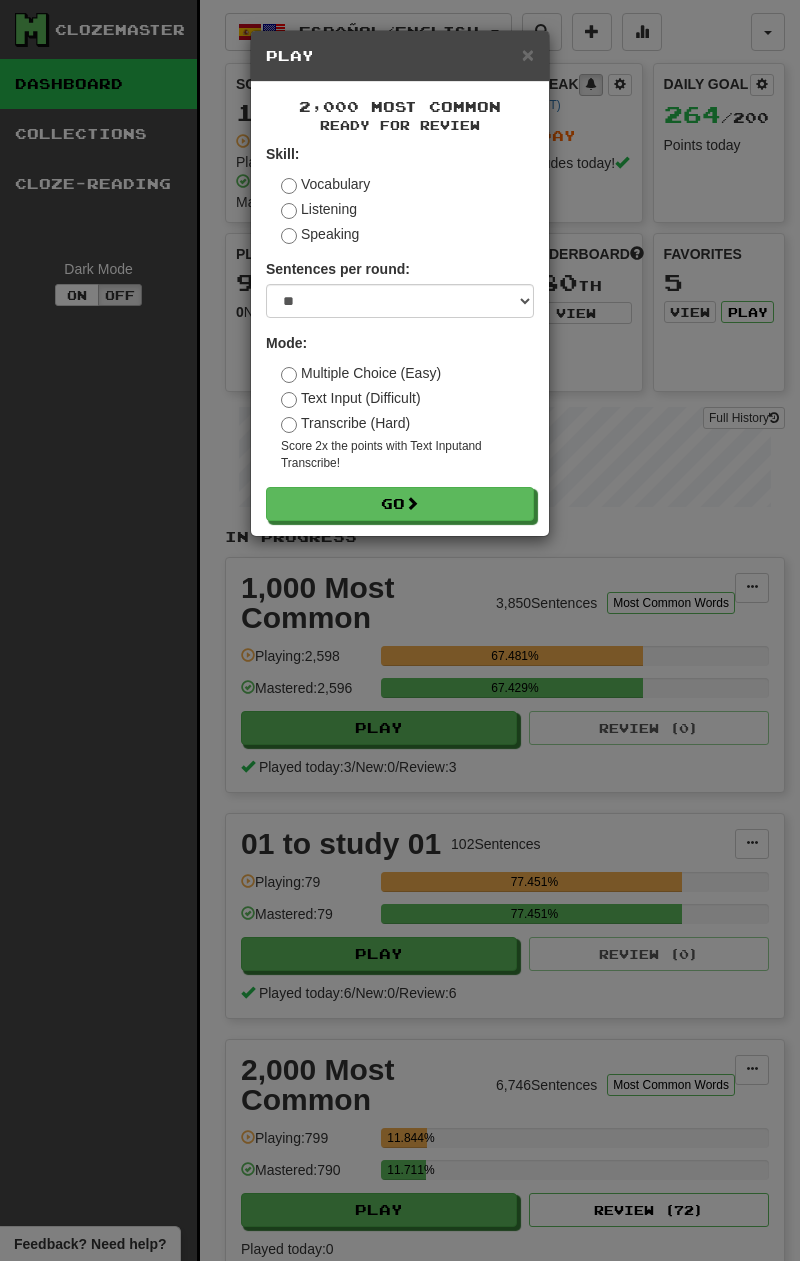 click on "Multiple Choice (Easy)" at bounding box center (361, 373) 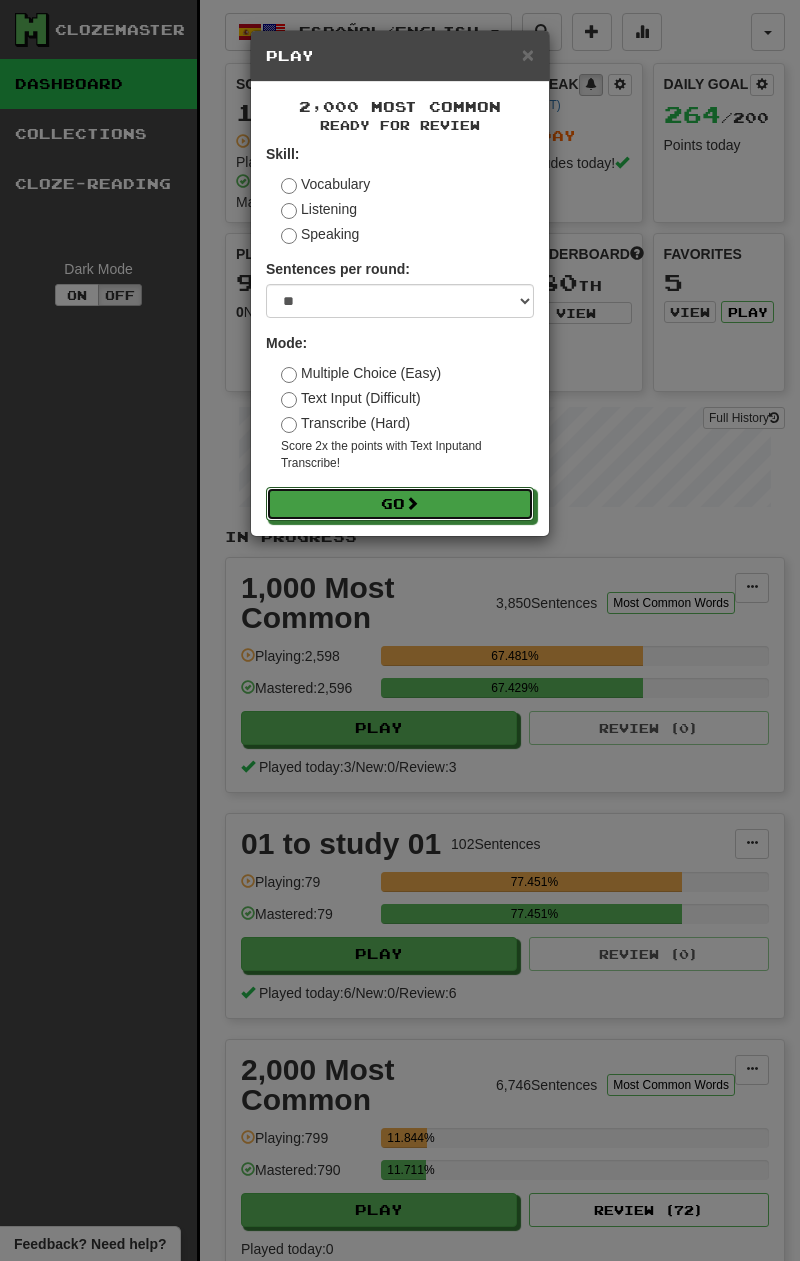 click at bounding box center (412, 503) 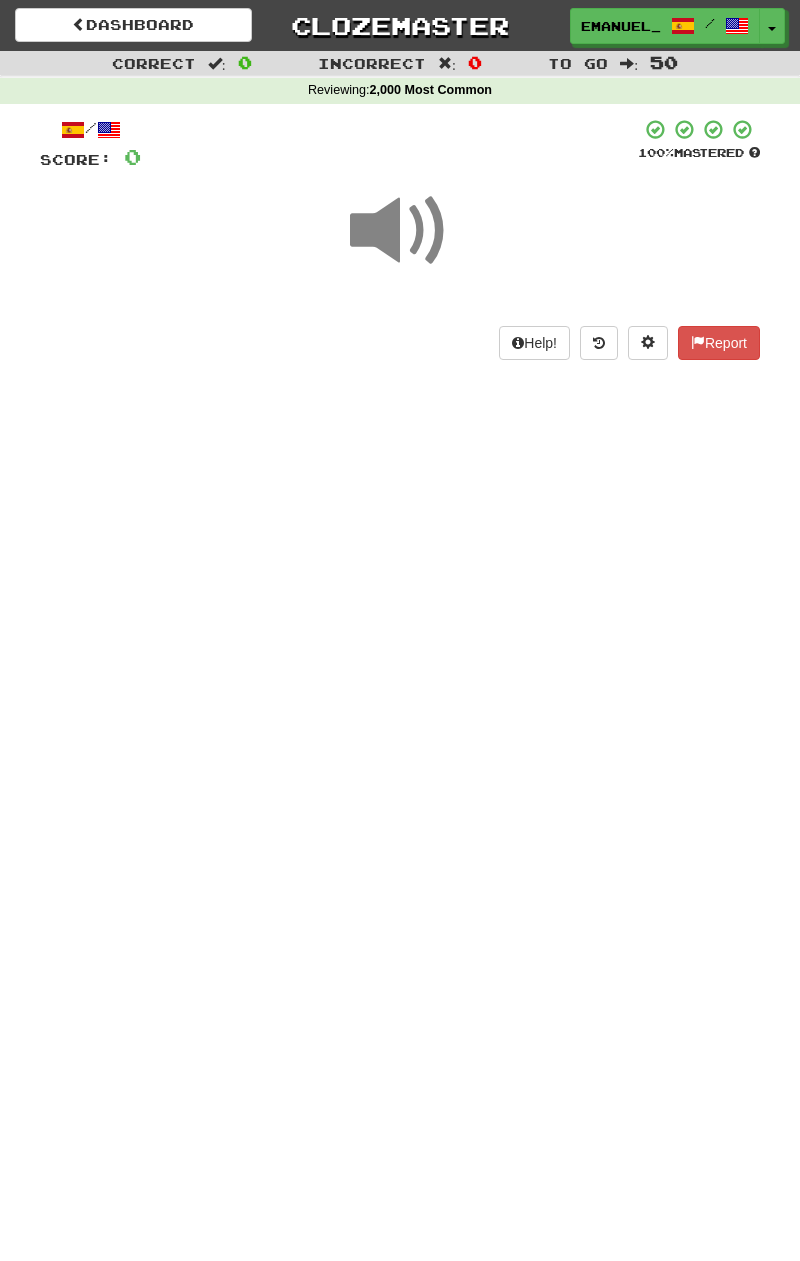scroll, scrollTop: 0, scrollLeft: 0, axis: both 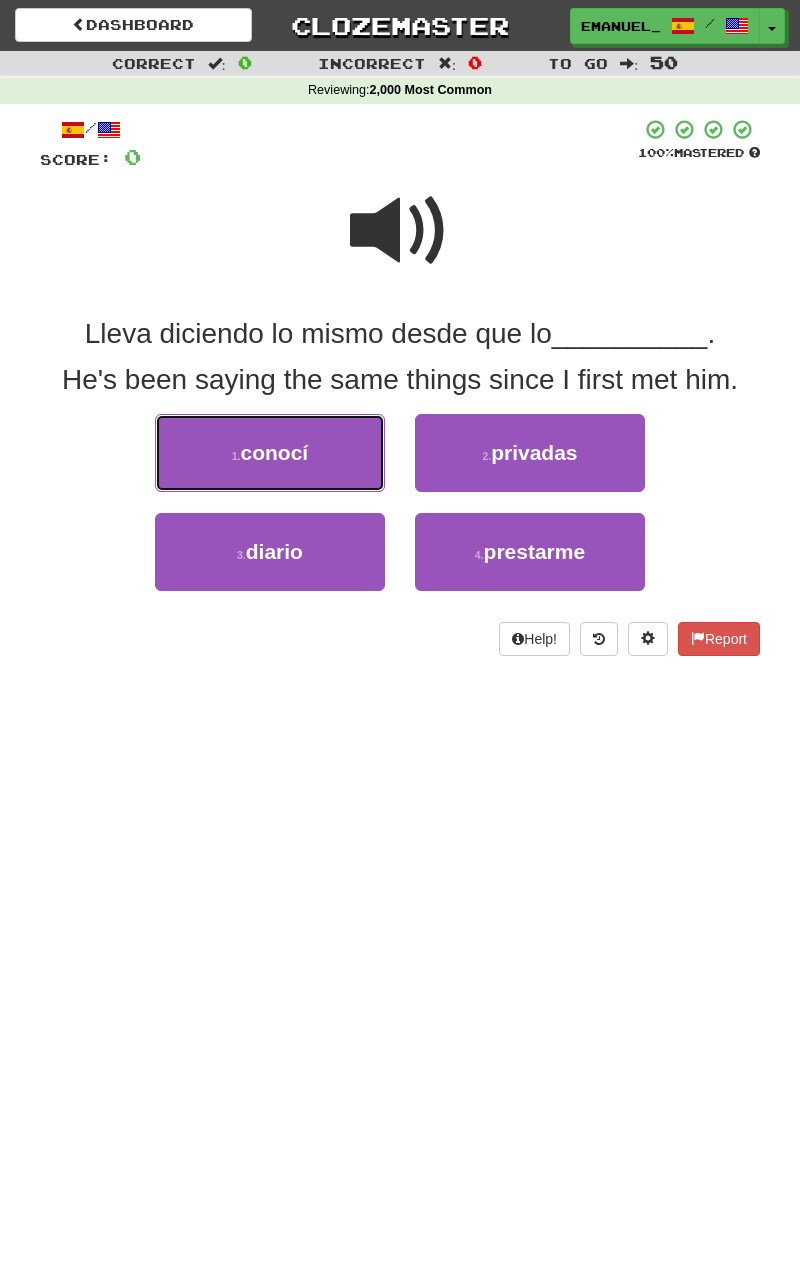 click on "1 .  conocí" at bounding box center [270, 453] 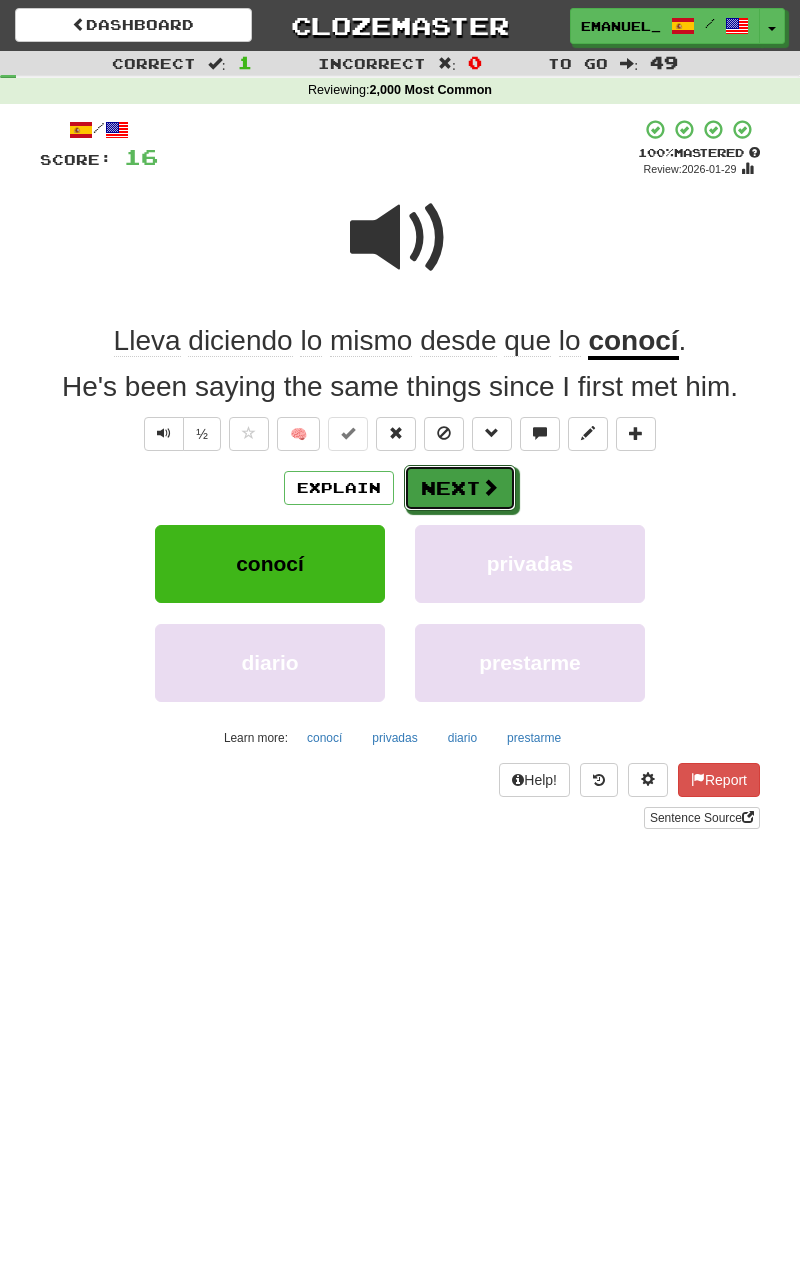click at bounding box center (490, 487) 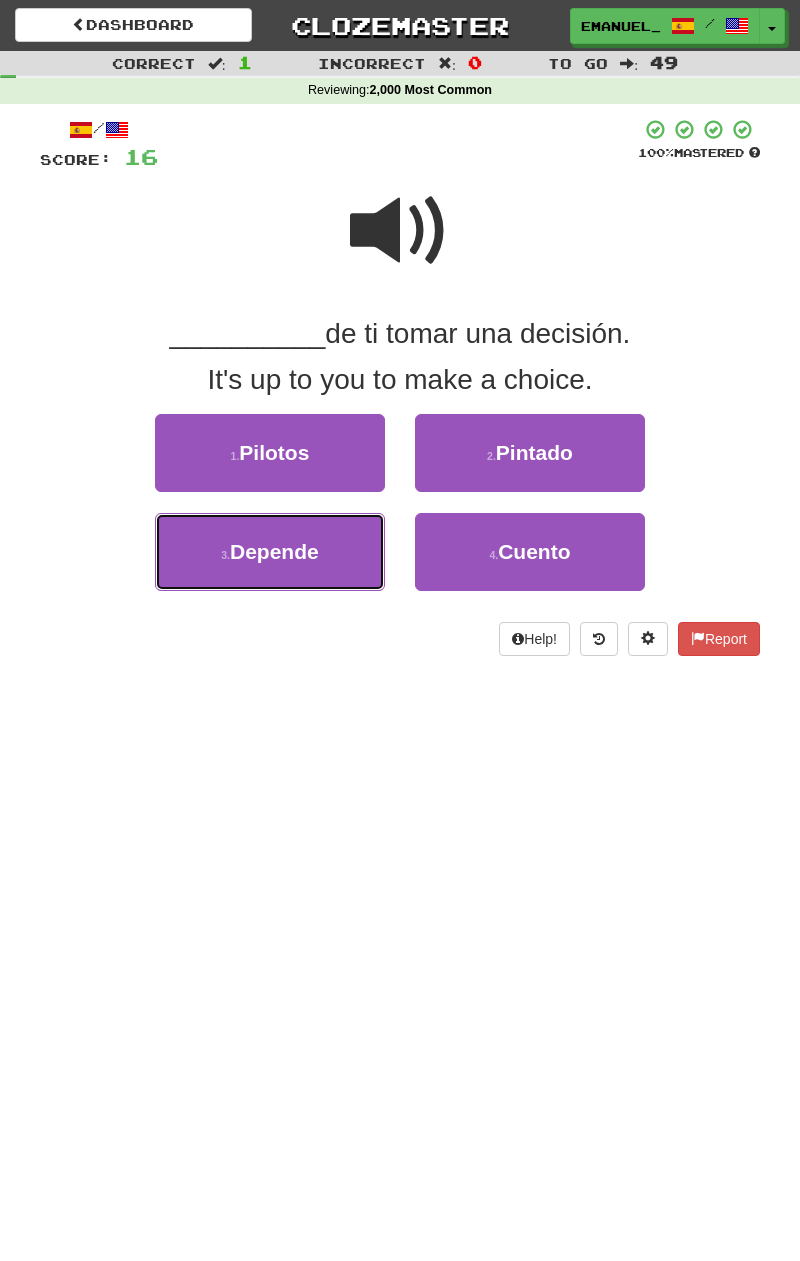 click on "3 .  Depende" at bounding box center (270, 552) 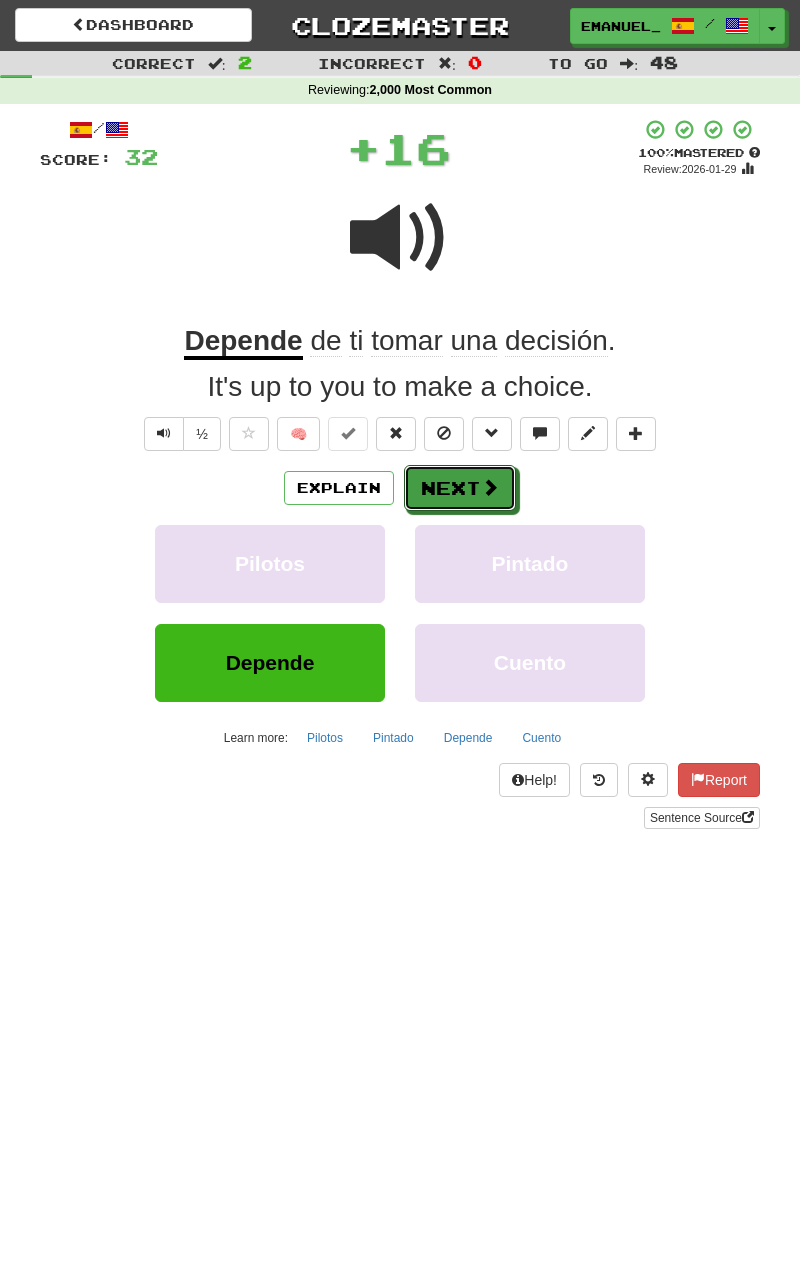 click at bounding box center [490, 487] 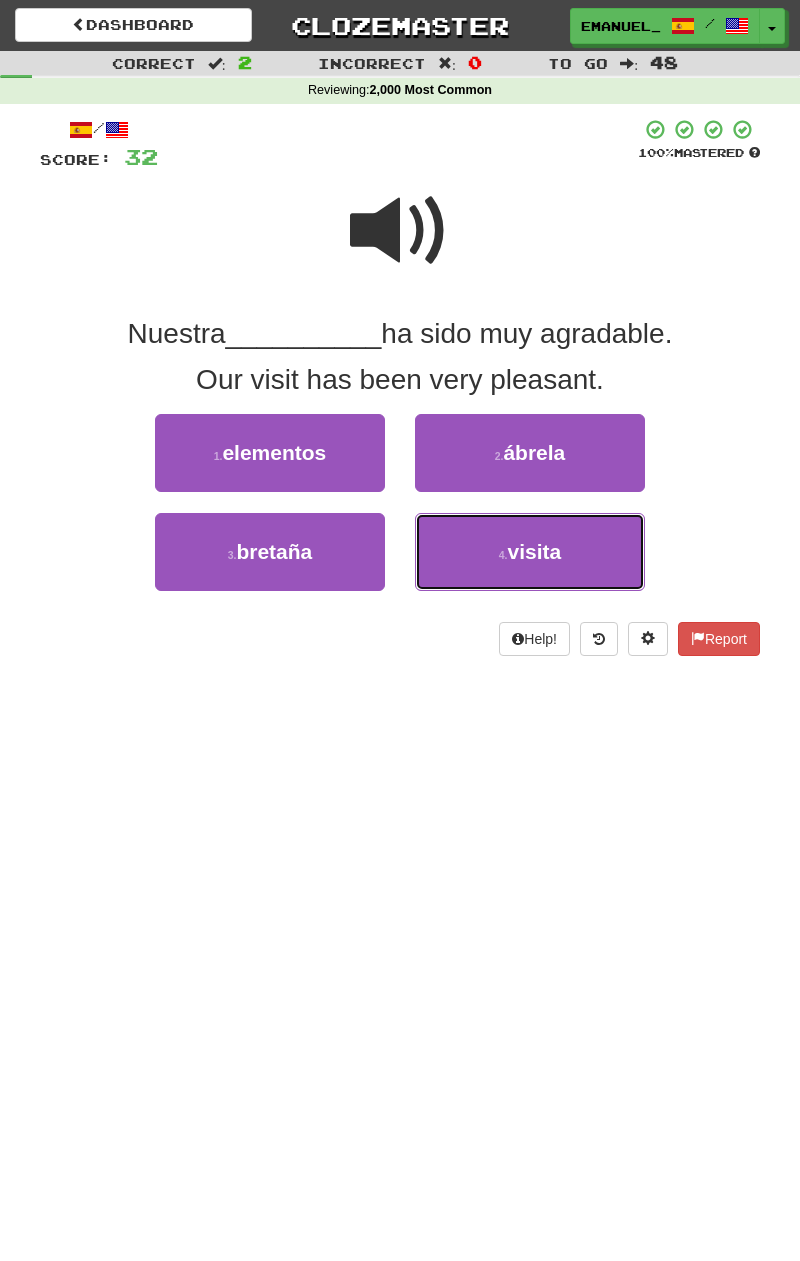 click on "visita" at bounding box center [534, 551] 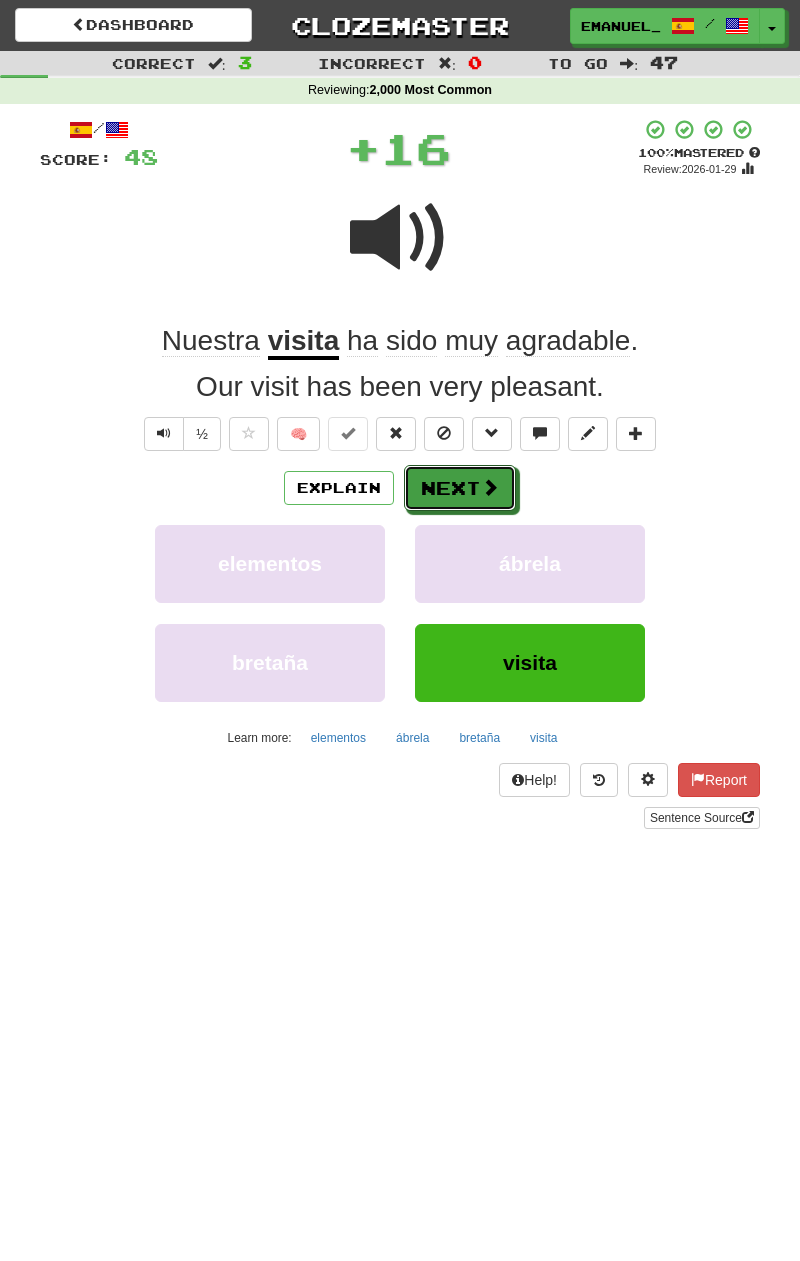 click at bounding box center [490, 487] 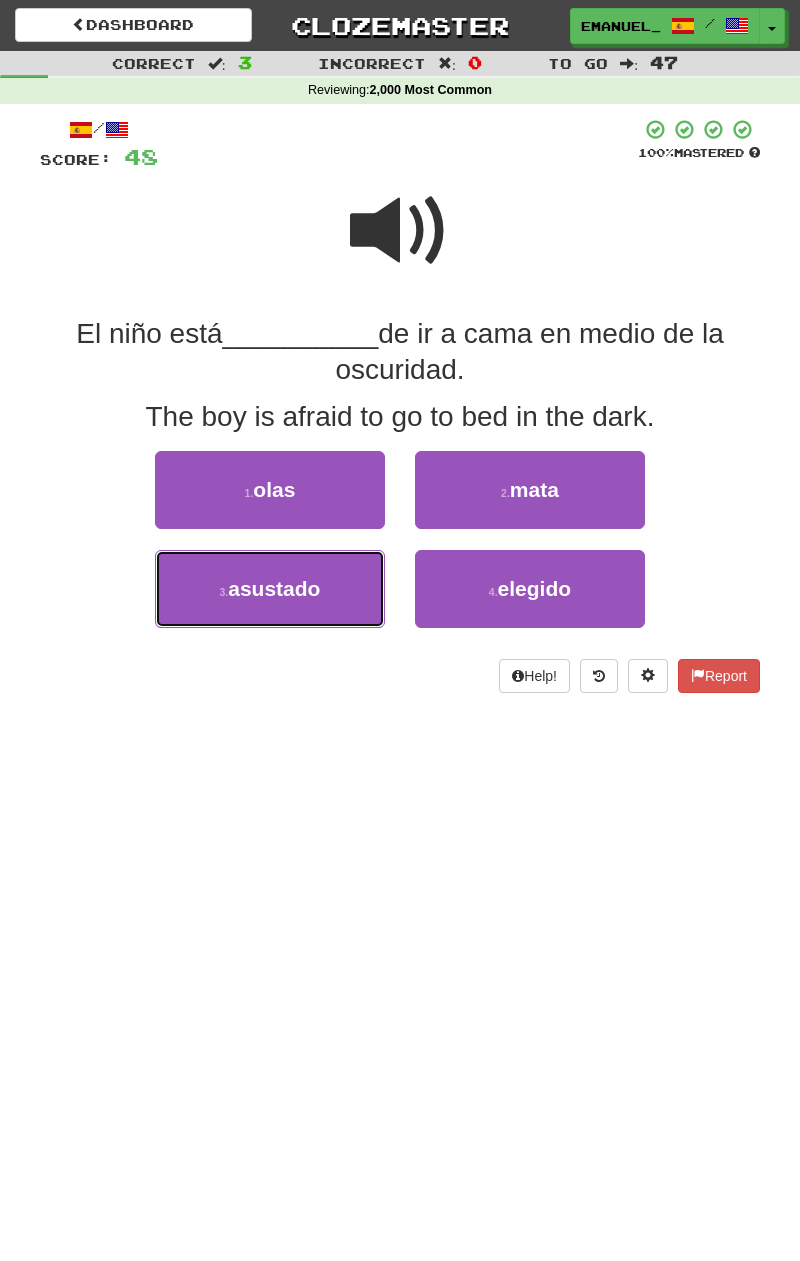 click on "3 .  asustado" at bounding box center (270, 589) 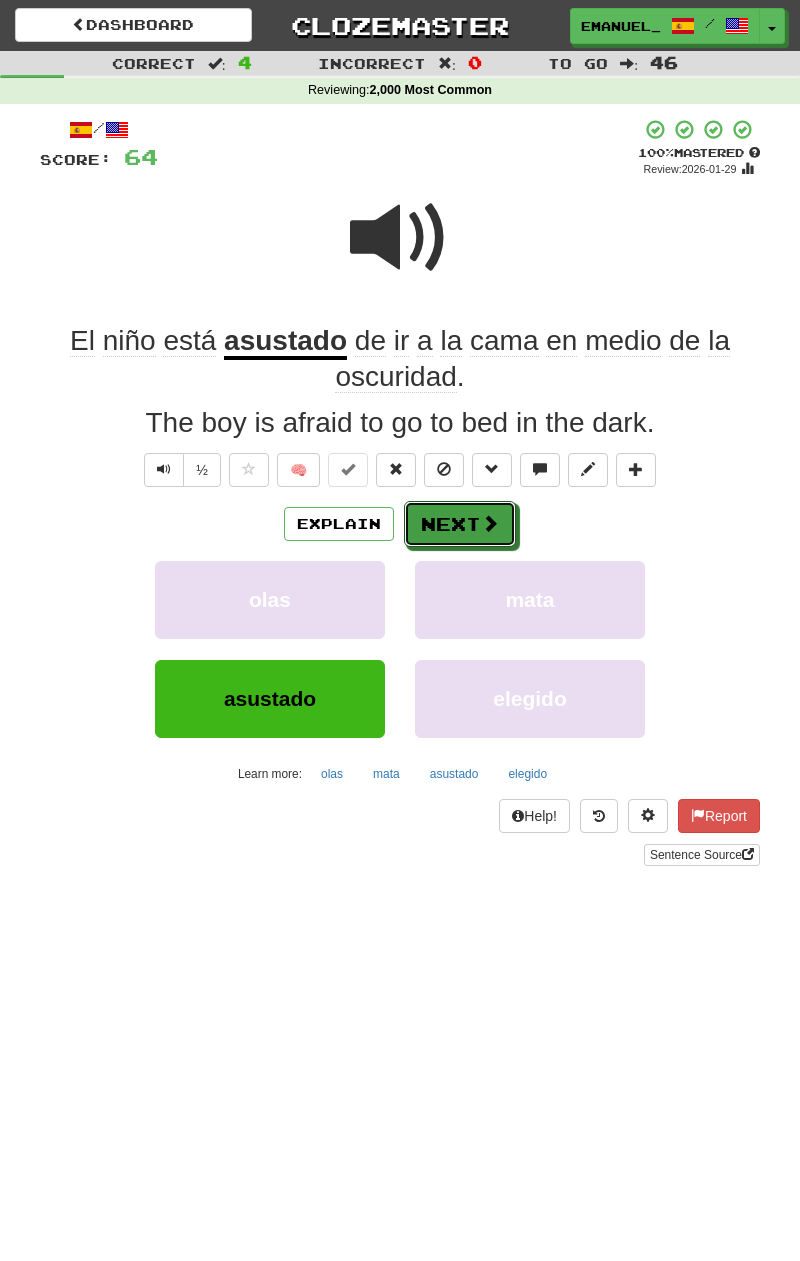 click on "Next" at bounding box center [460, 524] 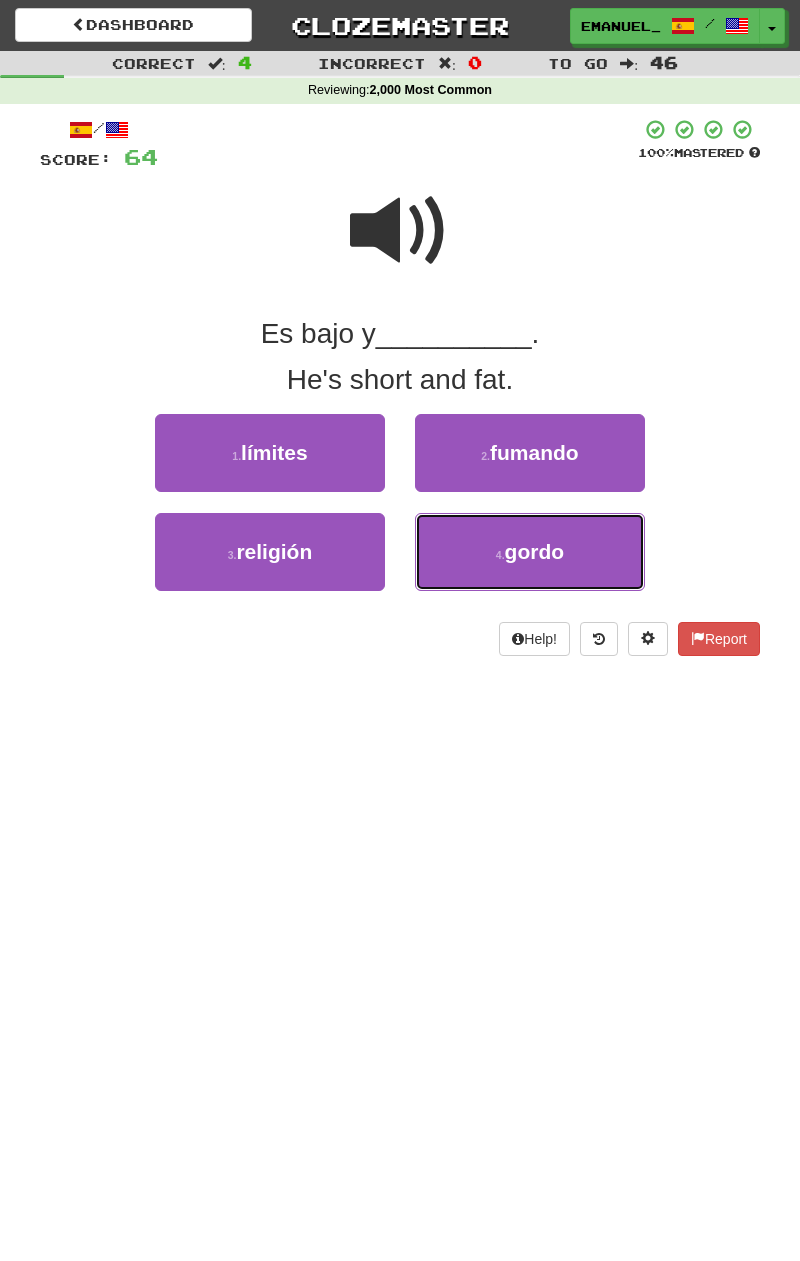 click on "4 .  gordo" at bounding box center (530, 552) 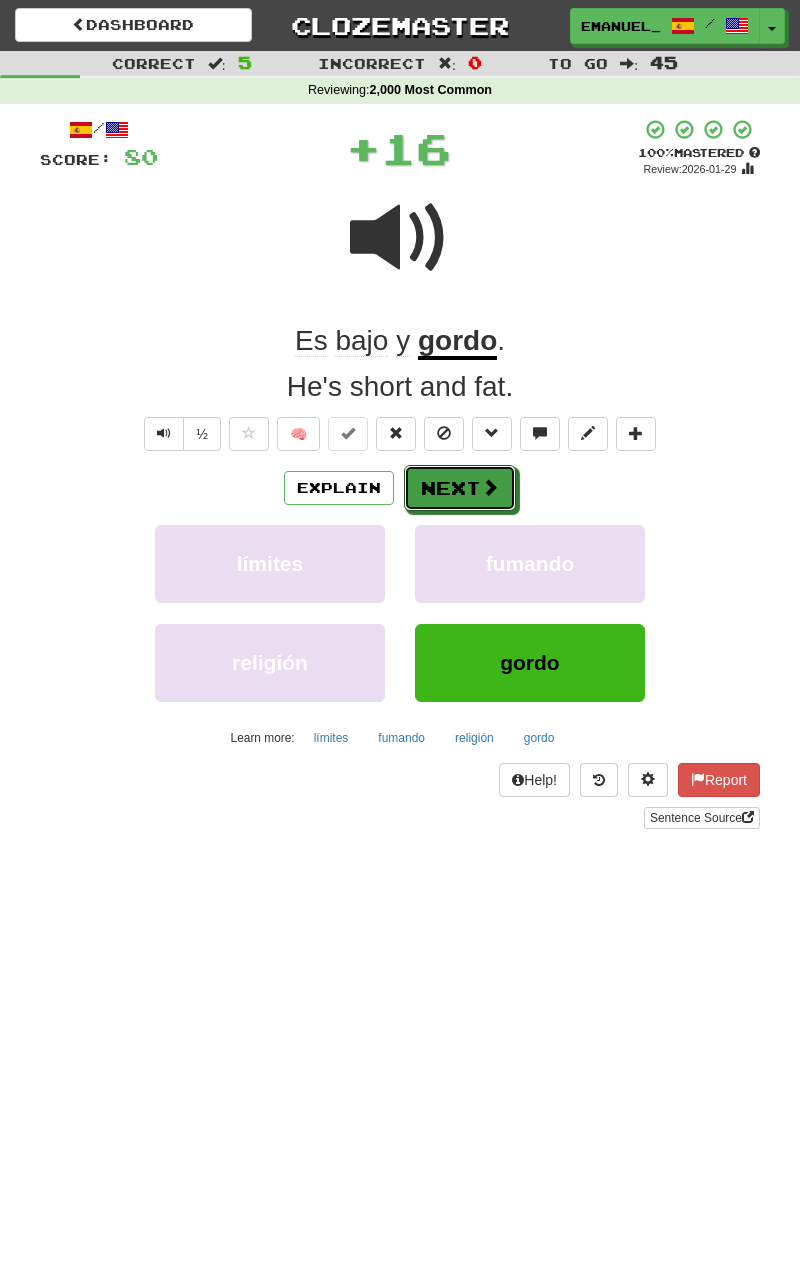 click on "Next" at bounding box center (460, 488) 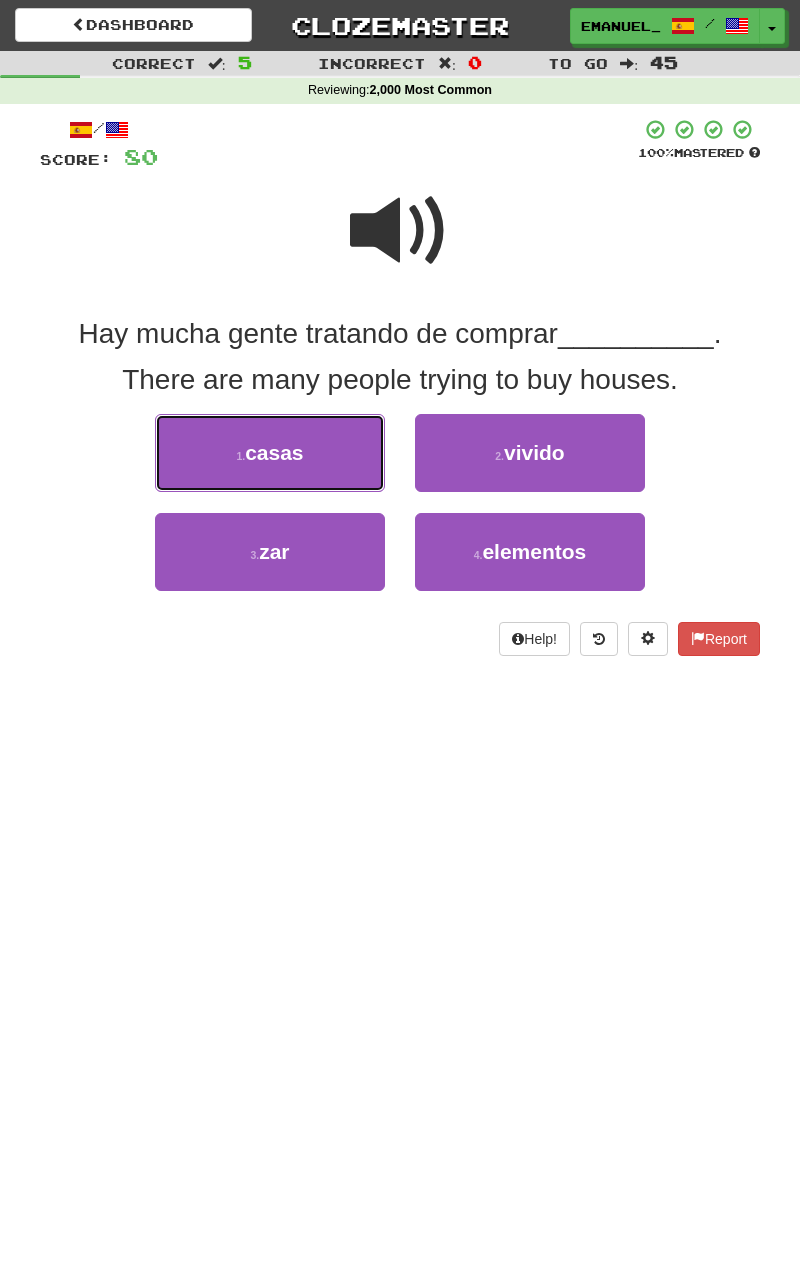 click on "1 .  casas" at bounding box center (270, 453) 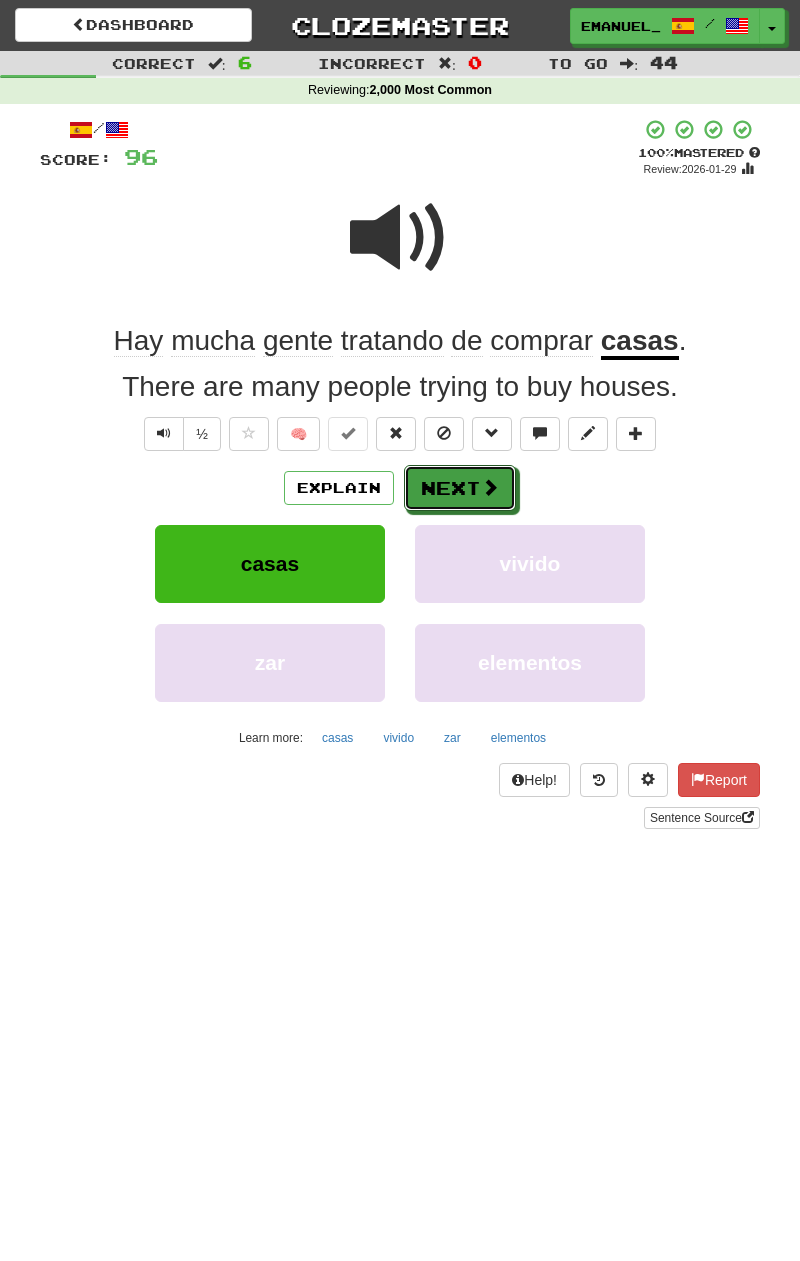 click at bounding box center [490, 487] 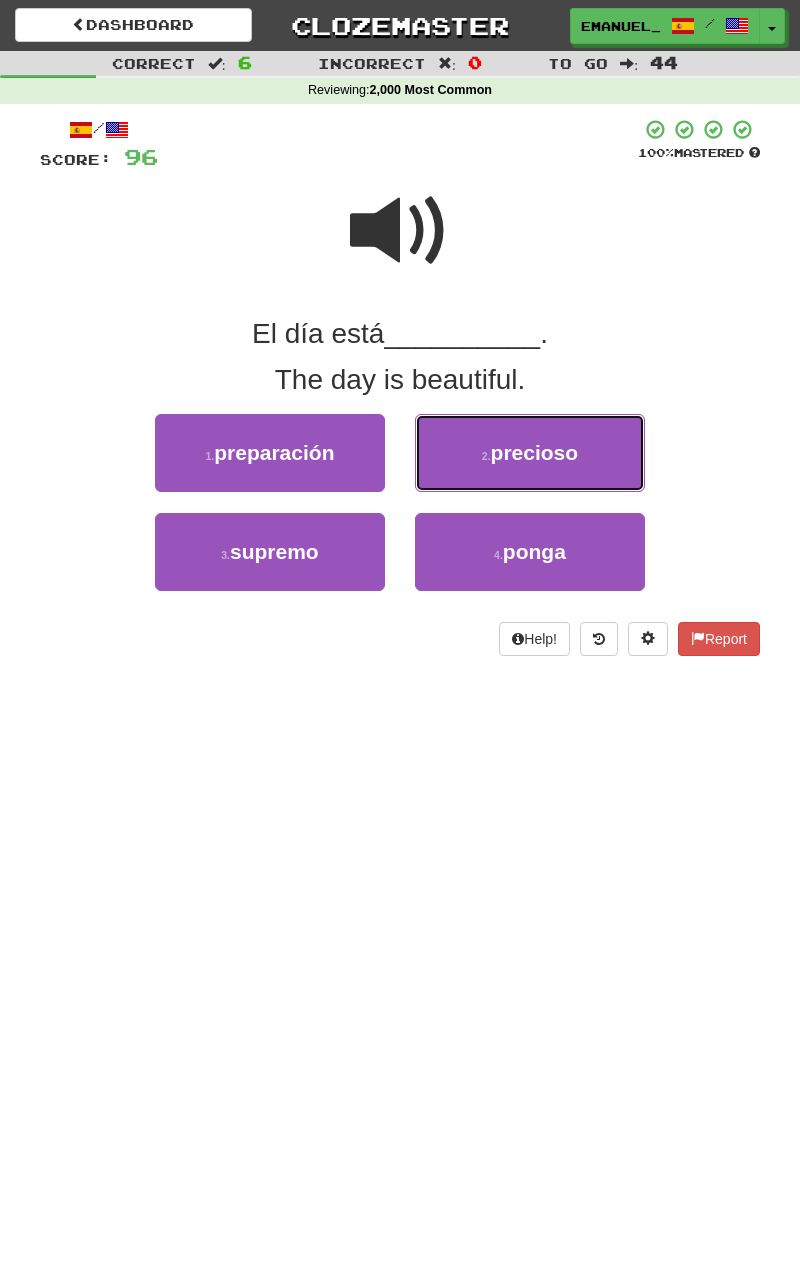 click on "precioso" at bounding box center (535, 452) 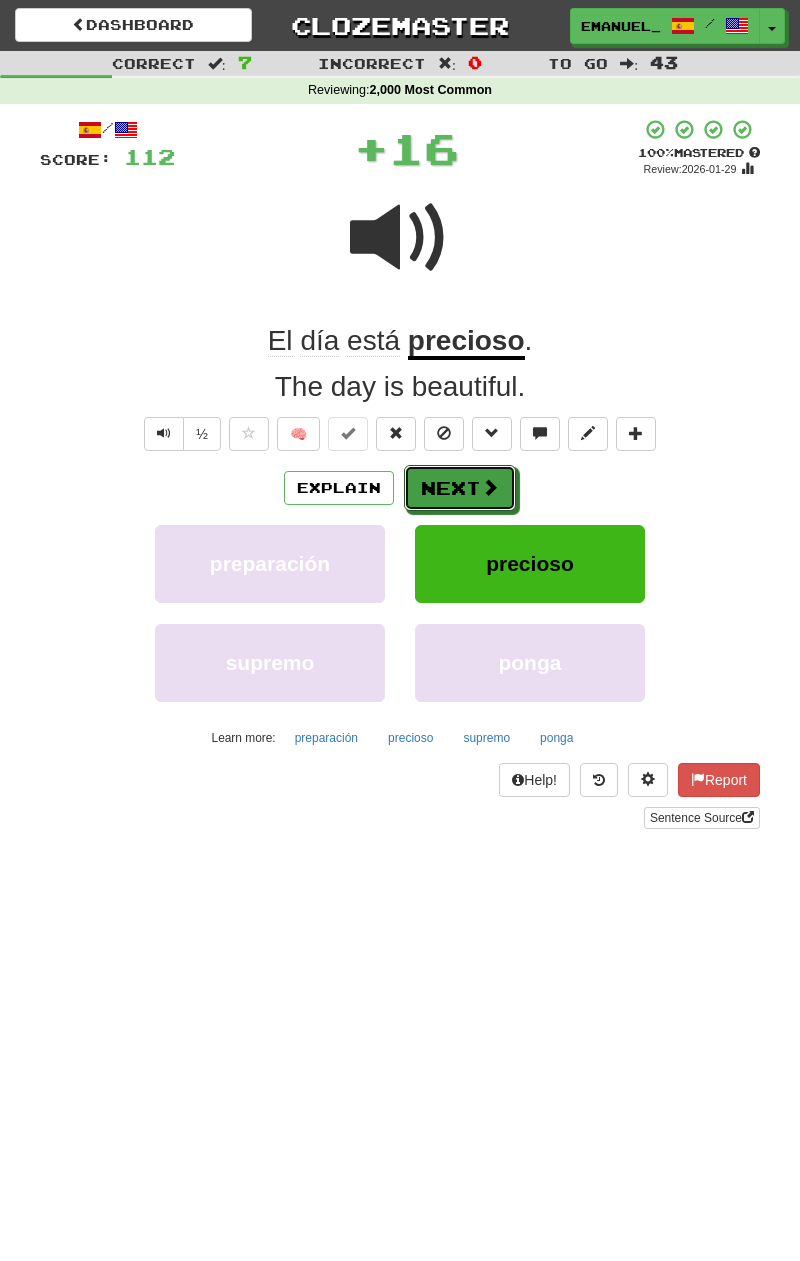 click on "Next" at bounding box center (460, 488) 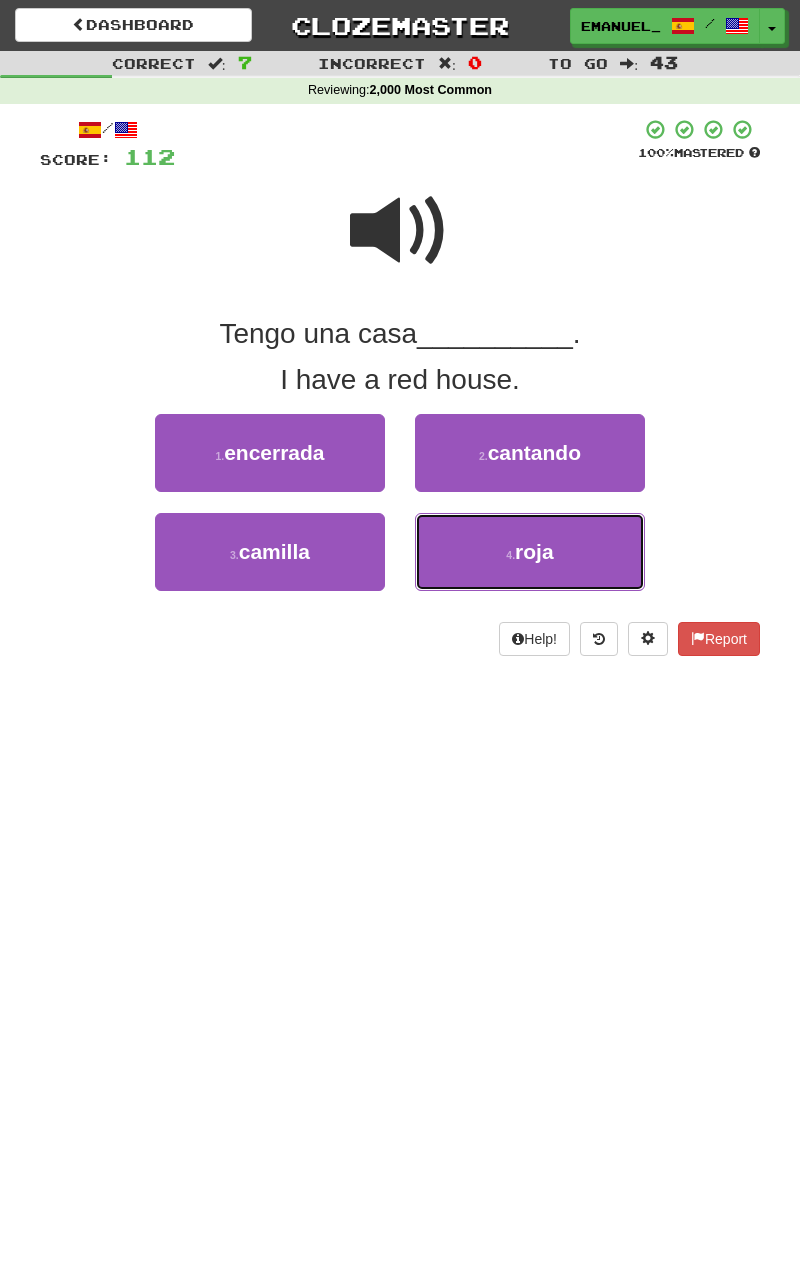 click on "4 .  roja" at bounding box center [530, 552] 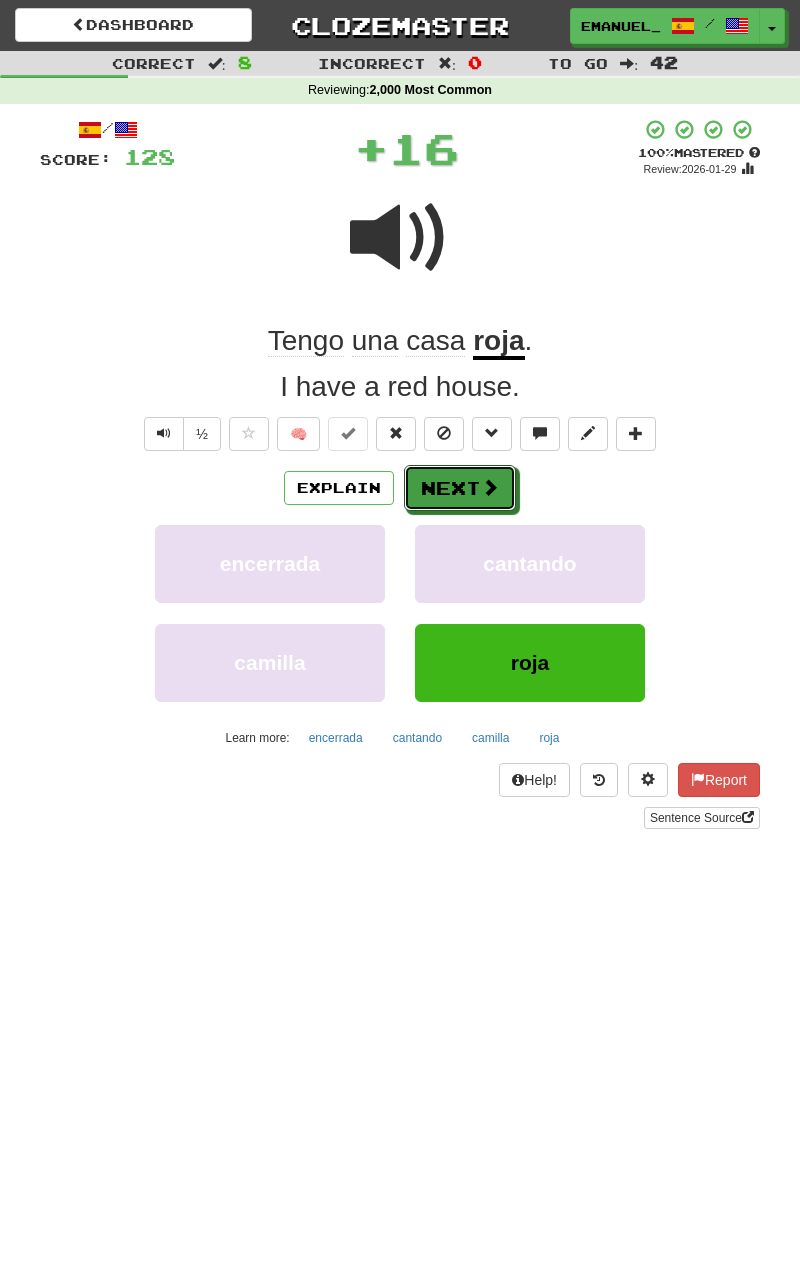 click at bounding box center [490, 487] 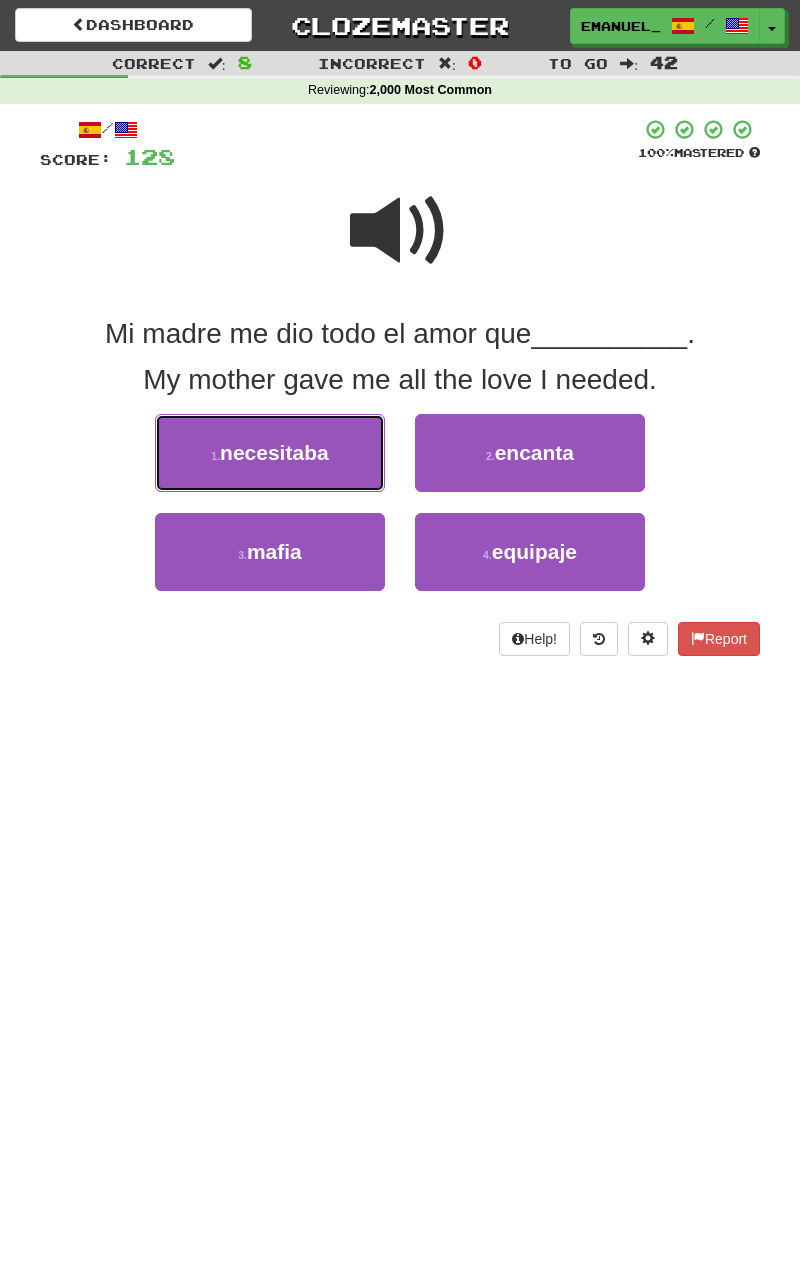 click on "1 .  necesitaba" at bounding box center (270, 453) 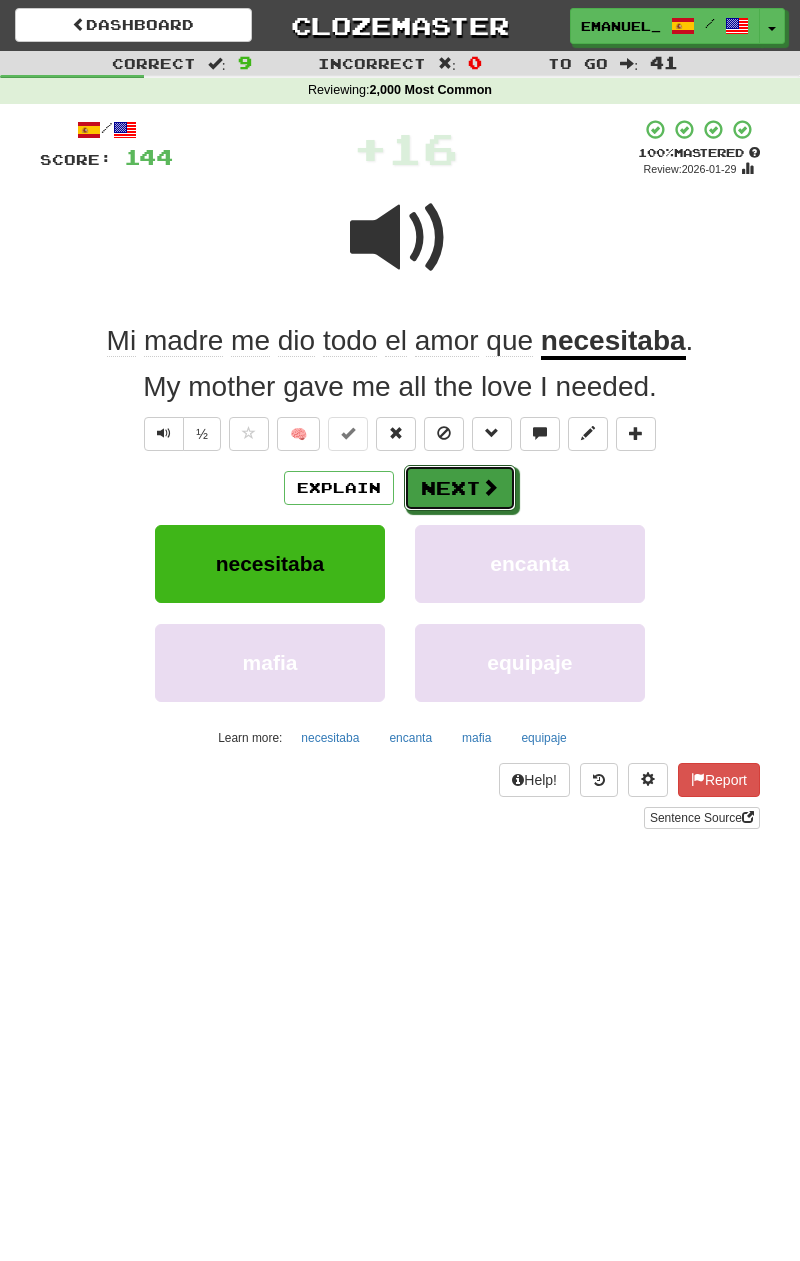 click on "Next" at bounding box center [460, 488] 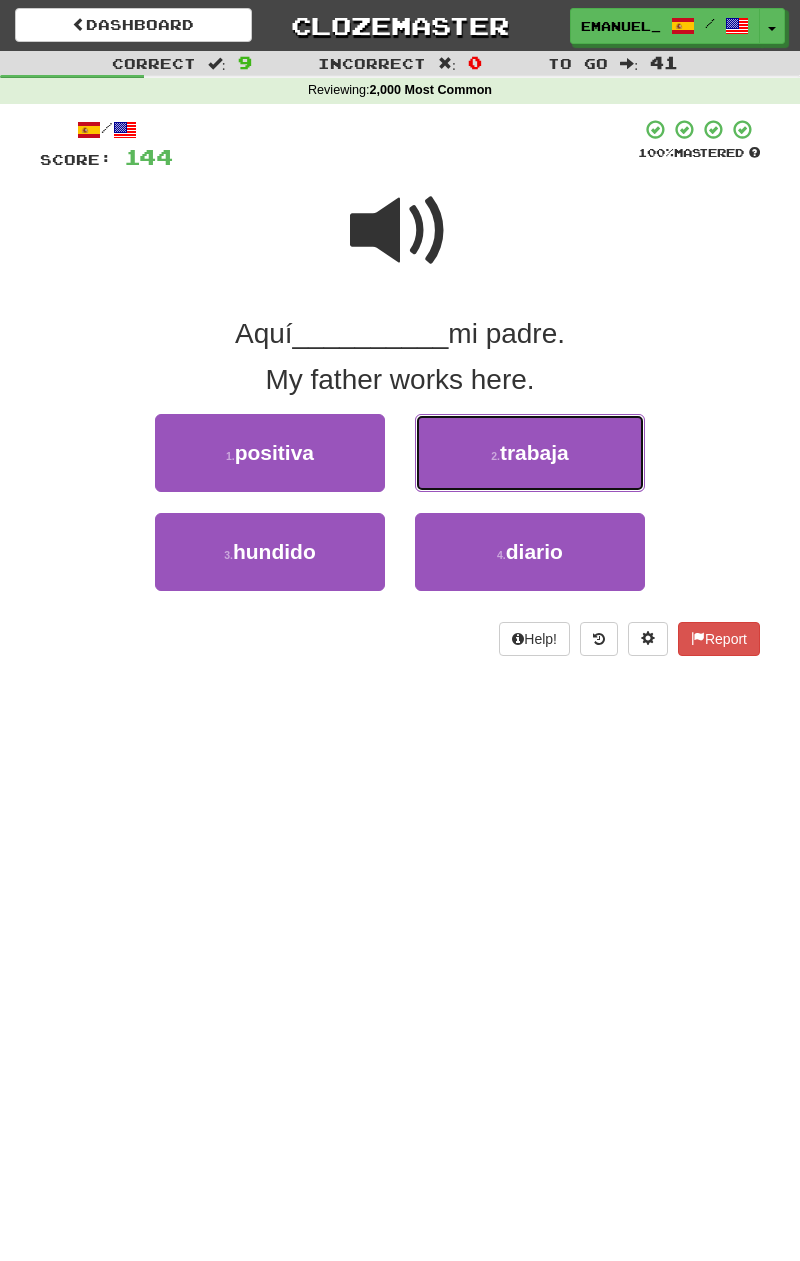 click on "2 .  trabaja" at bounding box center (530, 453) 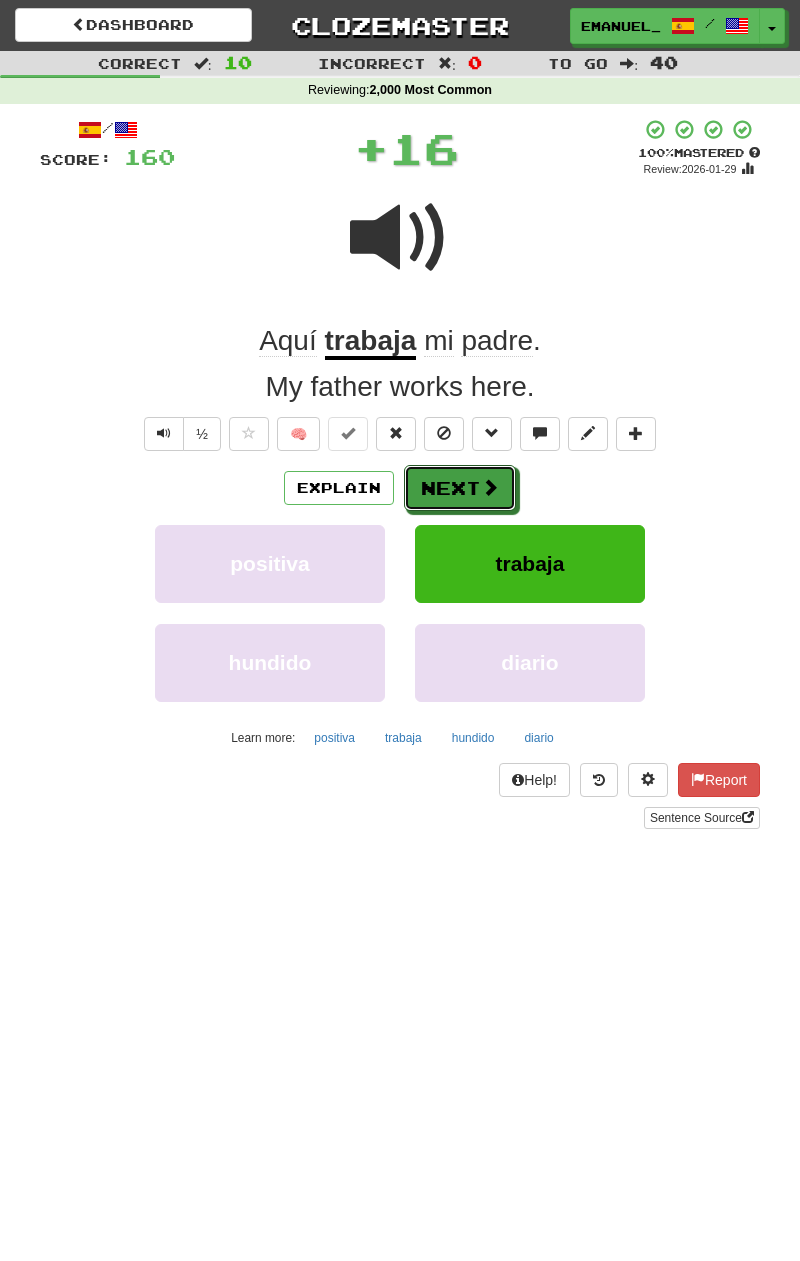 click at bounding box center (490, 487) 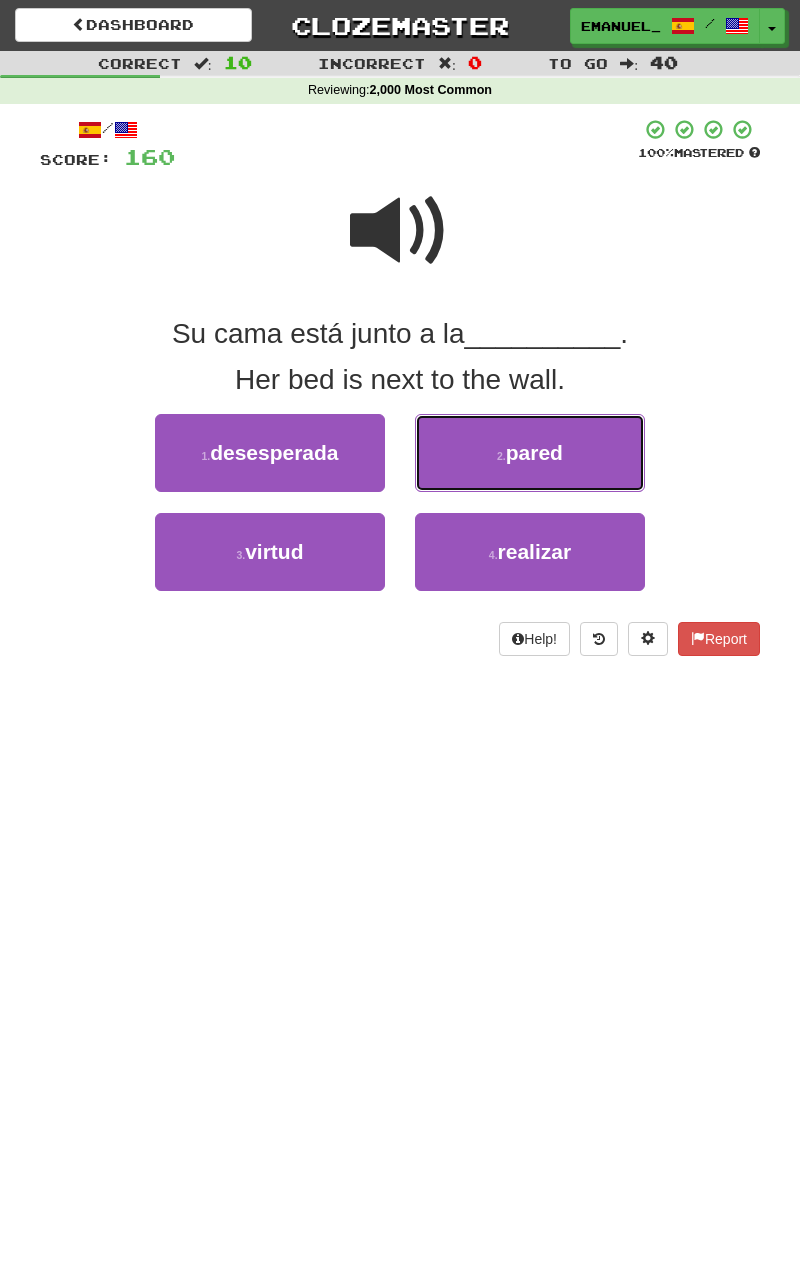 click on "2 .  pared" at bounding box center [530, 453] 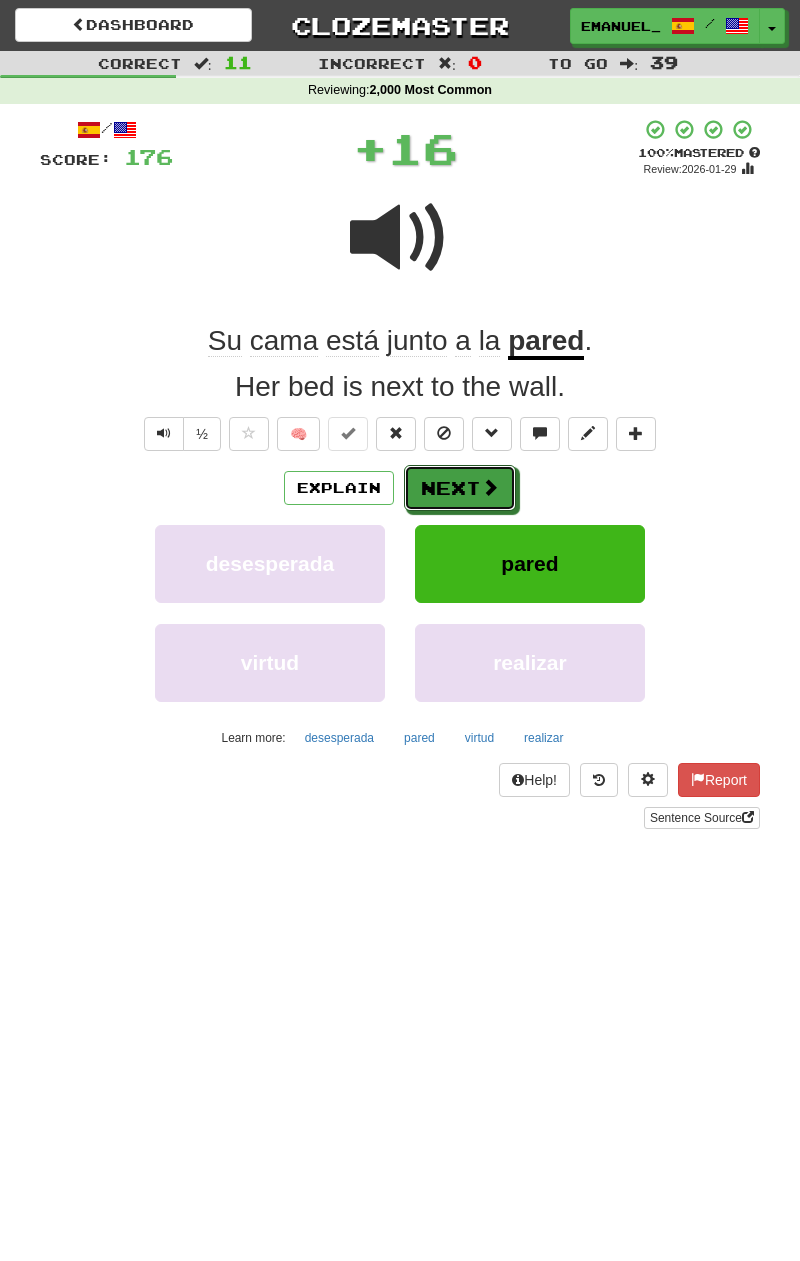 click on "Next" at bounding box center [460, 488] 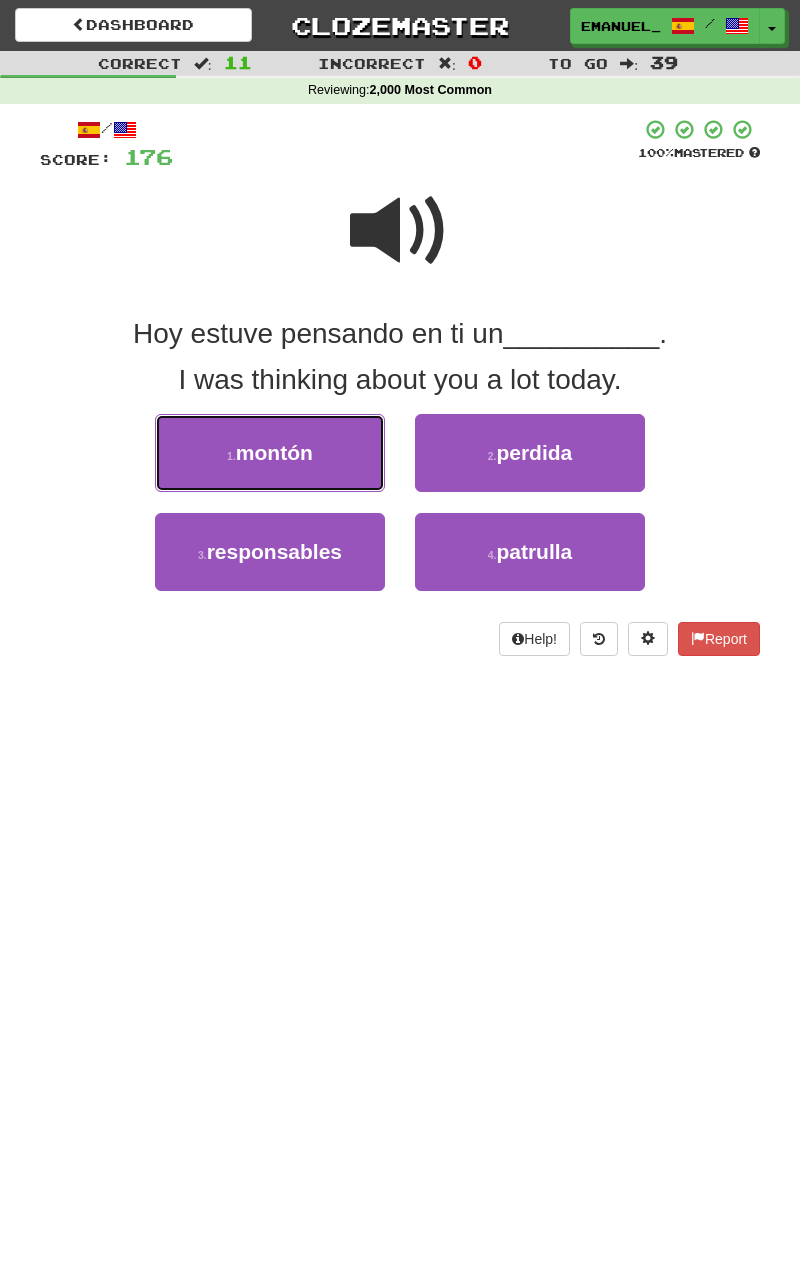 click on "1 .  montón" at bounding box center (270, 453) 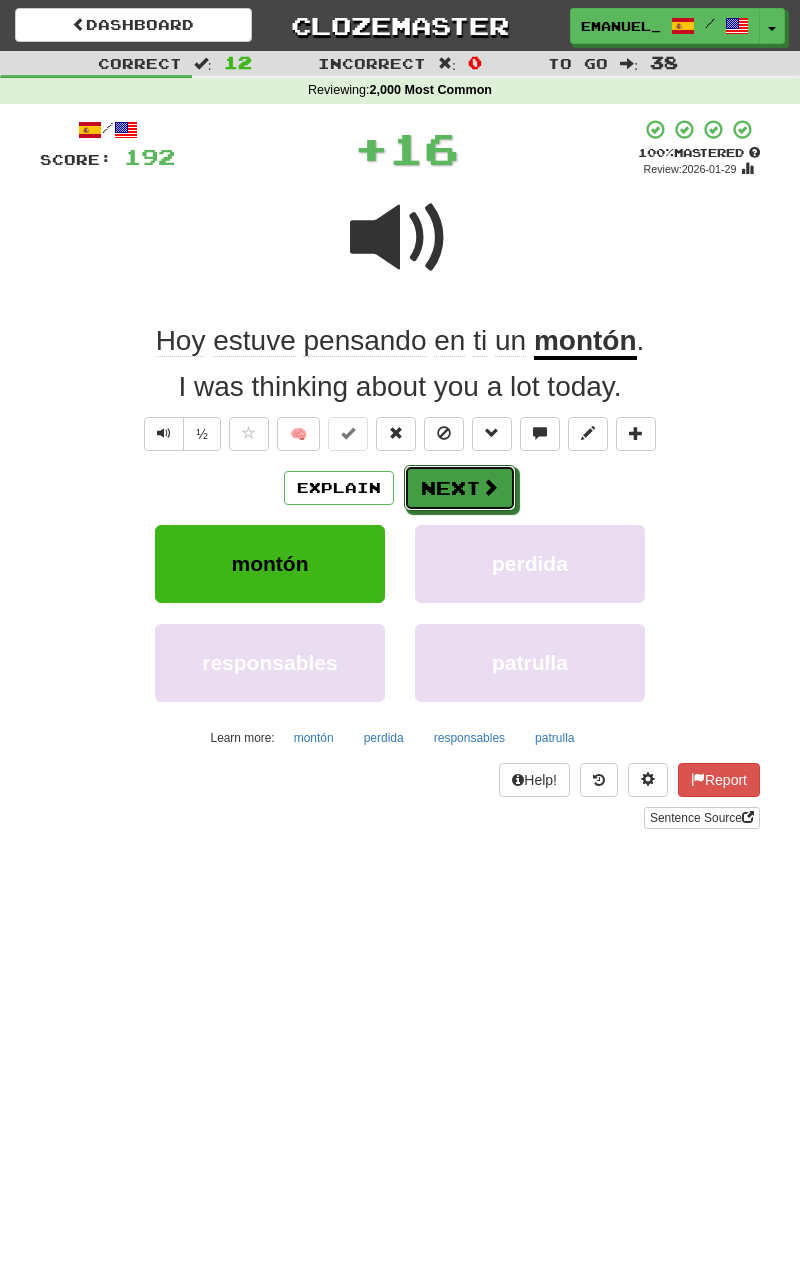 click on "Next" at bounding box center [460, 488] 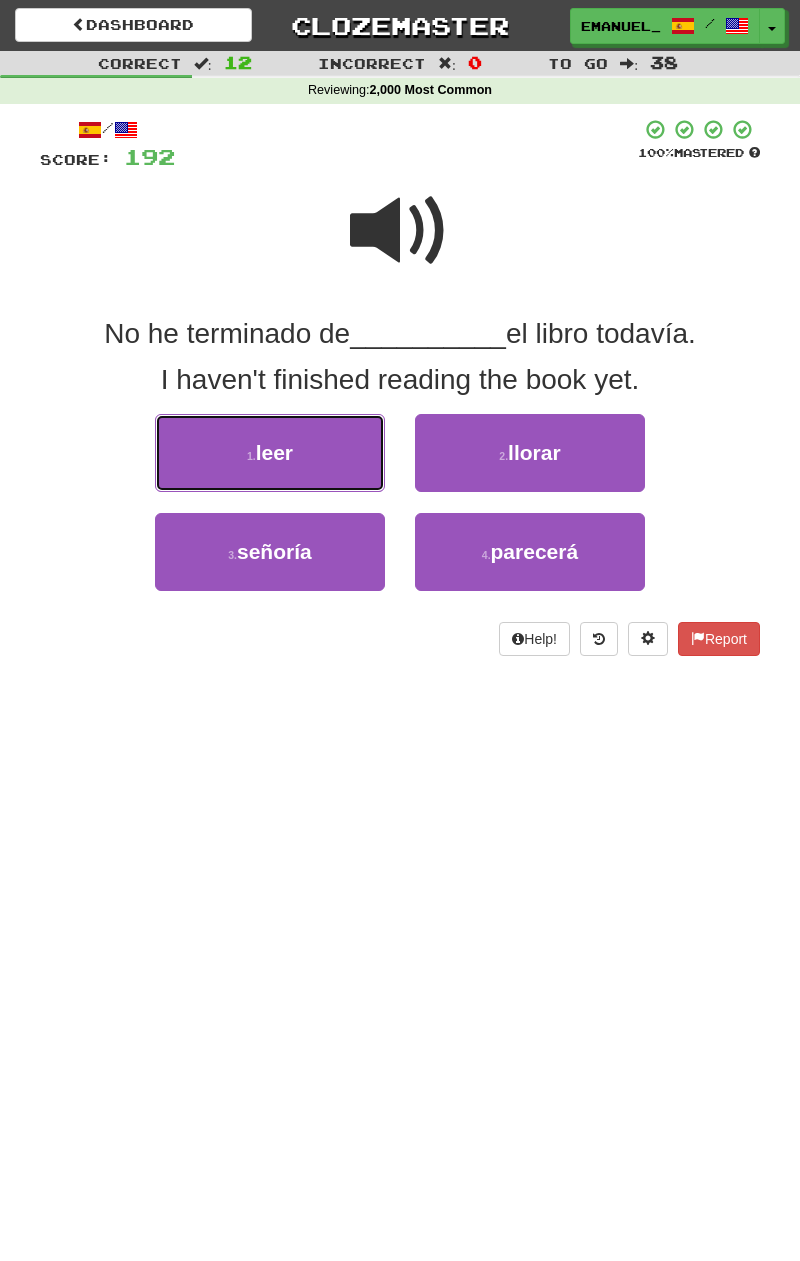 click on "1 .  leer" at bounding box center (270, 453) 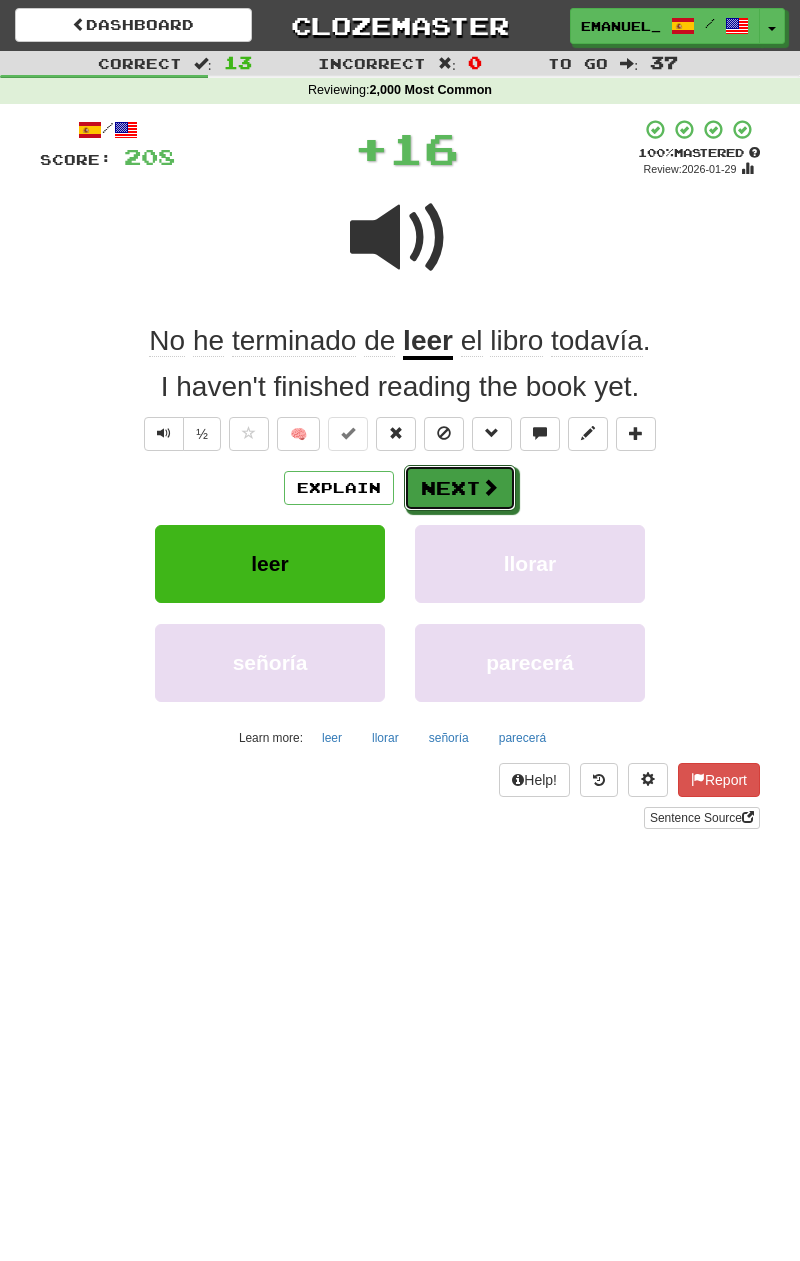 click on "Next" at bounding box center (460, 488) 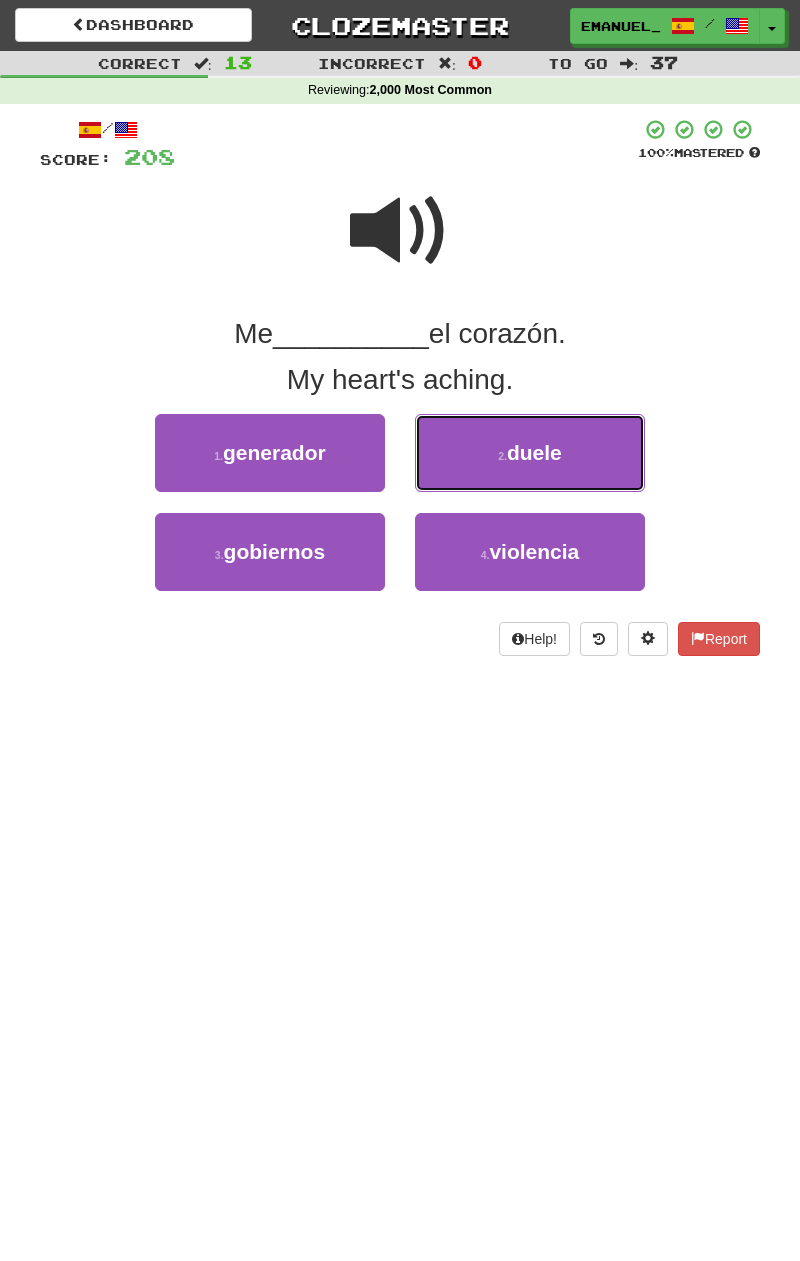 click on "2 .  duele" at bounding box center (530, 453) 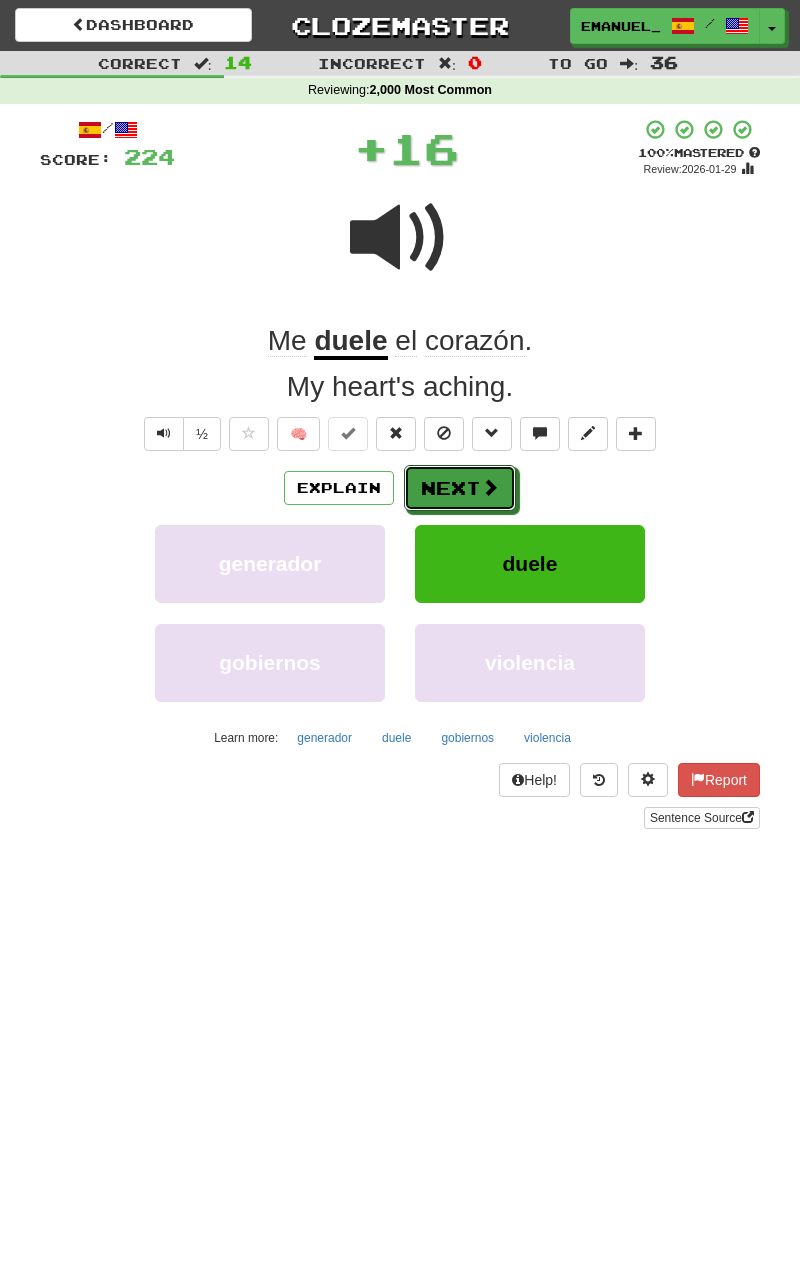 click at bounding box center (490, 487) 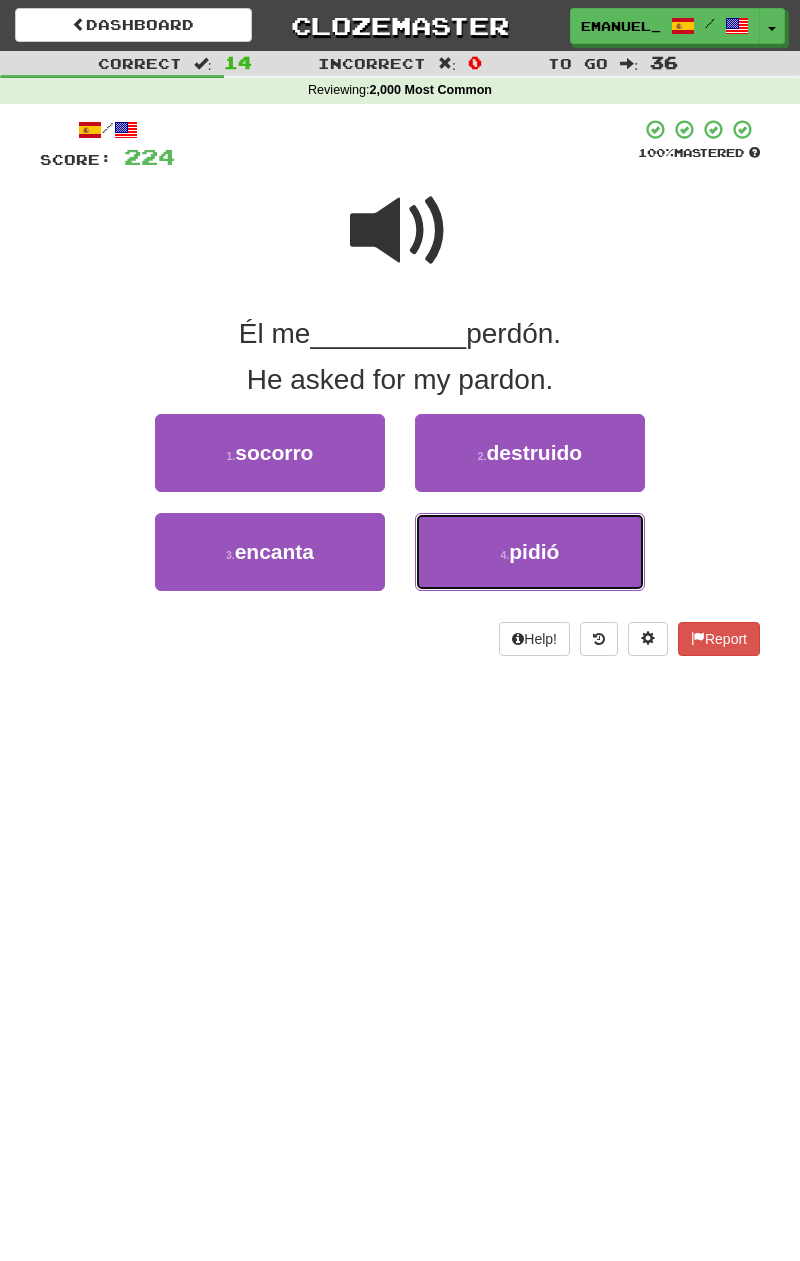 click on "4 .  pidió" at bounding box center [530, 552] 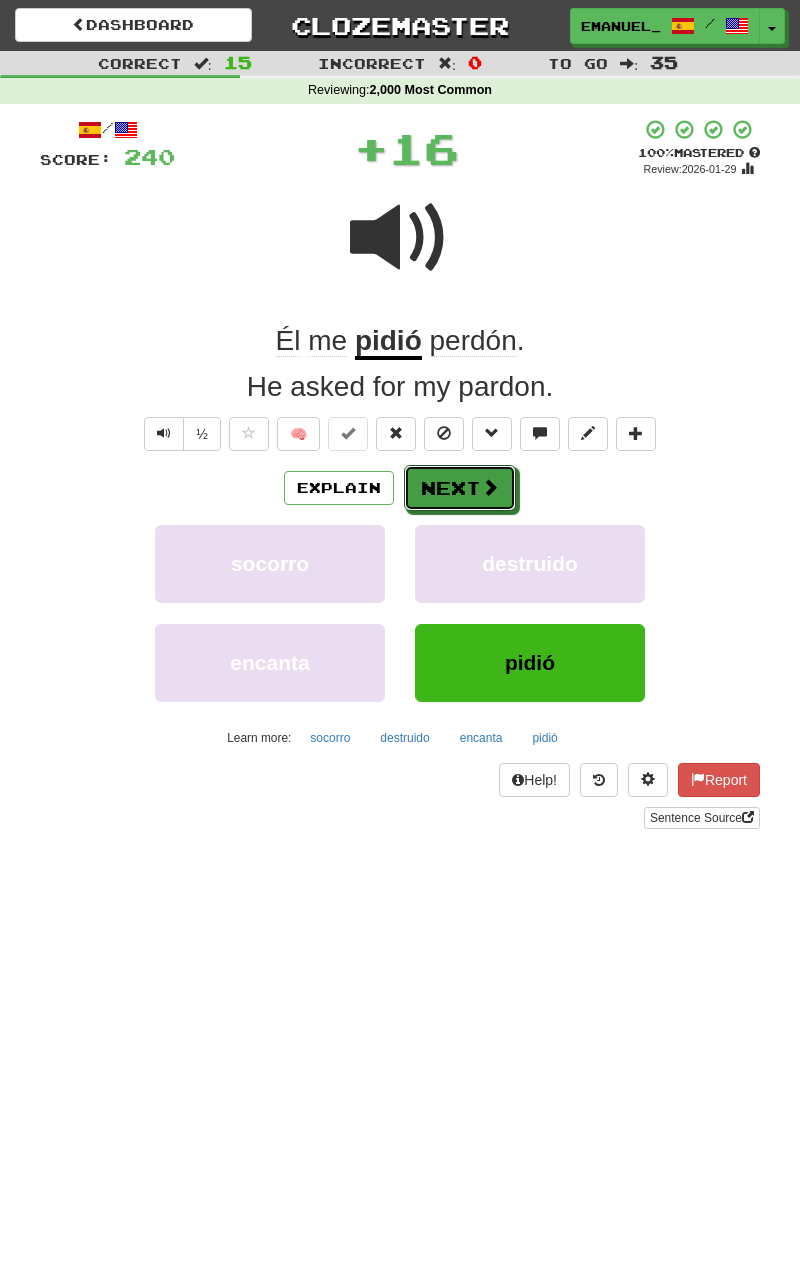 click at bounding box center [490, 487] 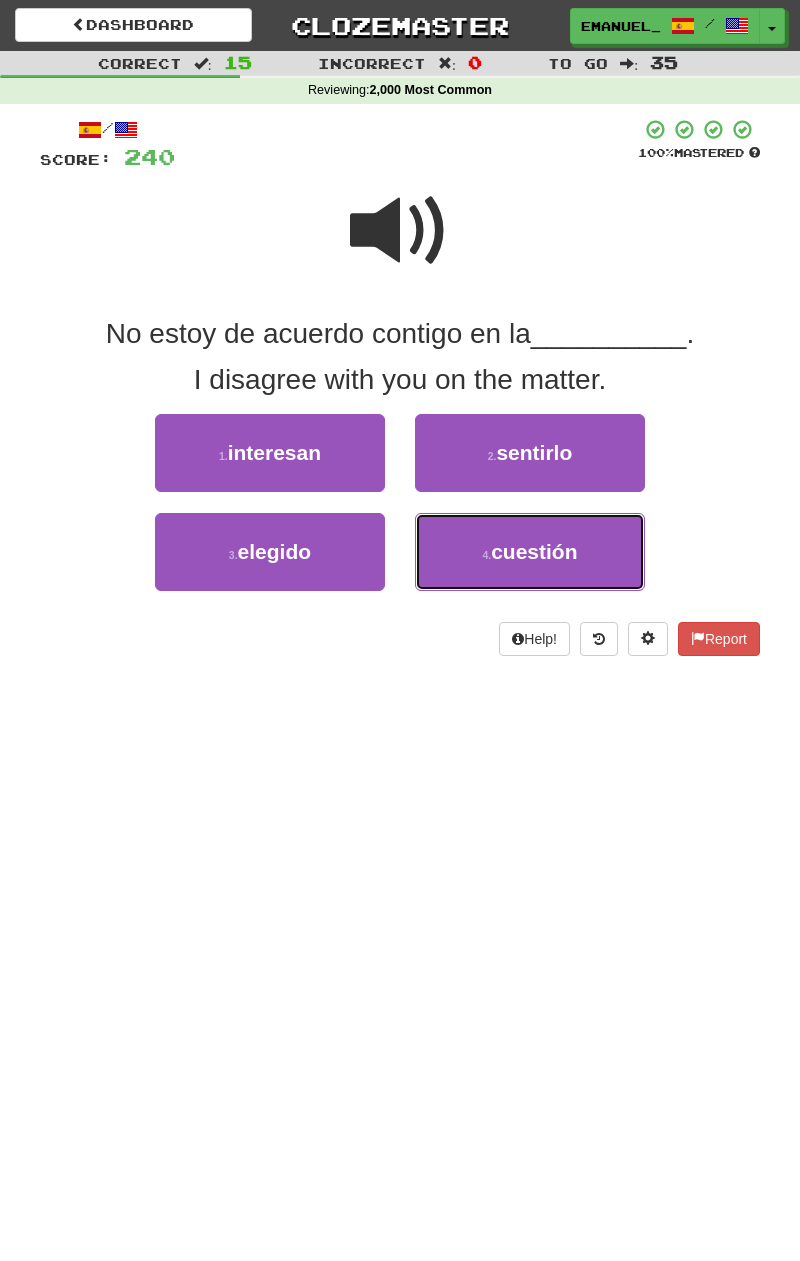 click on "4 .  cuestión" at bounding box center [530, 552] 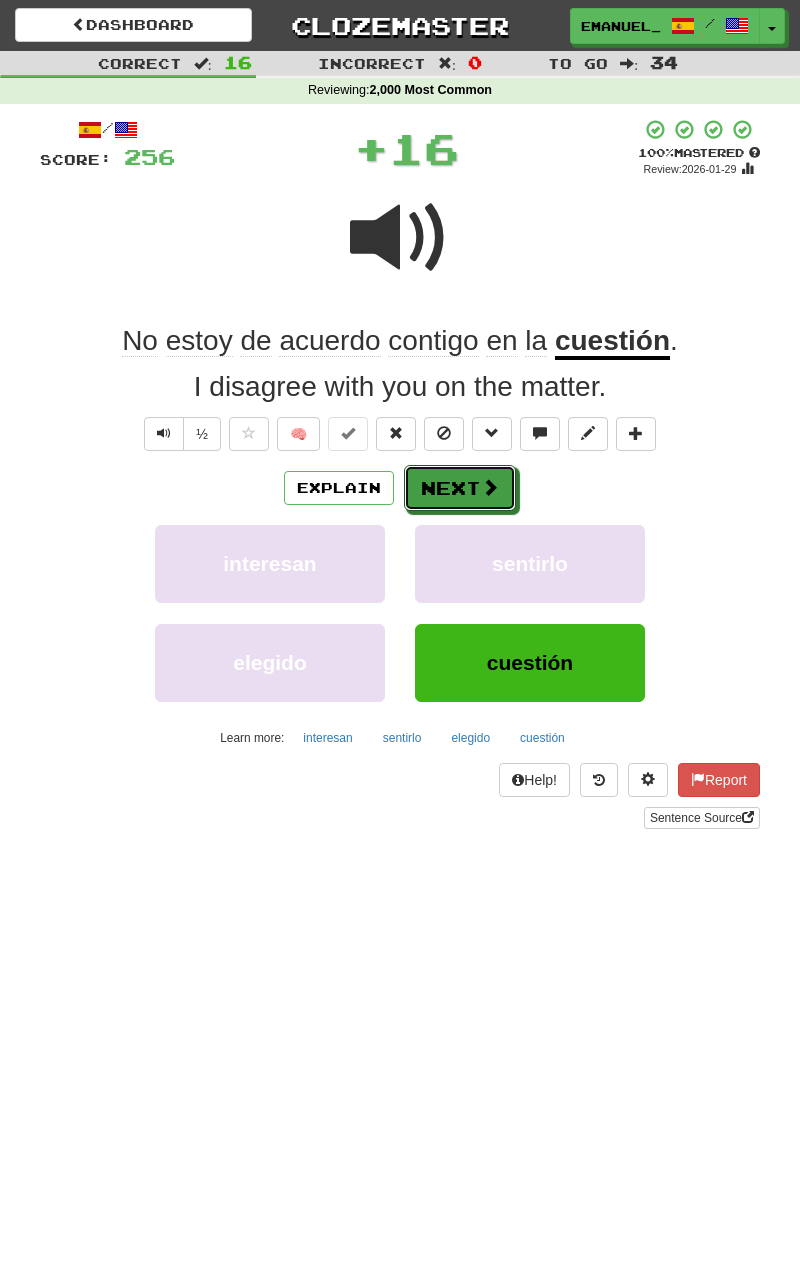 click on "Next" at bounding box center (460, 488) 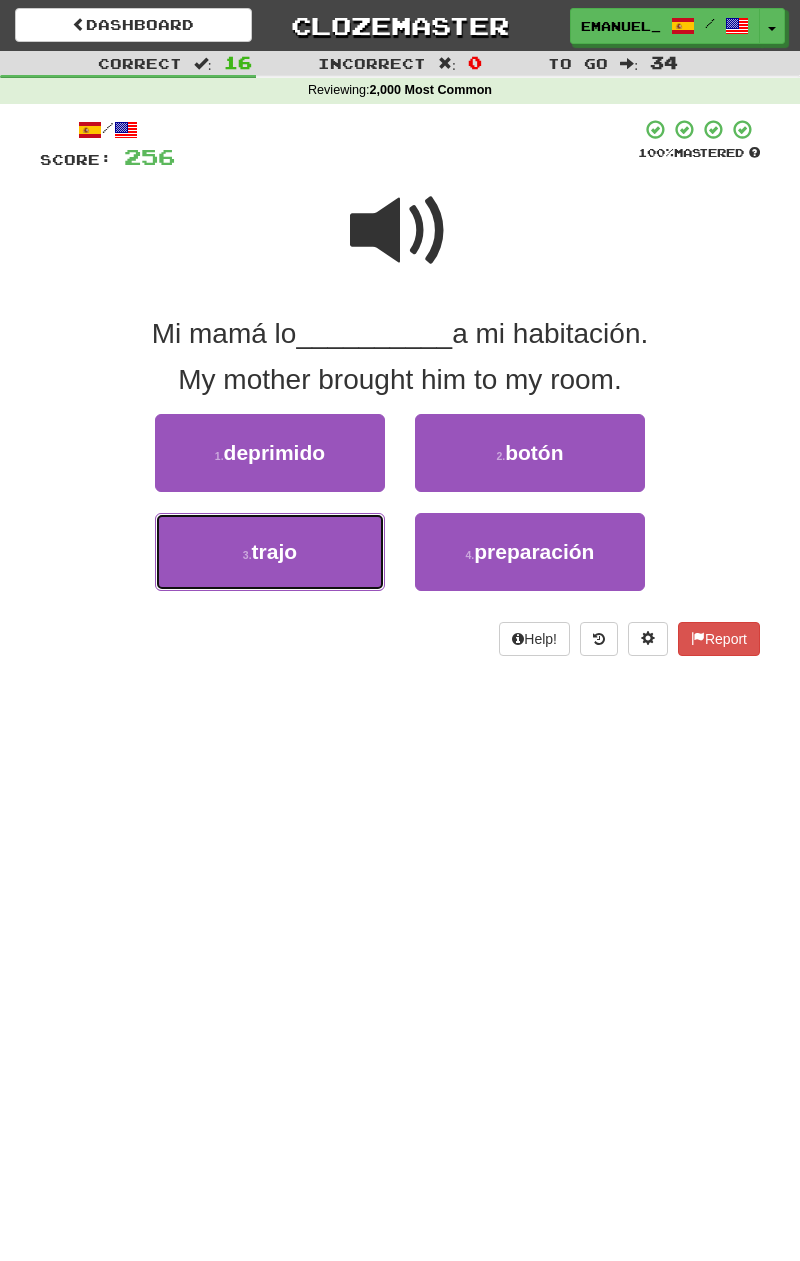 click on "3 .  trajo" at bounding box center [270, 552] 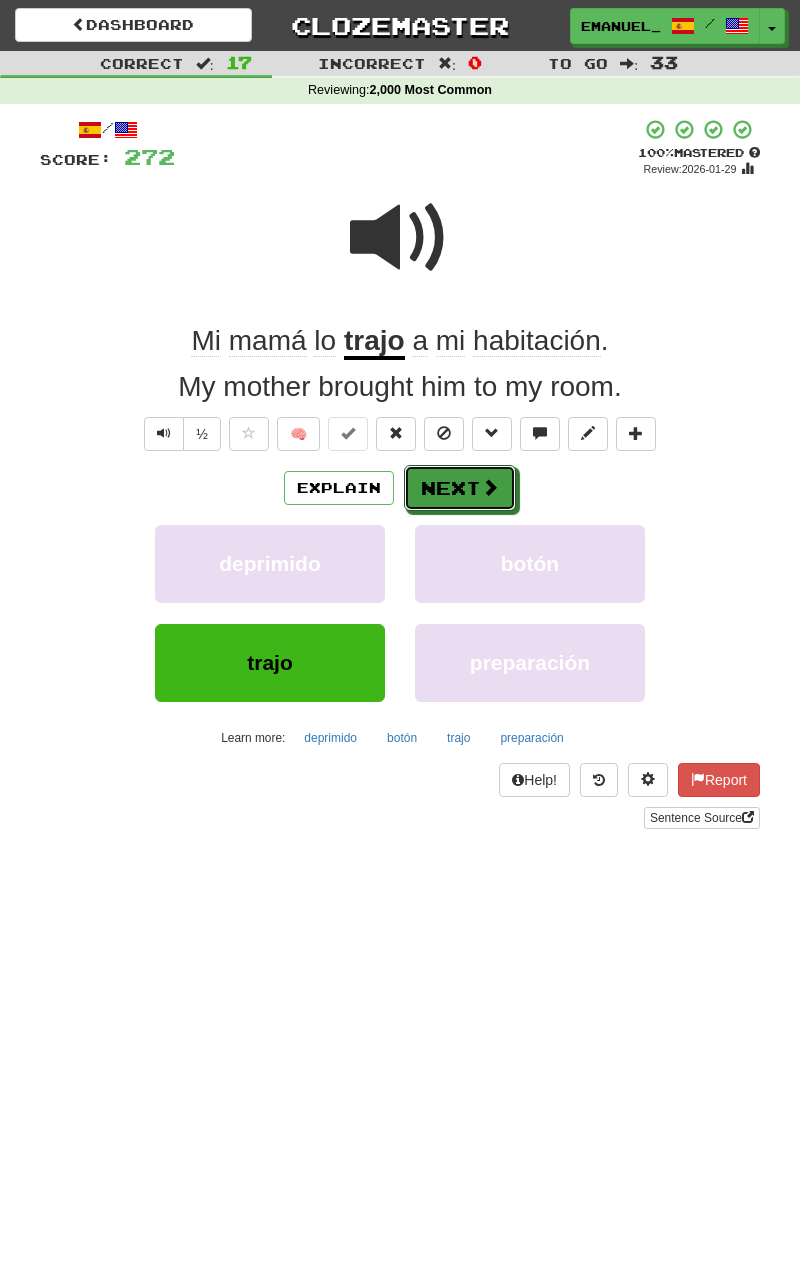 click at bounding box center (490, 487) 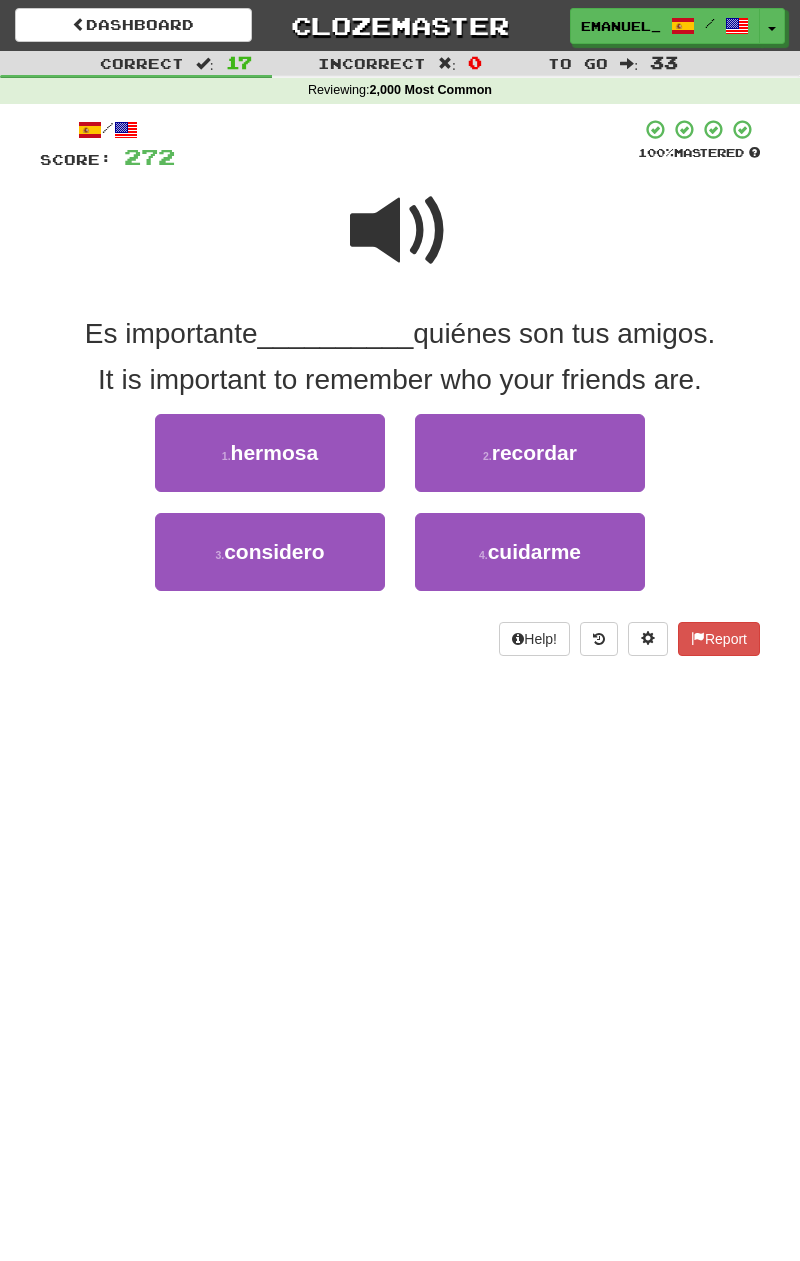 click at bounding box center [400, 231] 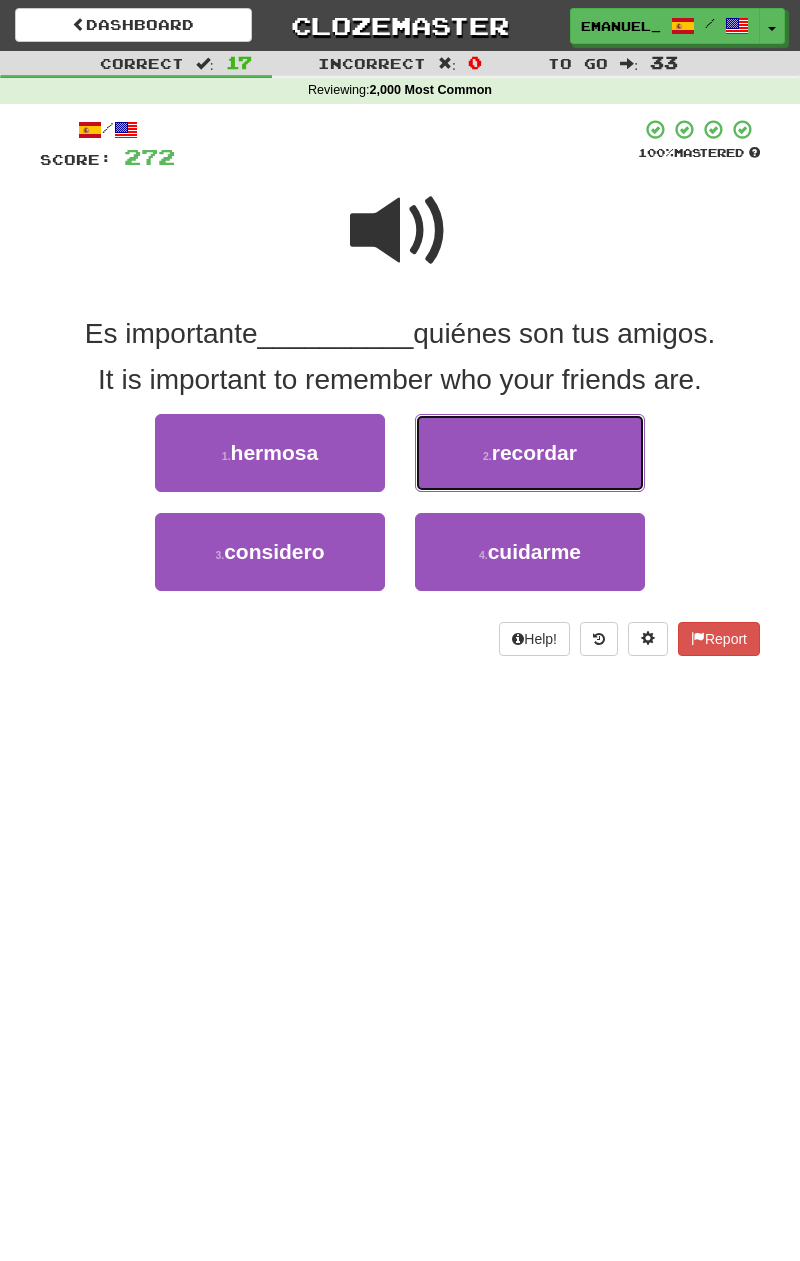 click on "2 .  recordar" at bounding box center [530, 453] 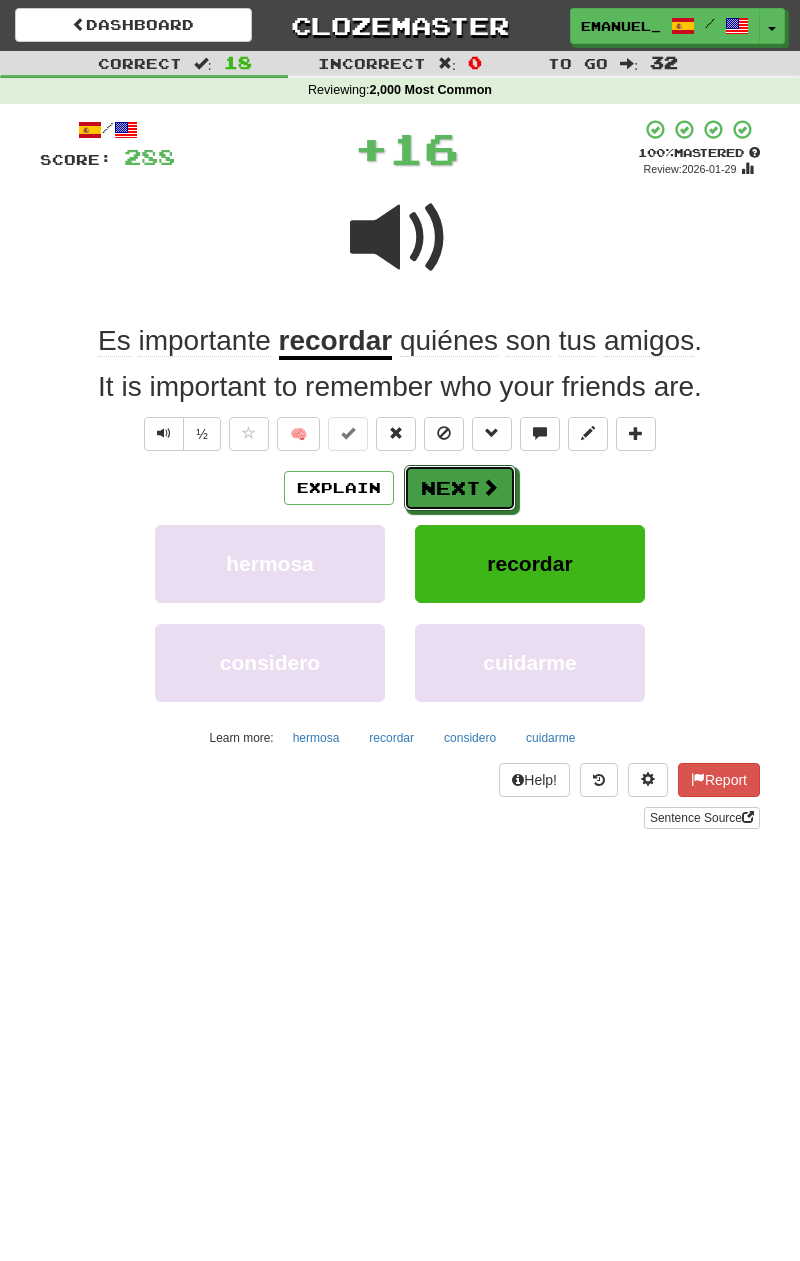 click on "Next" at bounding box center [460, 488] 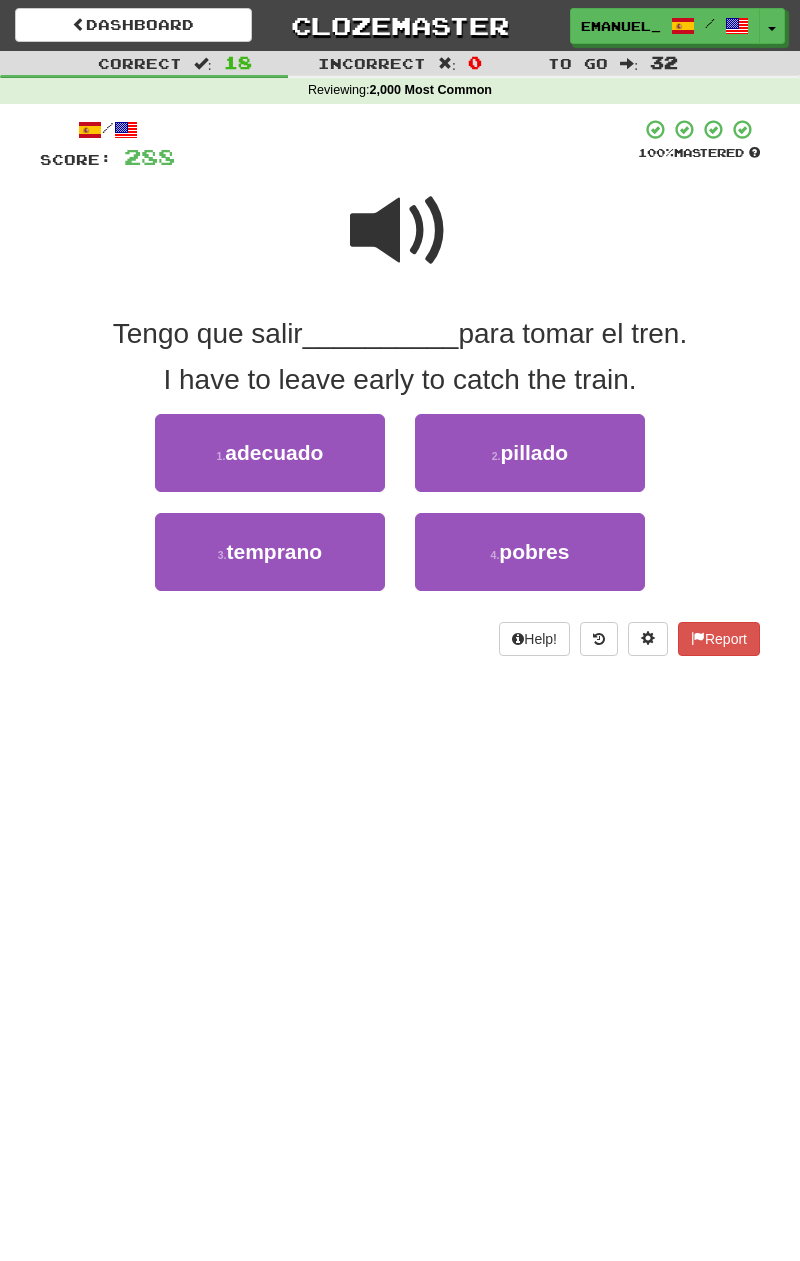 click at bounding box center (400, 231) 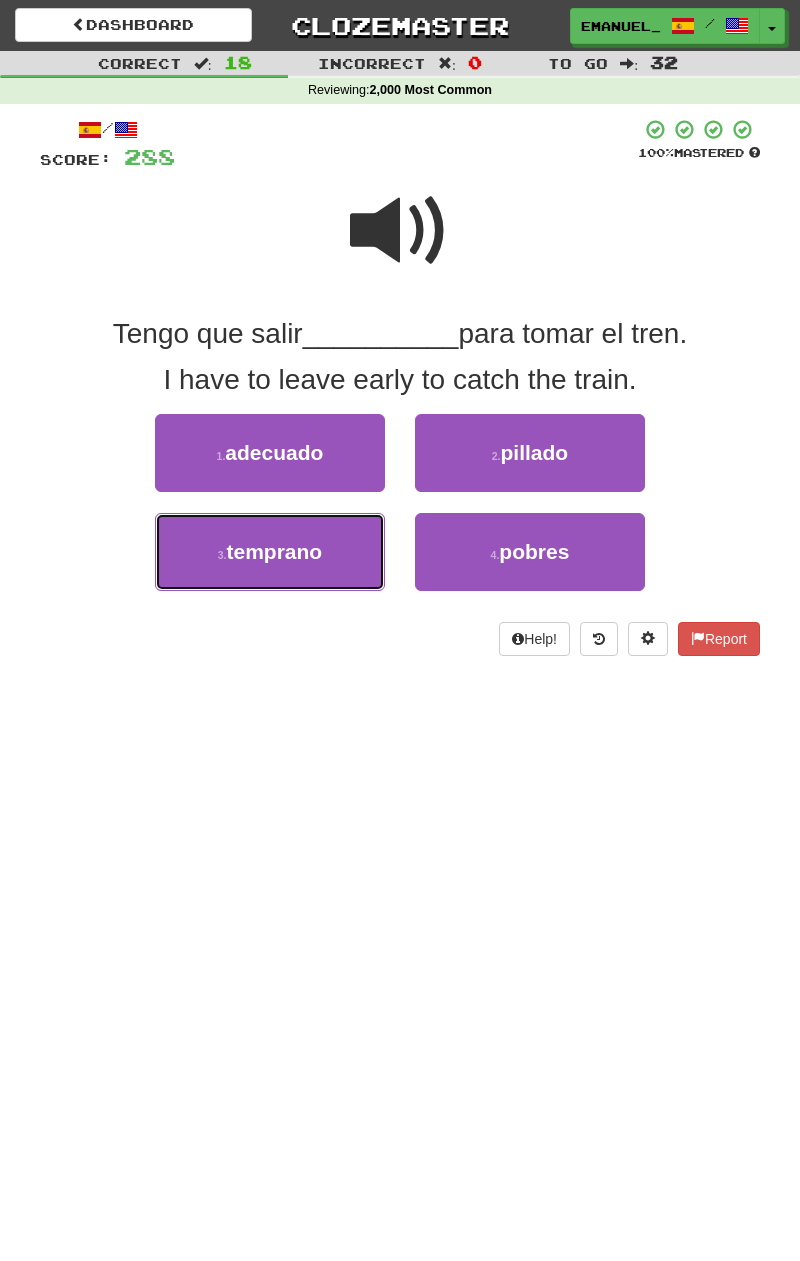 click on "3 .  temprano" at bounding box center (270, 552) 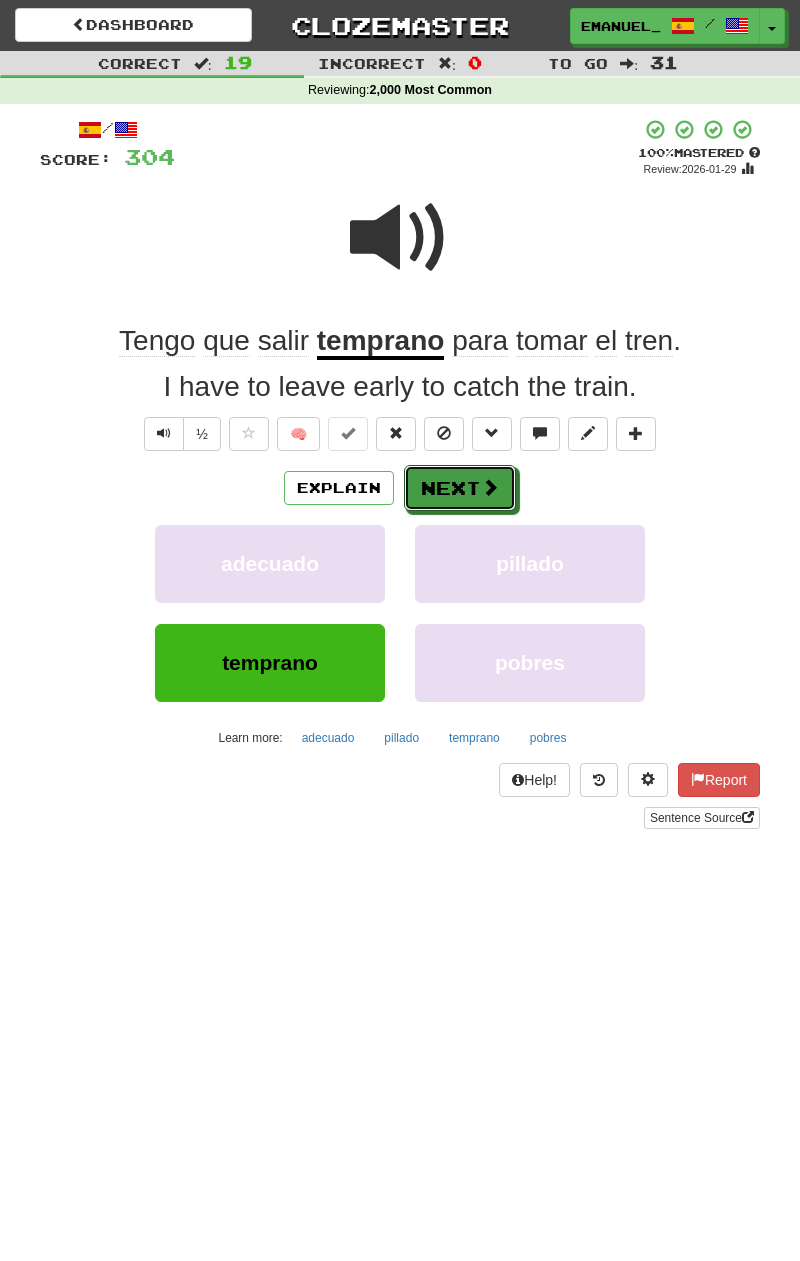 click on "Next" at bounding box center [460, 488] 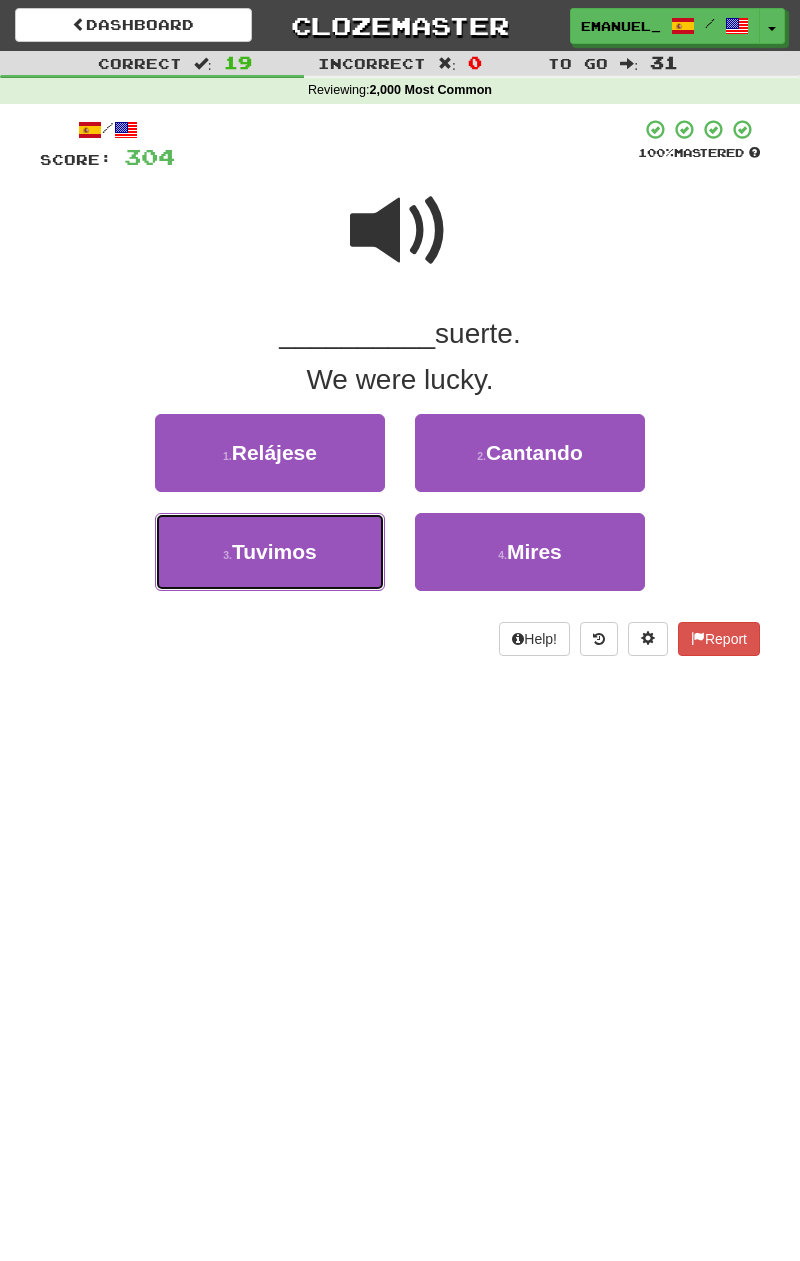 click on "3 .  Tuvimos" at bounding box center [270, 552] 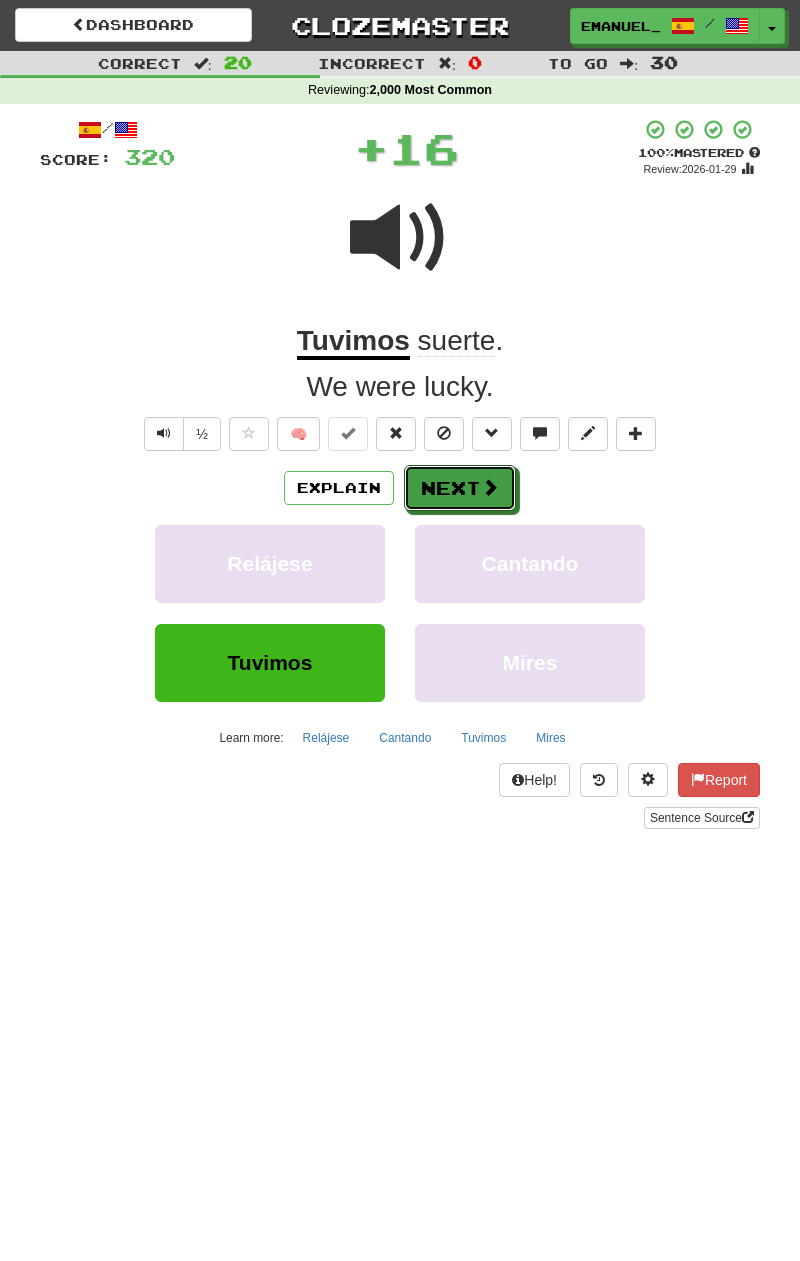 click on "Next" at bounding box center [460, 488] 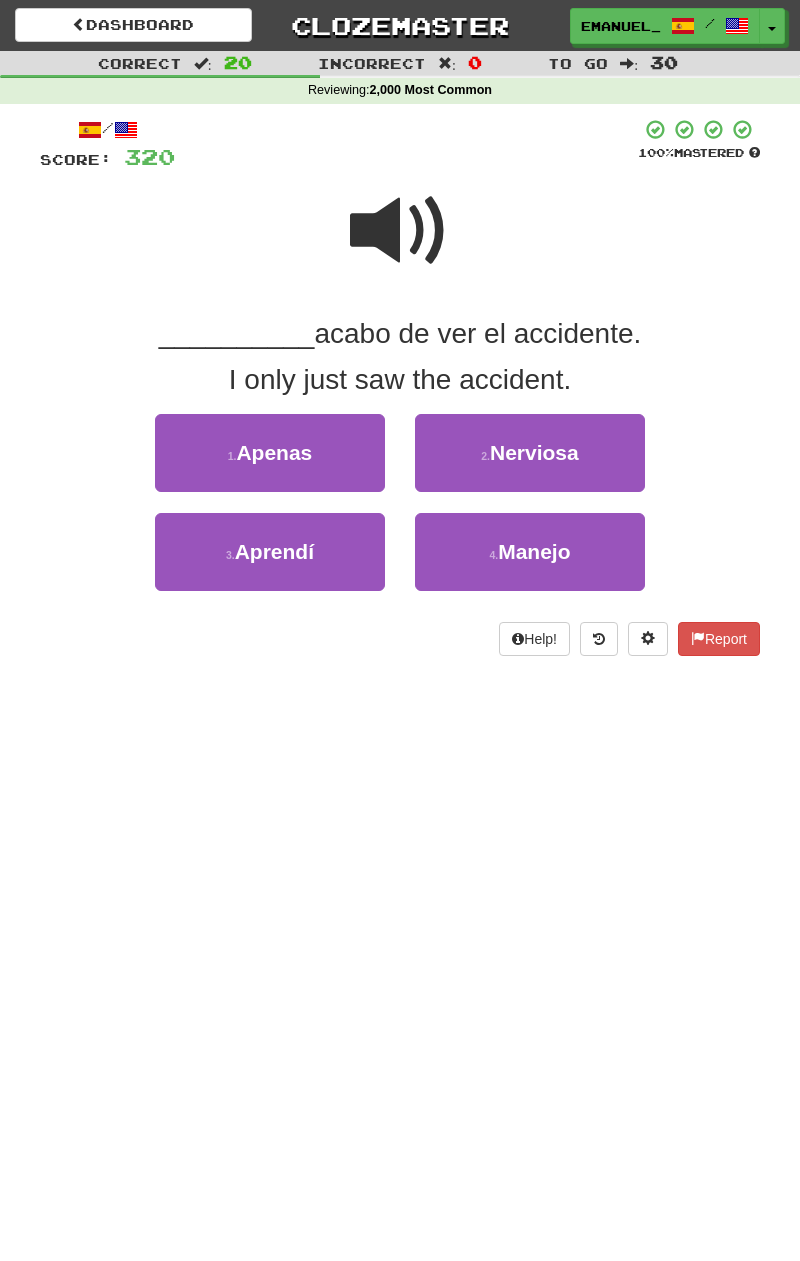 click at bounding box center [400, 231] 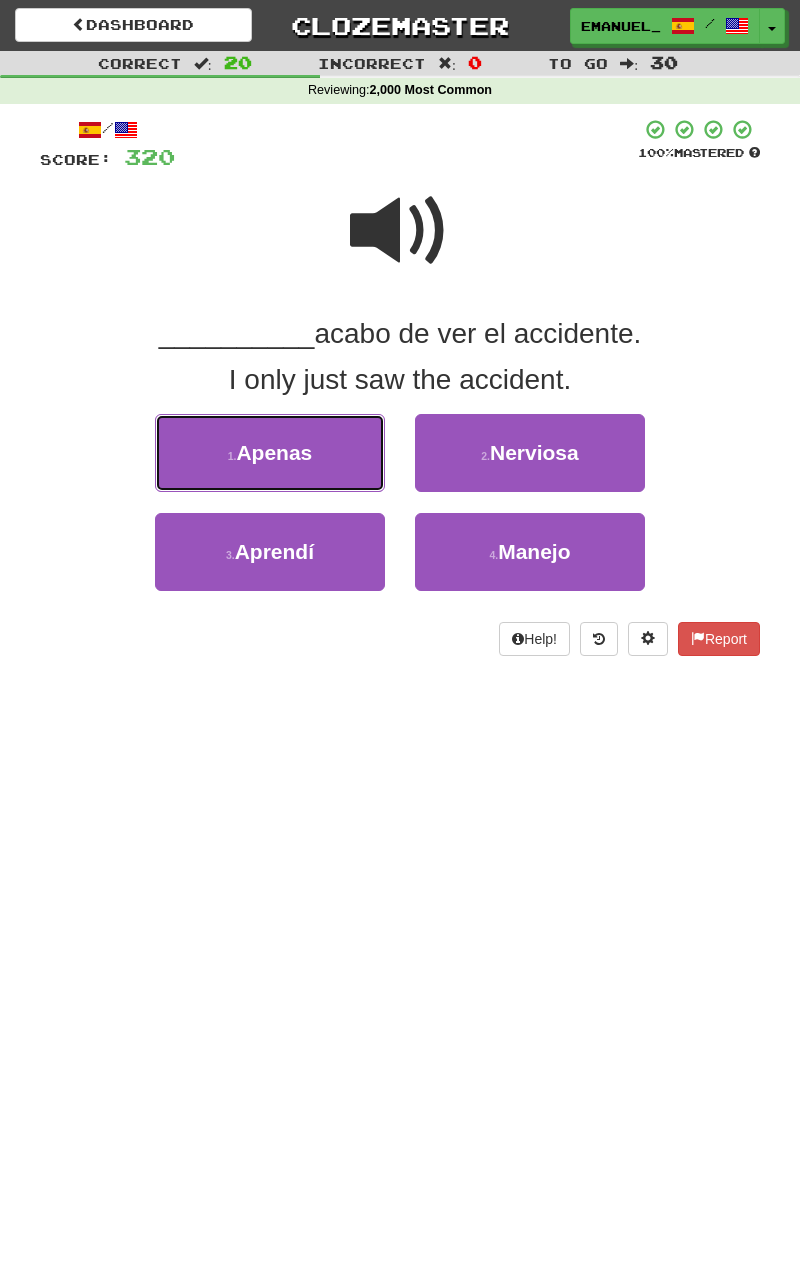 click on "1 .  Apenas" at bounding box center (270, 453) 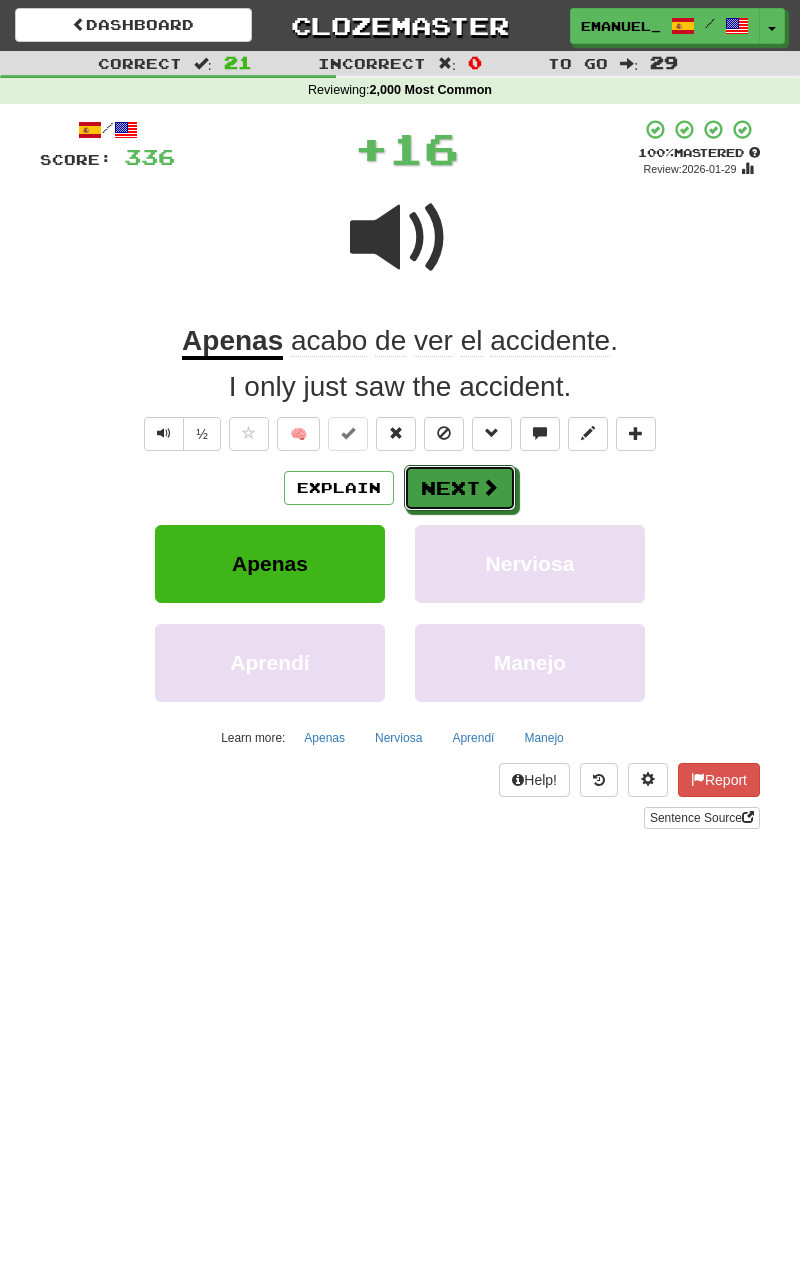 click on "Next" at bounding box center [460, 488] 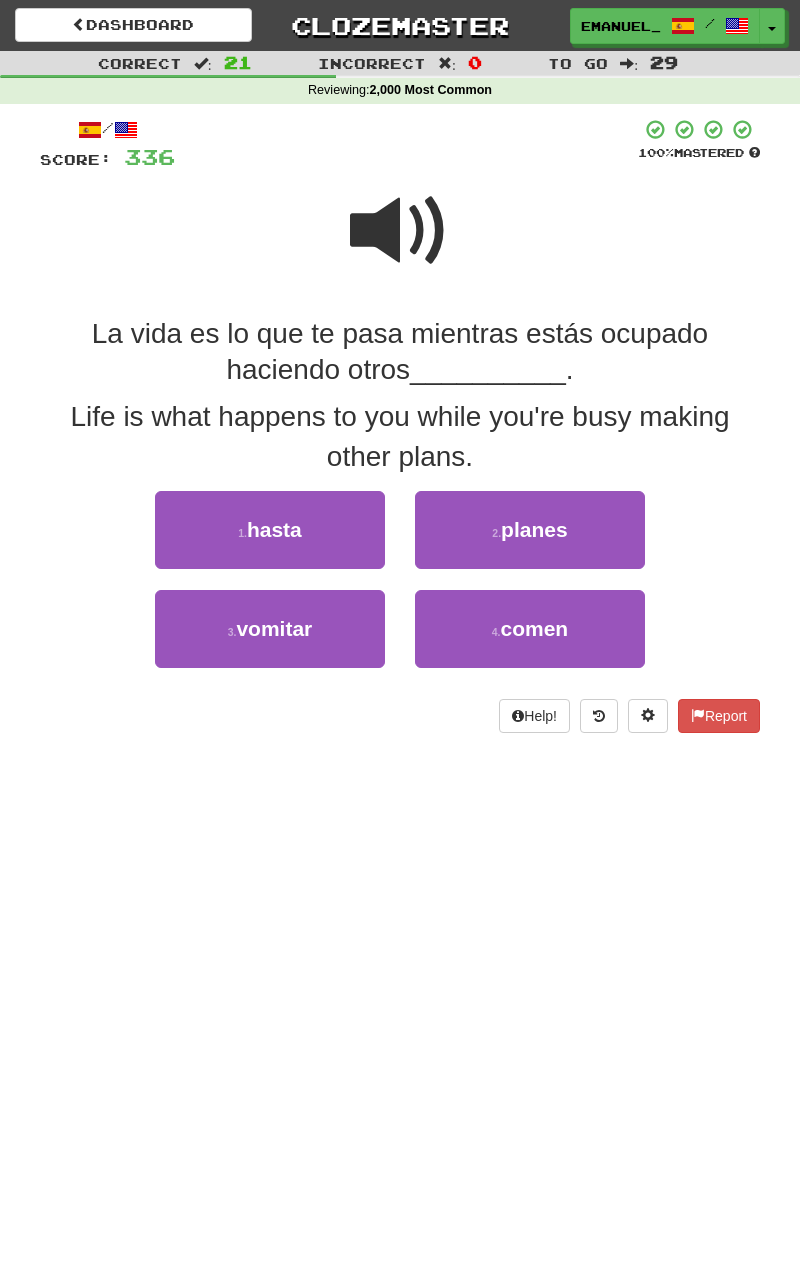 click at bounding box center (400, 231) 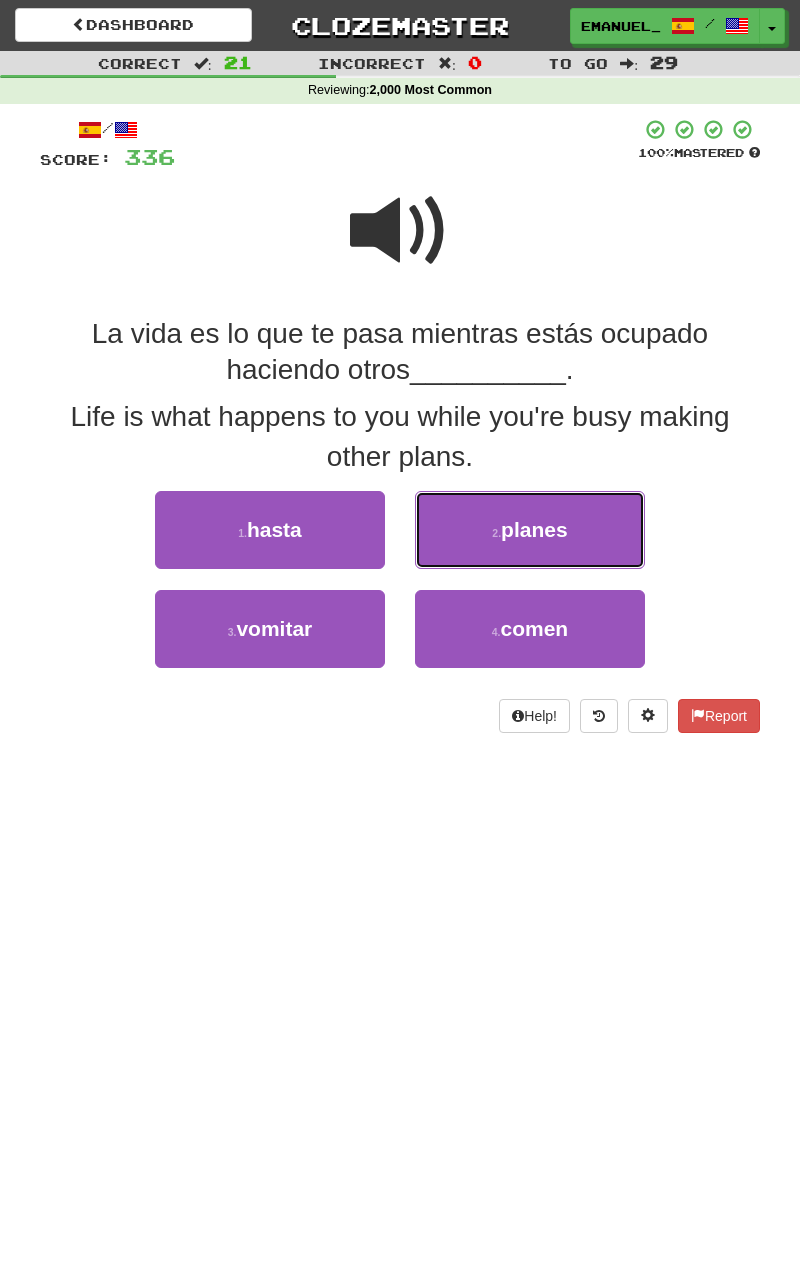 click on "planes" at bounding box center [534, 529] 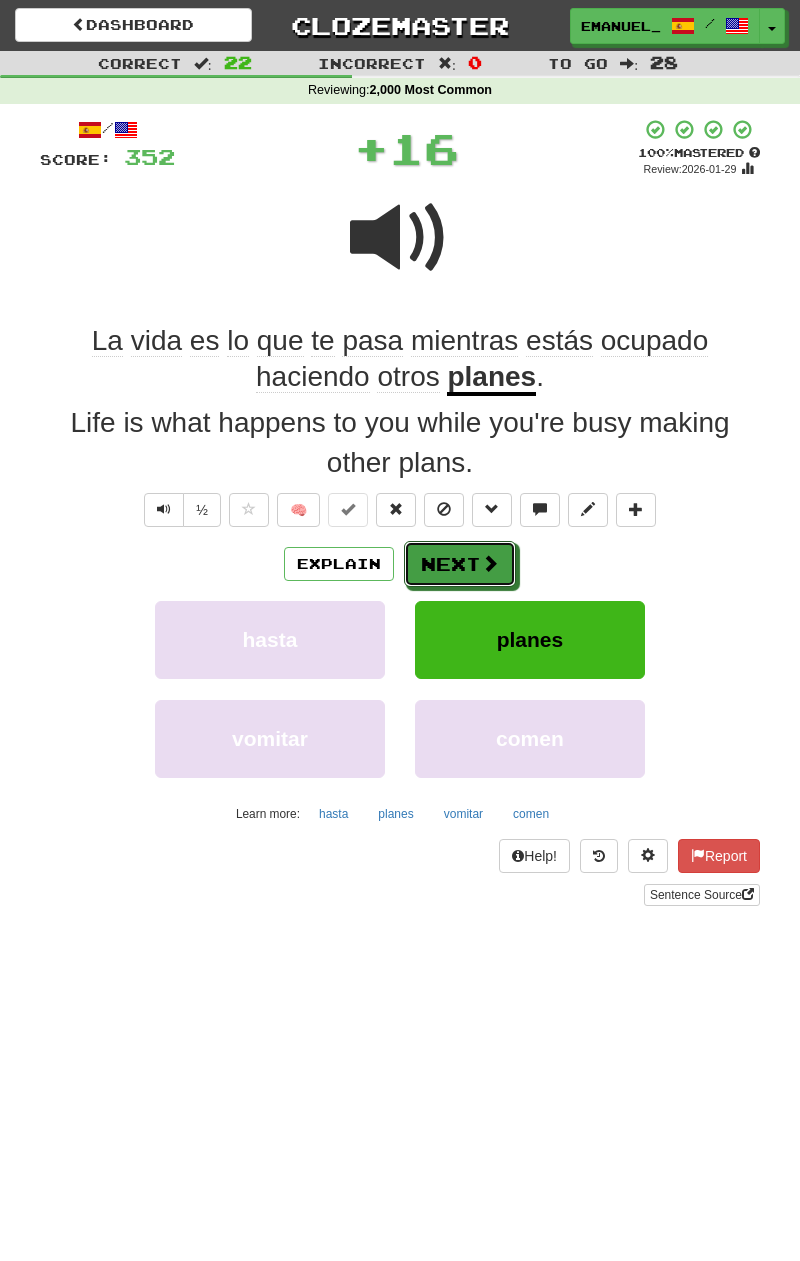 click on "Next" at bounding box center [460, 564] 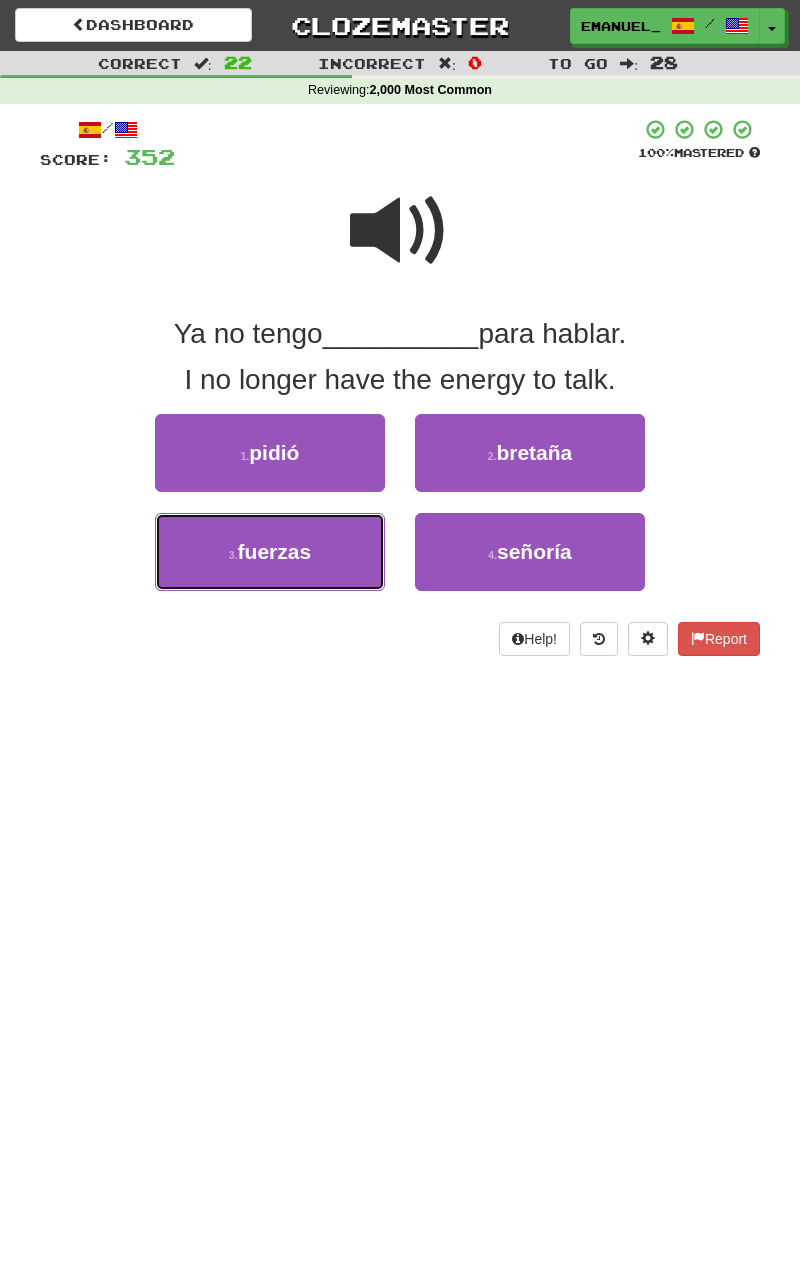 click on "3 .  fuerzas" at bounding box center [270, 552] 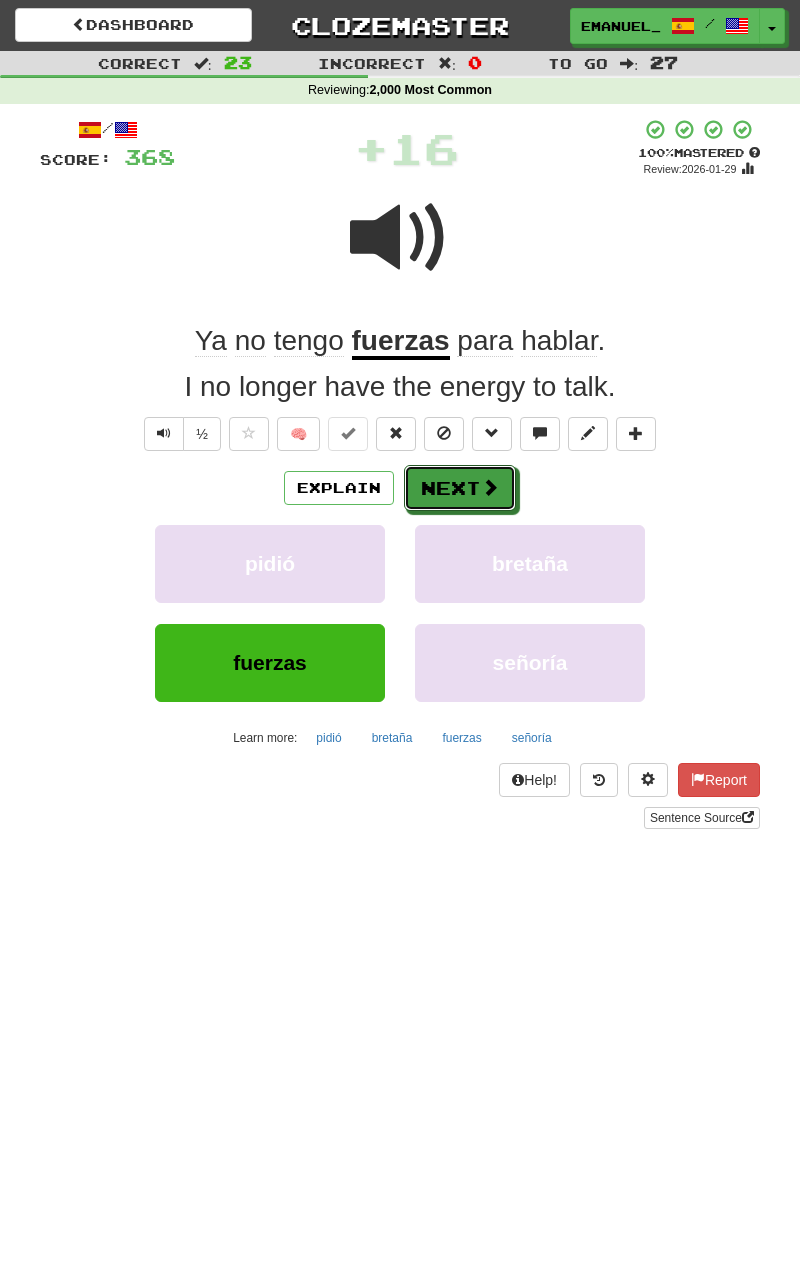 click on "Next" at bounding box center [460, 488] 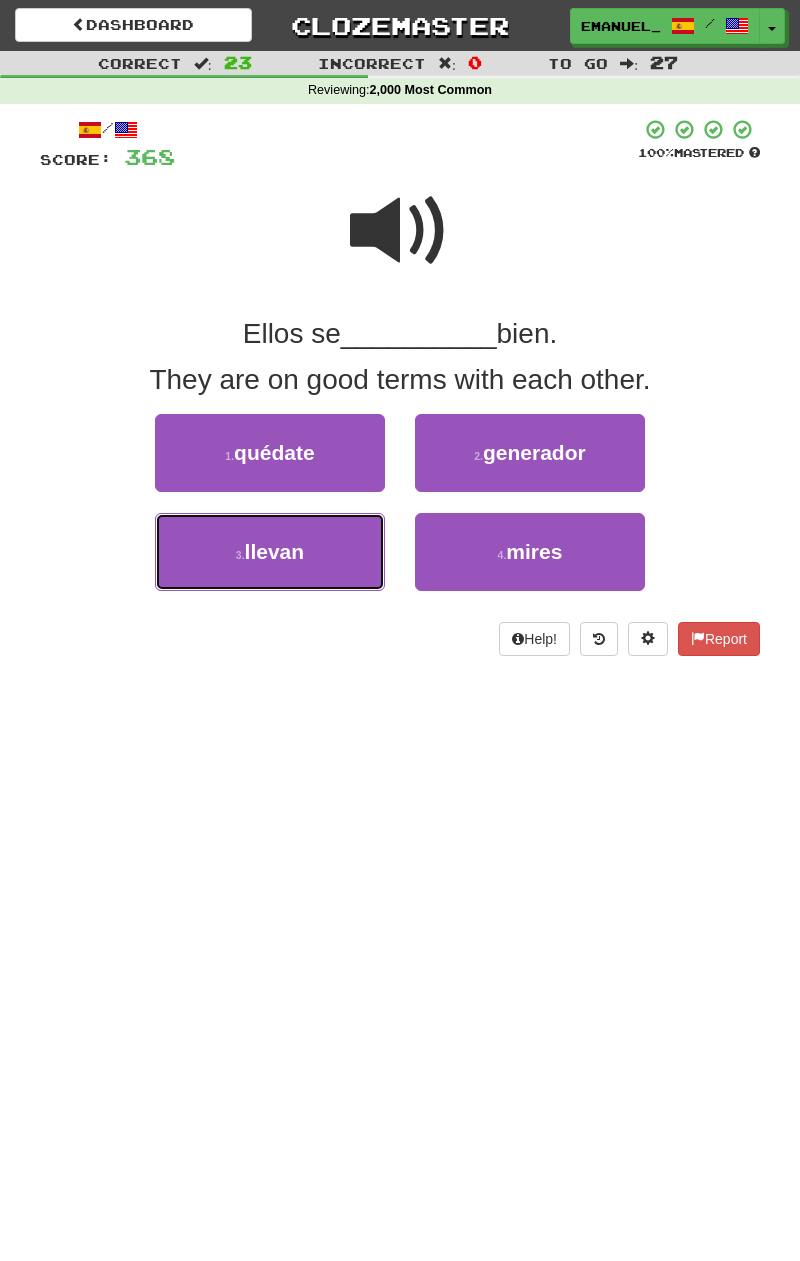 click on "3 .  llevan" at bounding box center [270, 552] 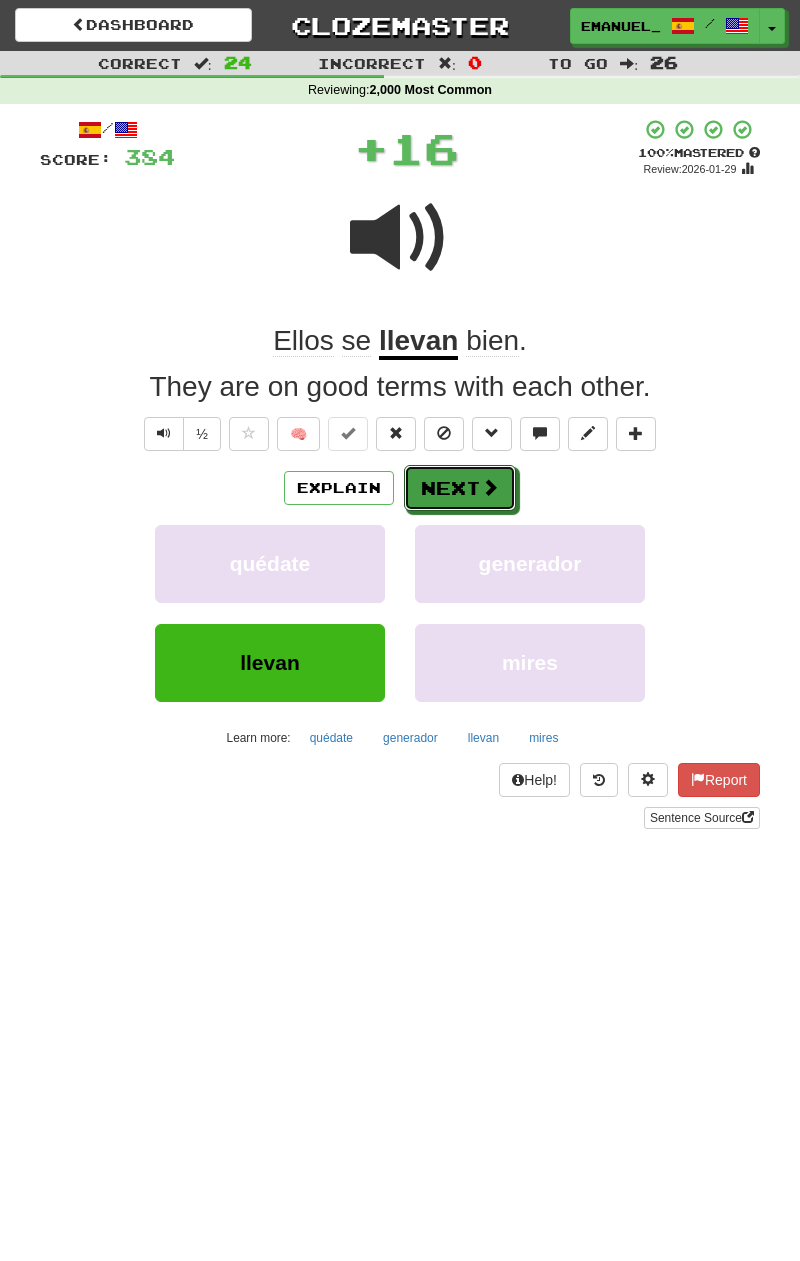 click on "Next" at bounding box center (460, 488) 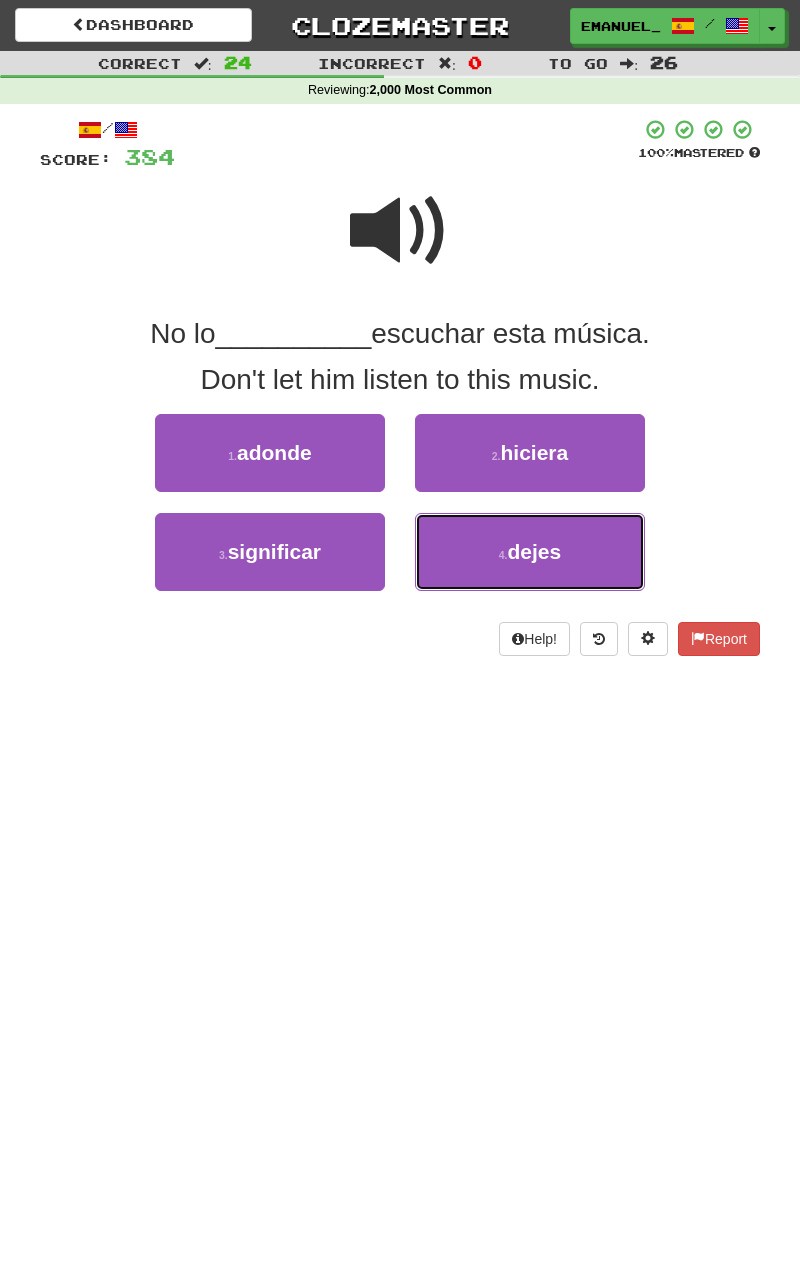 click on "4 .  dejes" at bounding box center (530, 552) 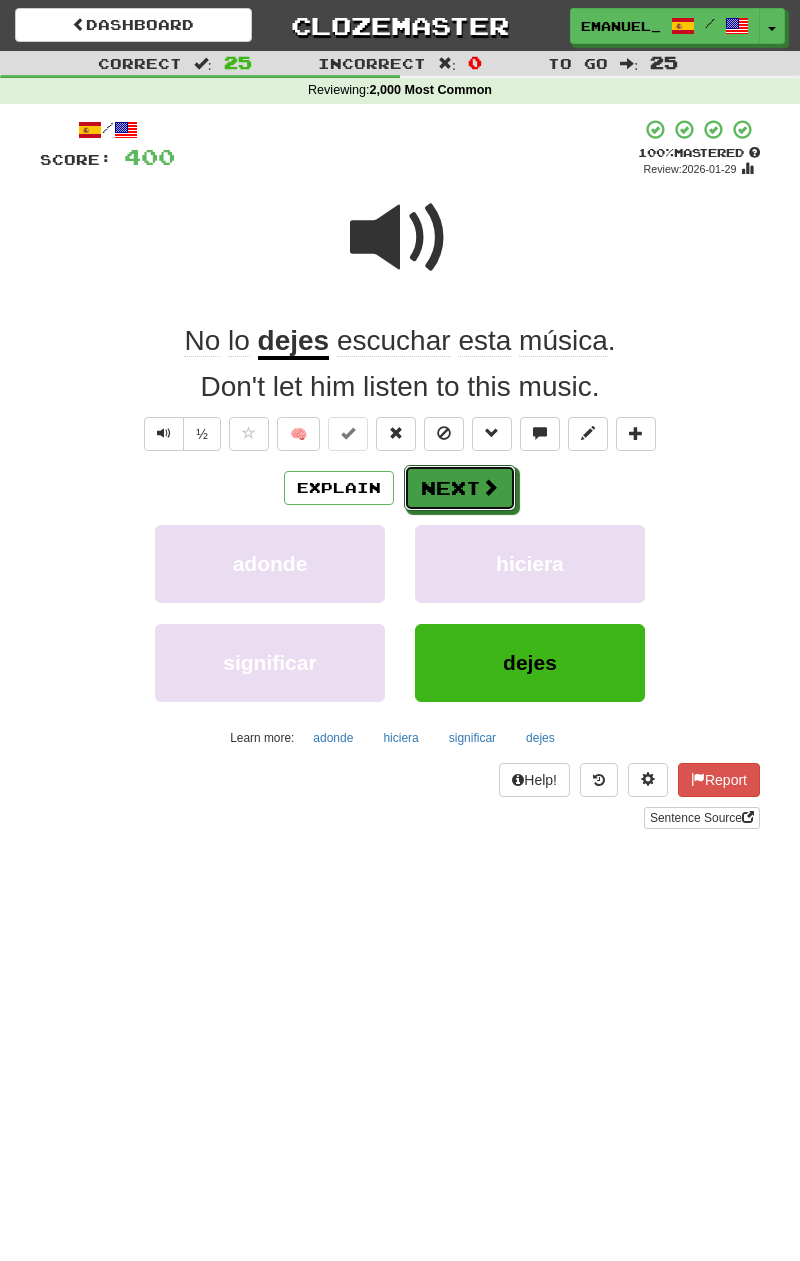 click at bounding box center [490, 487] 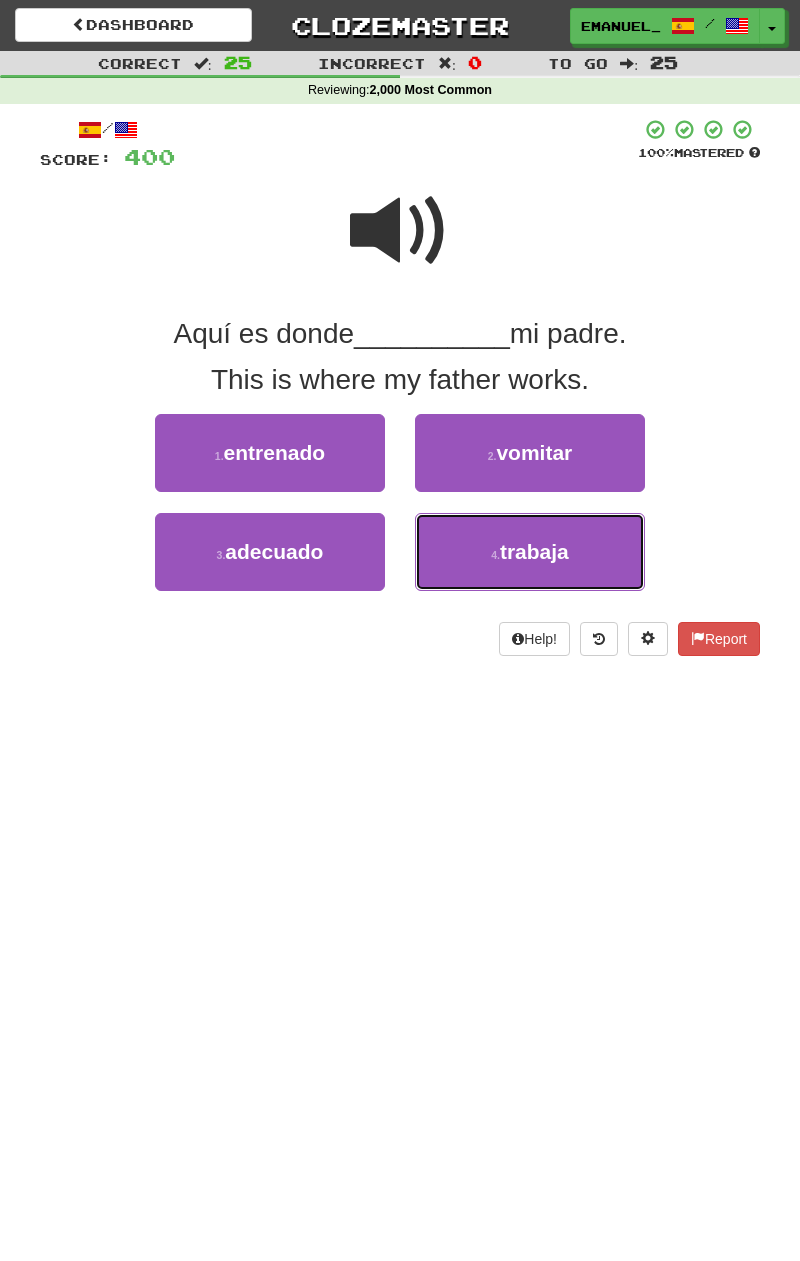 click on "4 .  trabaja" at bounding box center (530, 552) 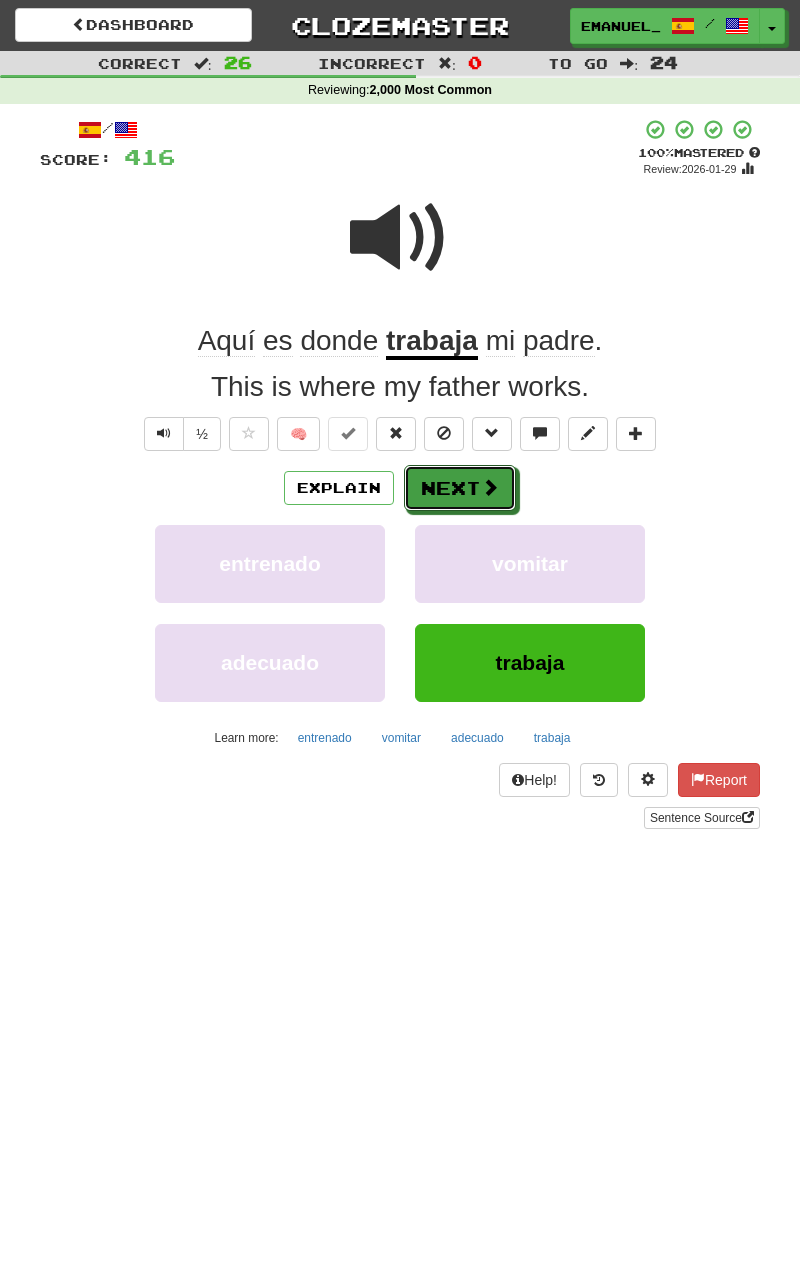 click at bounding box center (490, 487) 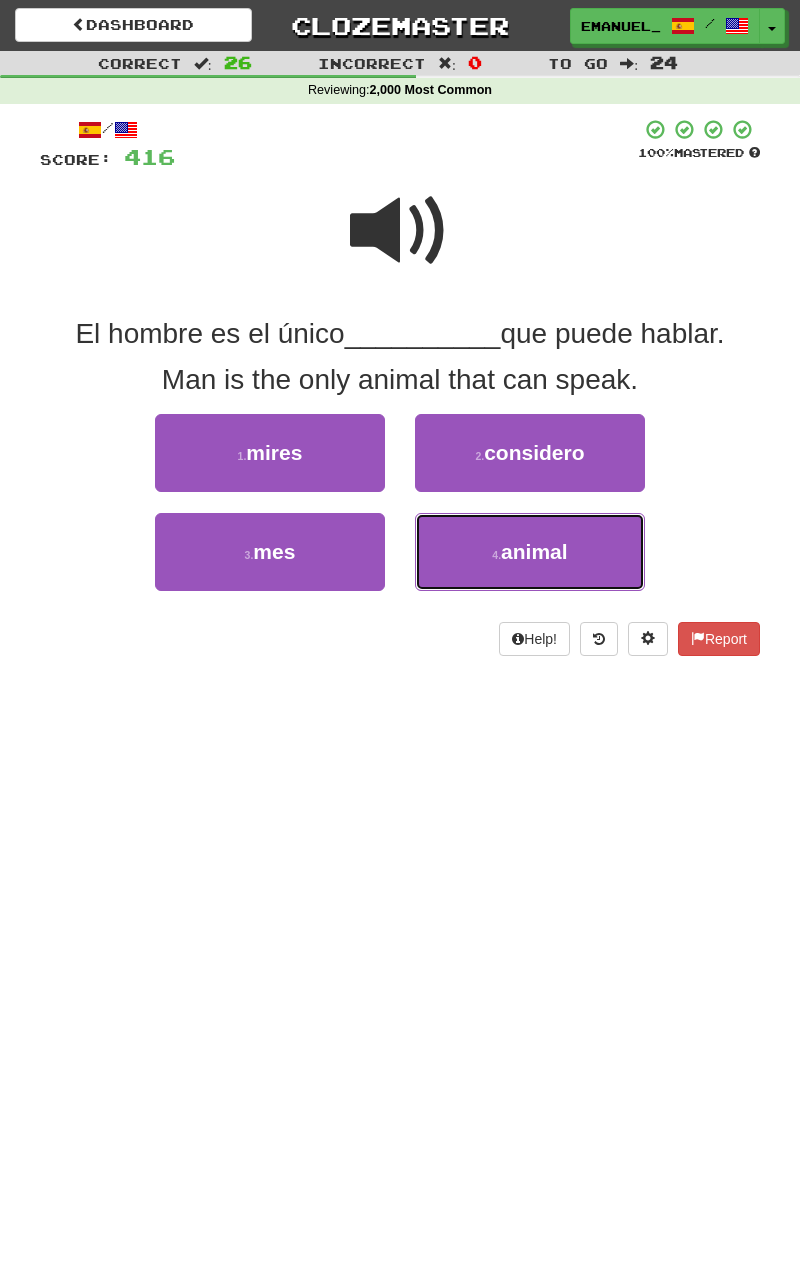 click on "4 .  animal" at bounding box center [530, 552] 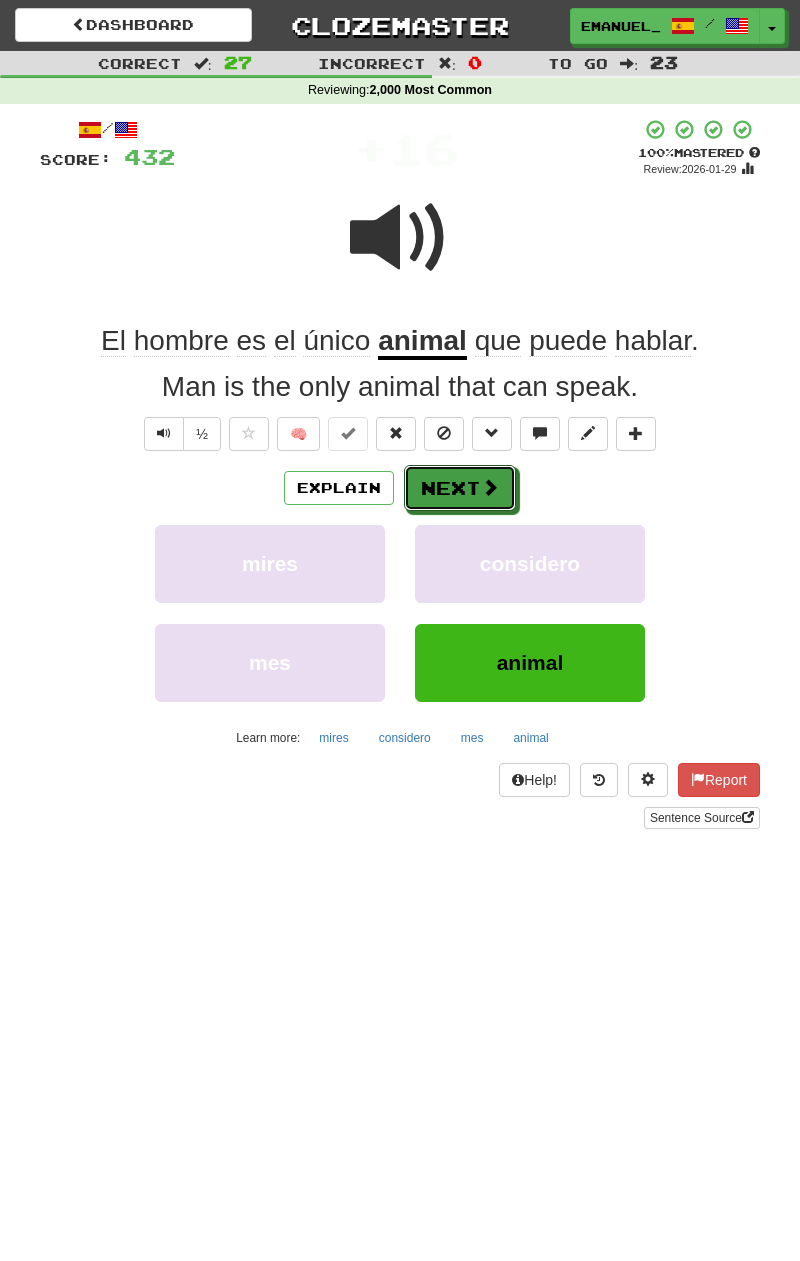 click on "Next" at bounding box center [460, 488] 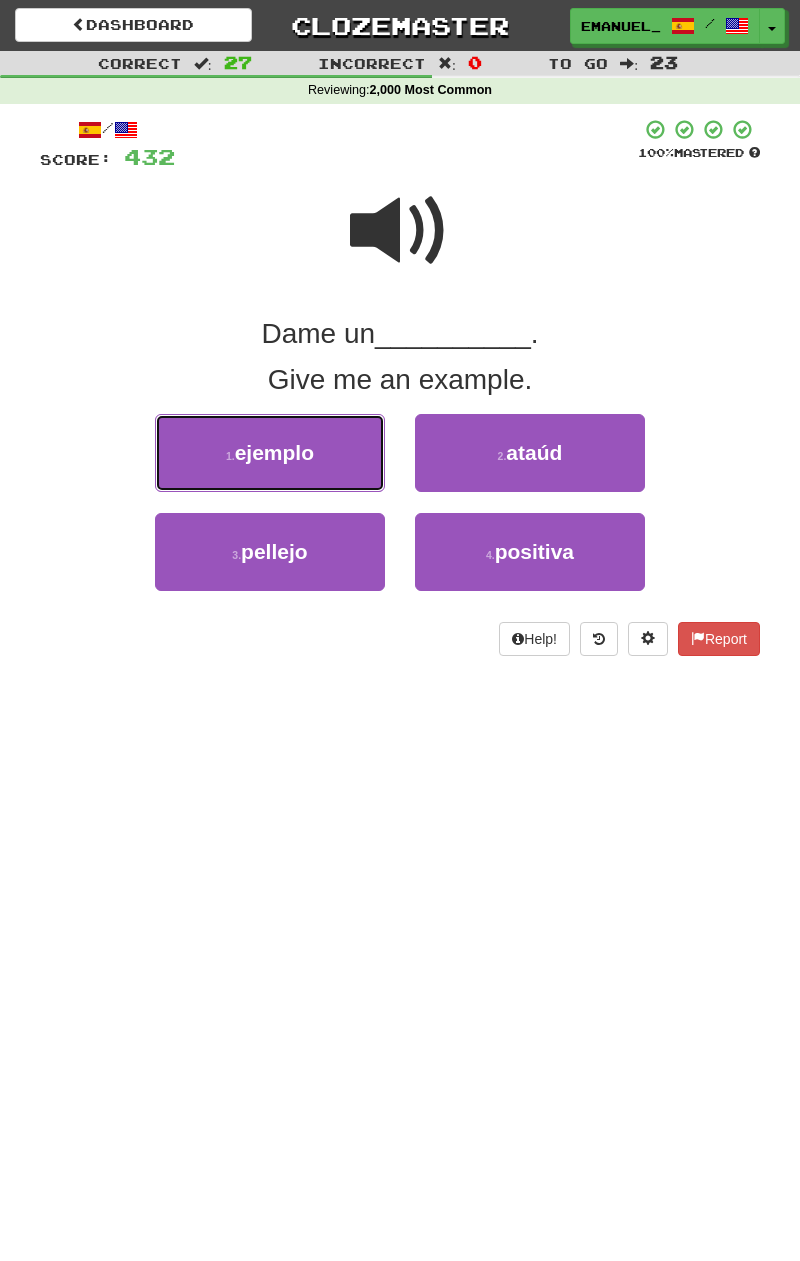 click on "1 .  ejemplo" at bounding box center [270, 453] 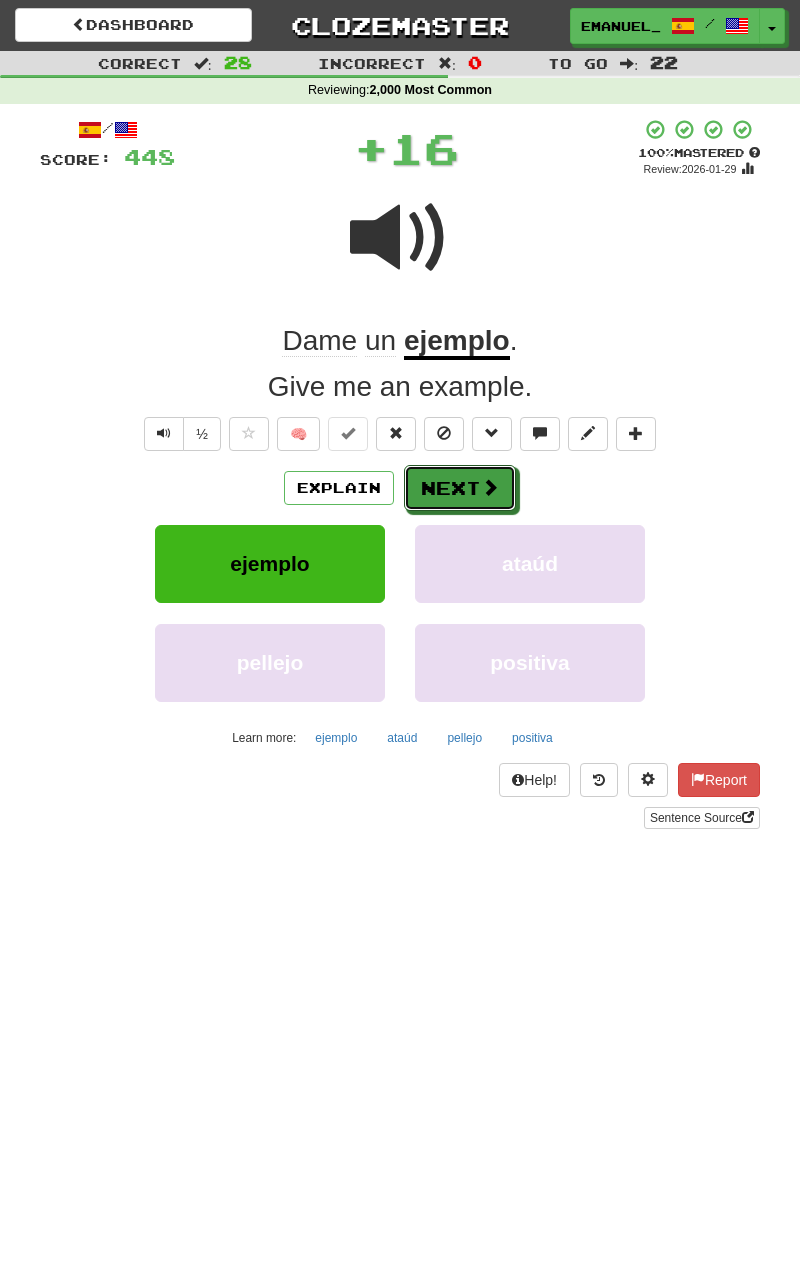 click on "Next" at bounding box center [460, 488] 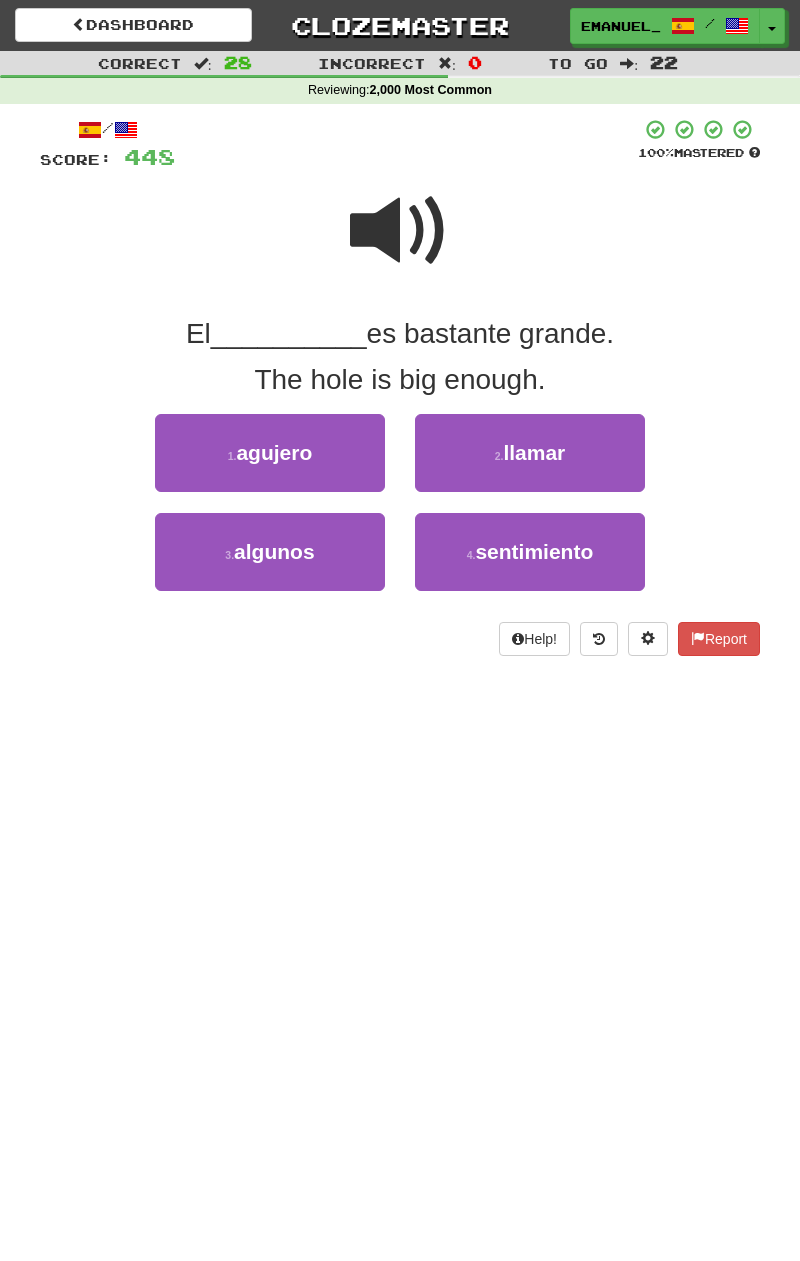 click at bounding box center (400, 231) 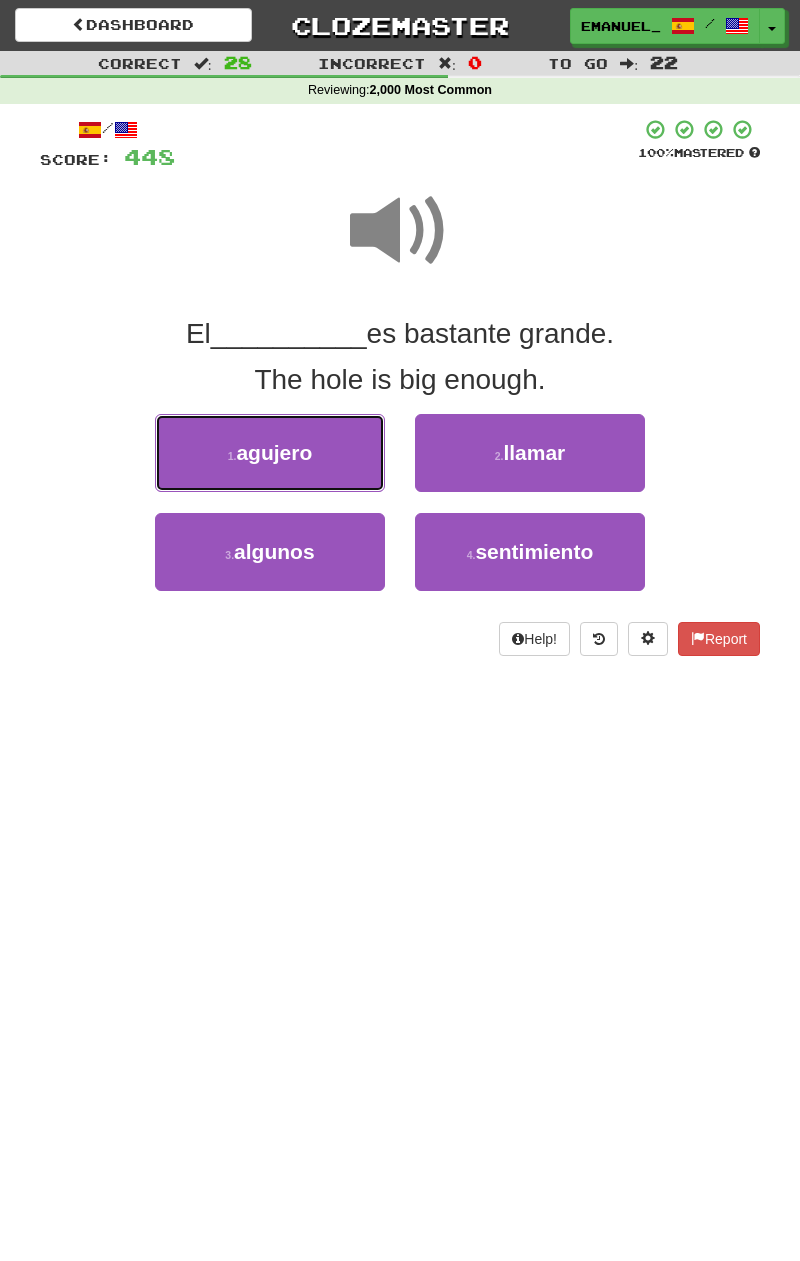click on "1 .  agujero" at bounding box center (270, 453) 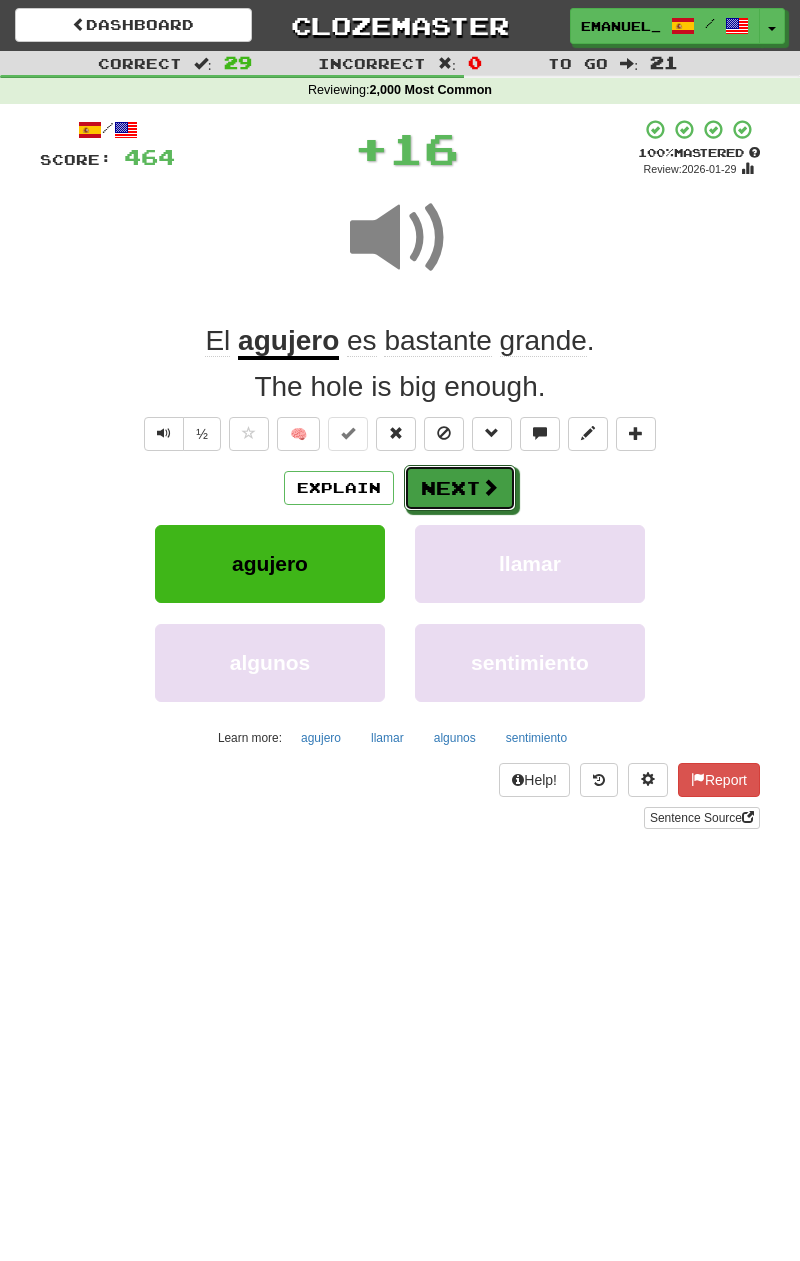 click on "Next" at bounding box center [460, 488] 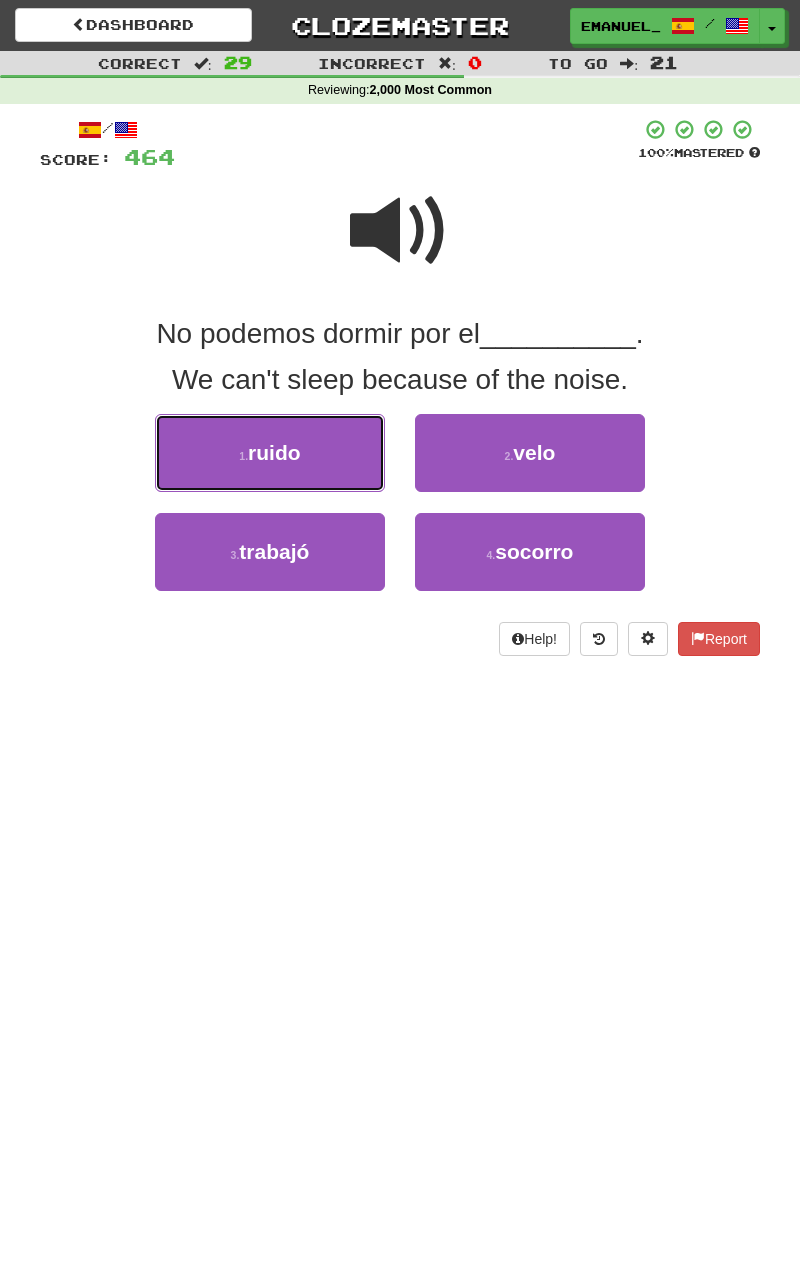 click on "1 .  ruido" at bounding box center (270, 453) 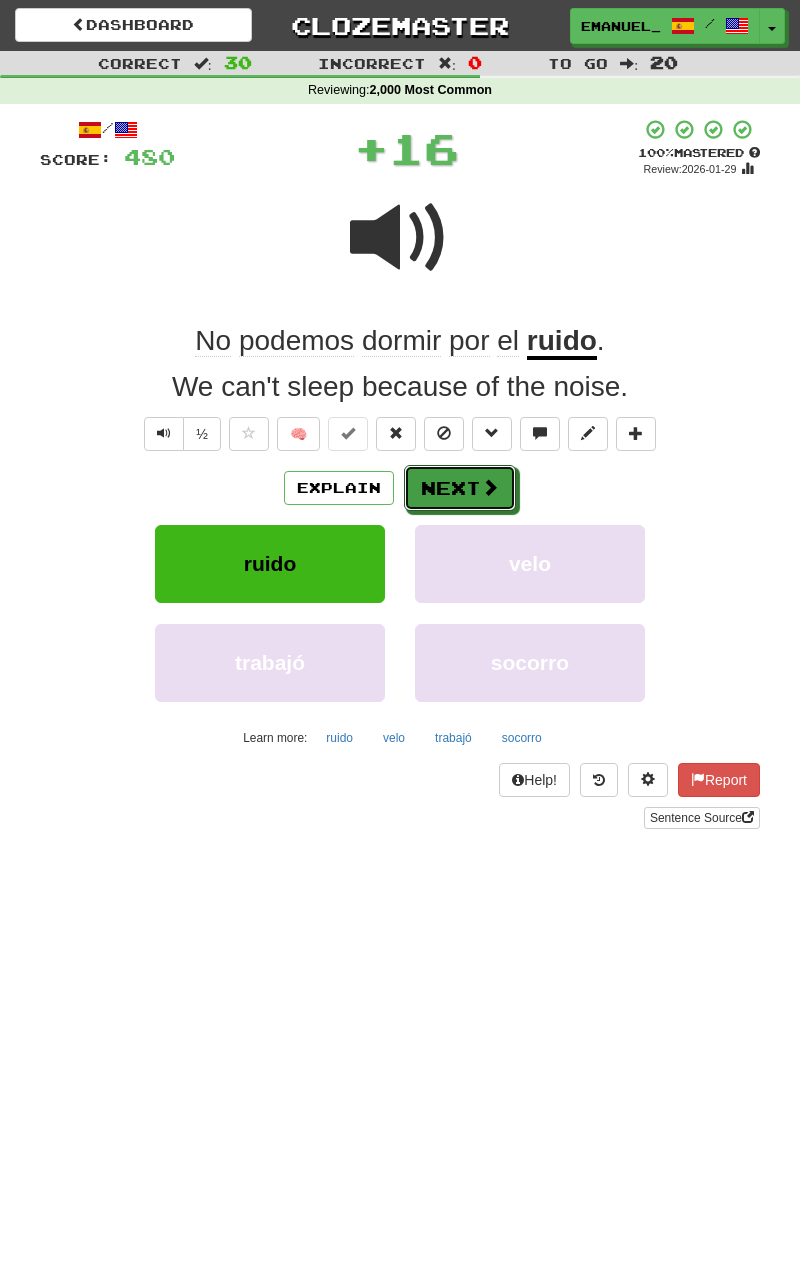click on "Next" at bounding box center (460, 488) 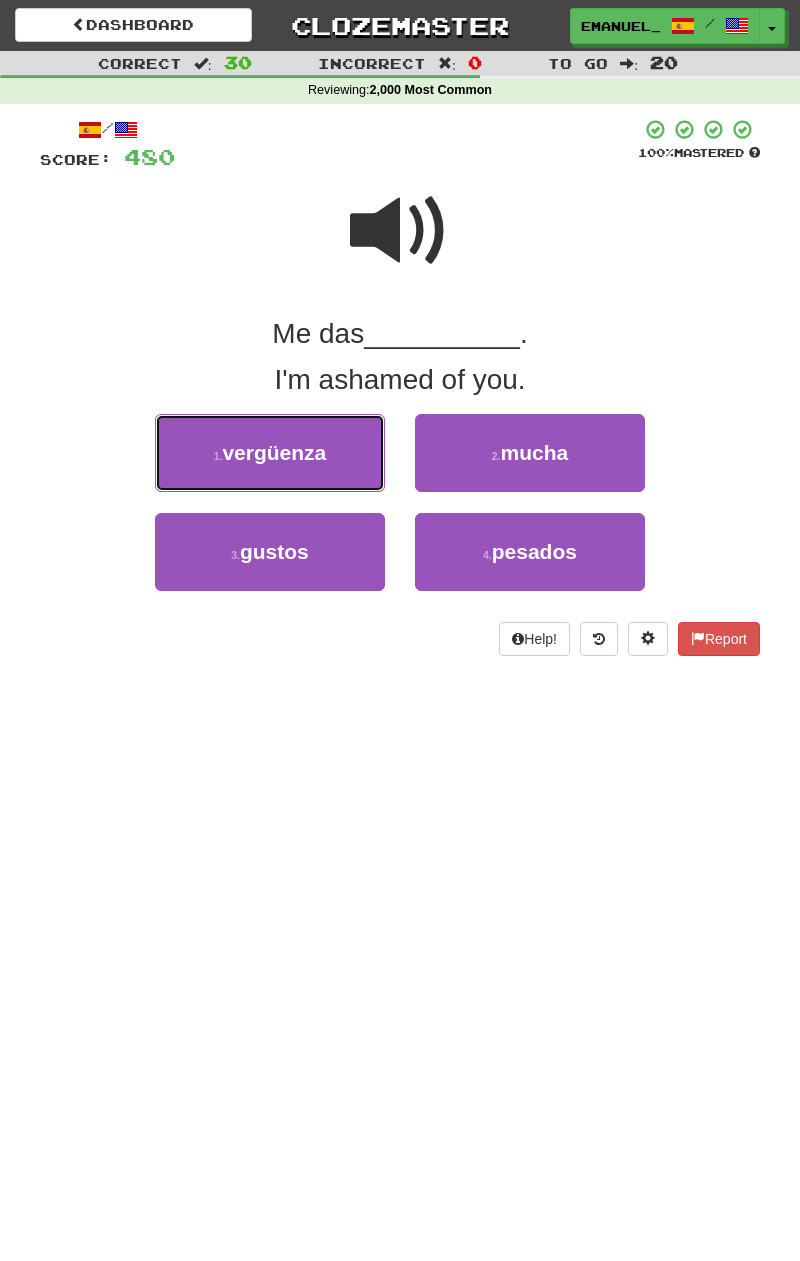 click on "1 .  vergüenza" at bounding box center (270, 453) 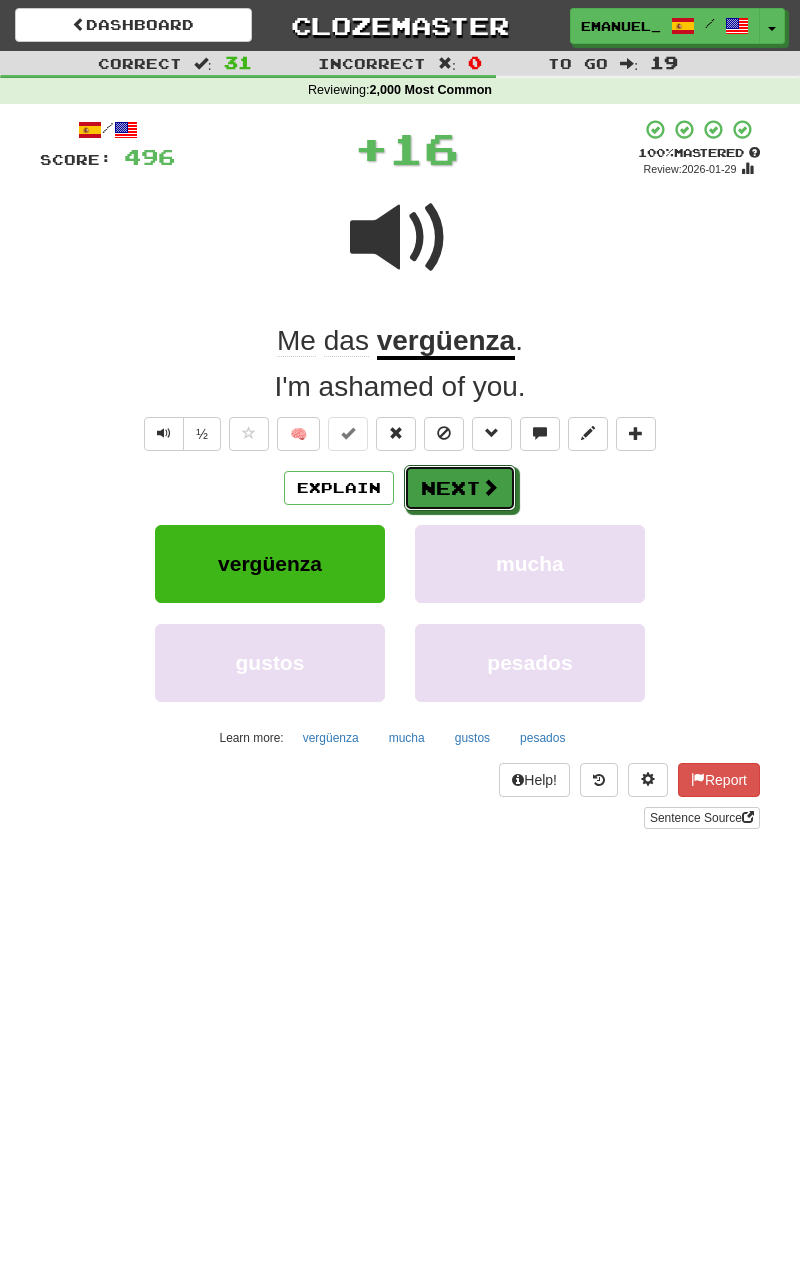 click on "Next" at bounding box center [460, 488] 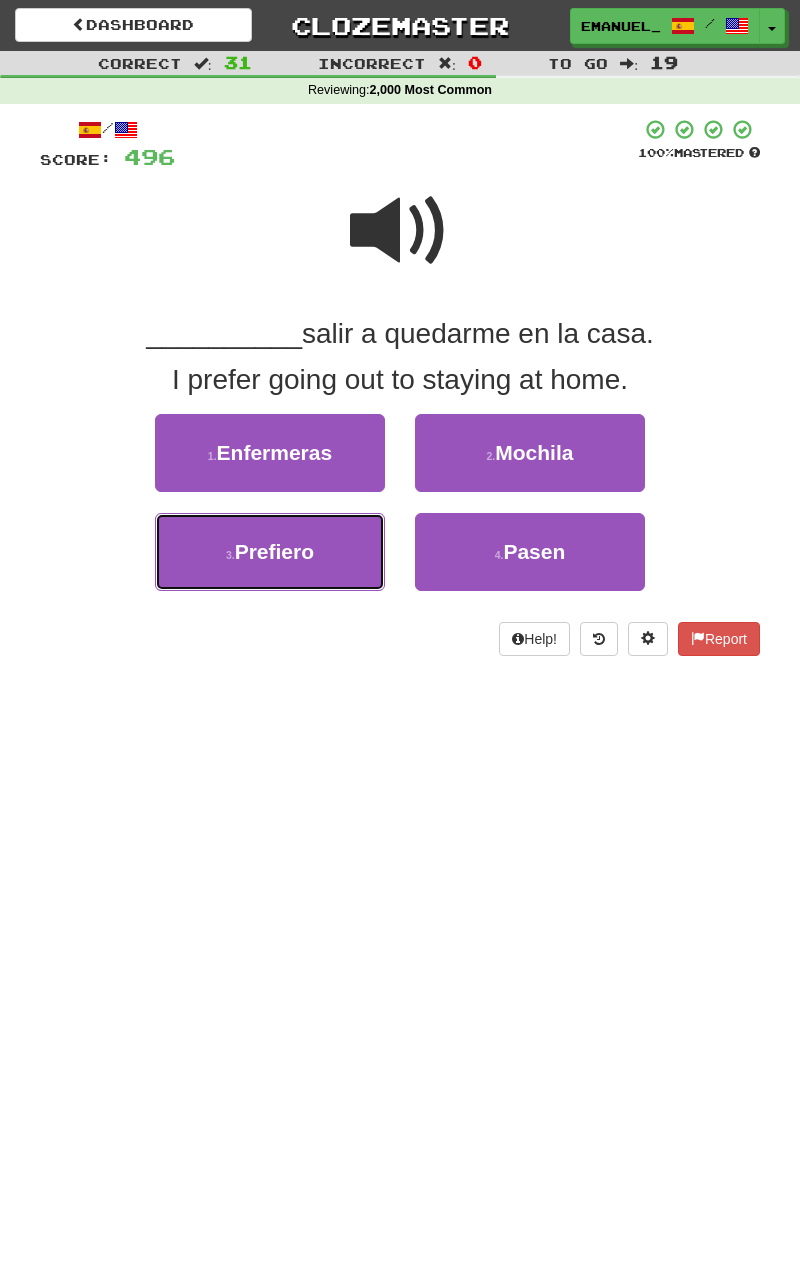 click on "3 .  Prefiero" at bounding box center [270, 552] 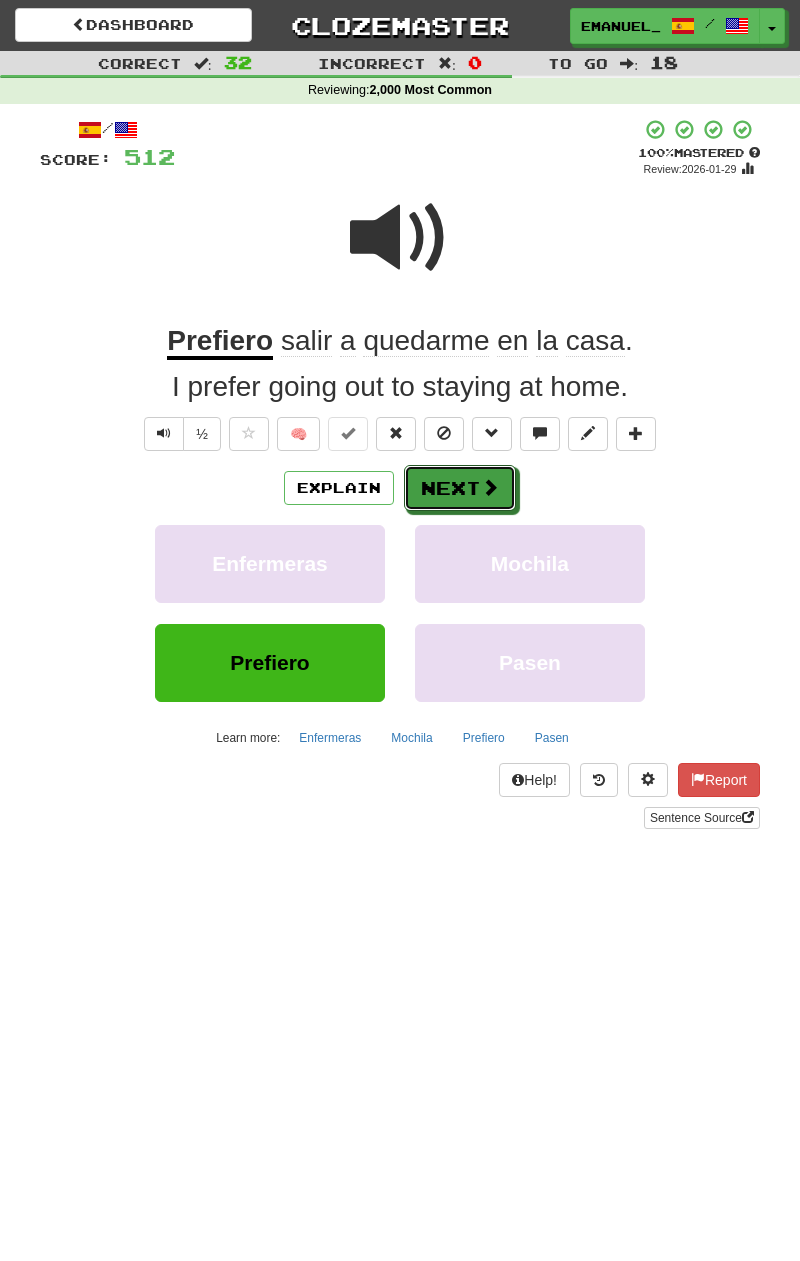 click on "Next" at bounding box center [460, 488] 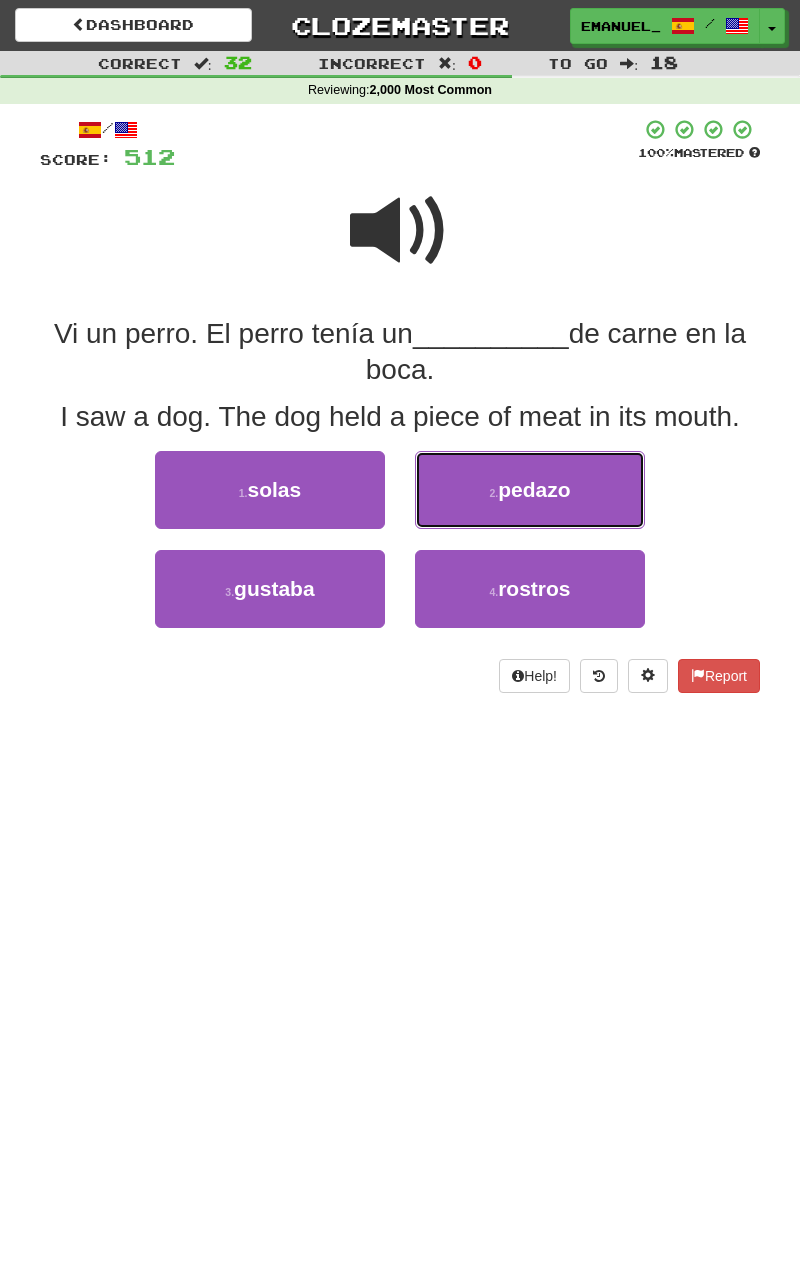 click on "2 .  pedazo" at bounding box center (530, 490) 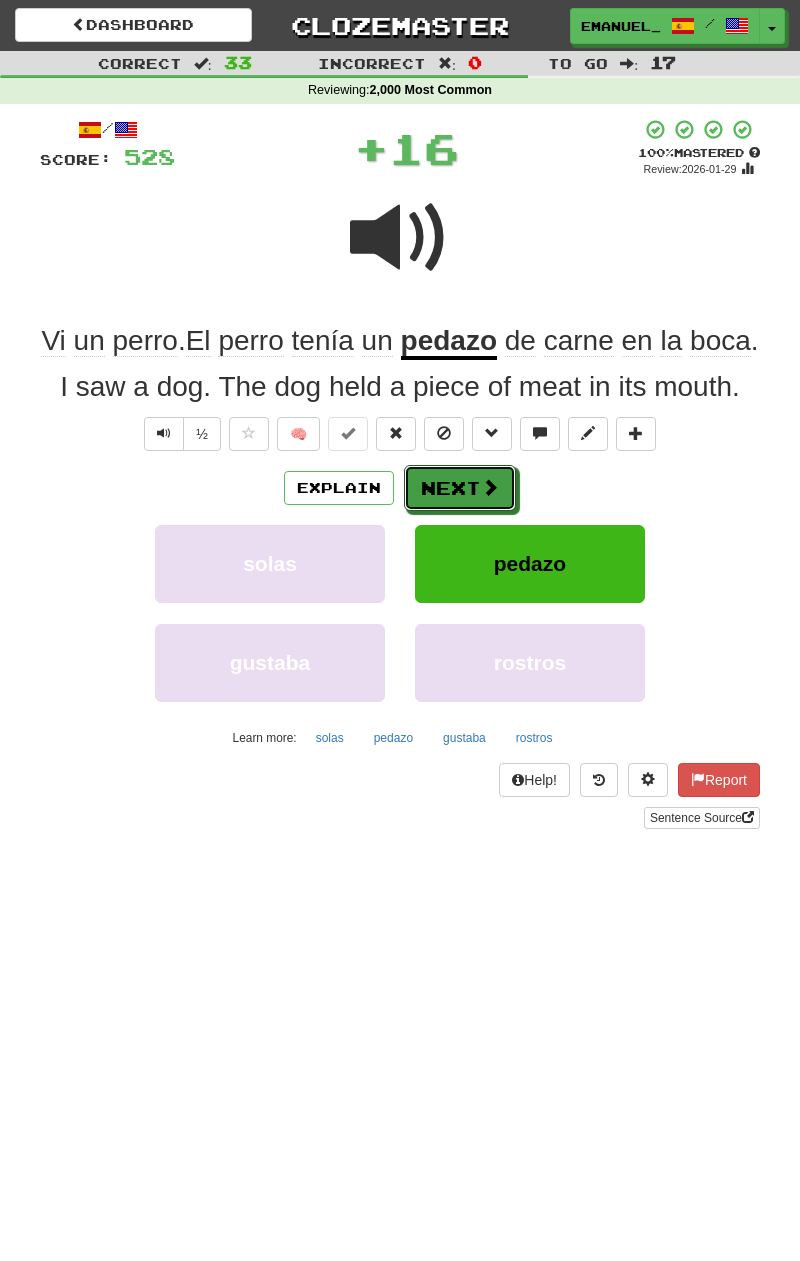 click at bounding box center (490, 487) 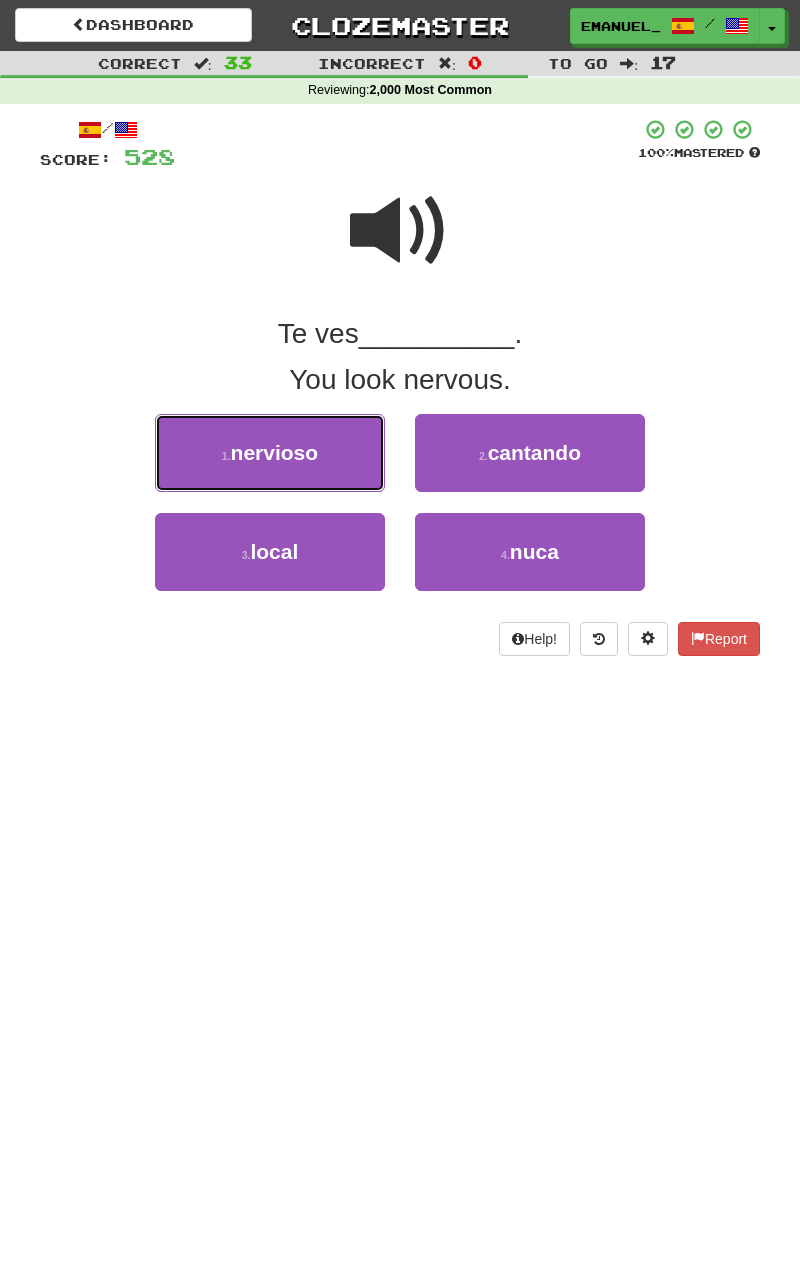 click on "1 .  nervioso" at bounding box center [270, 453] 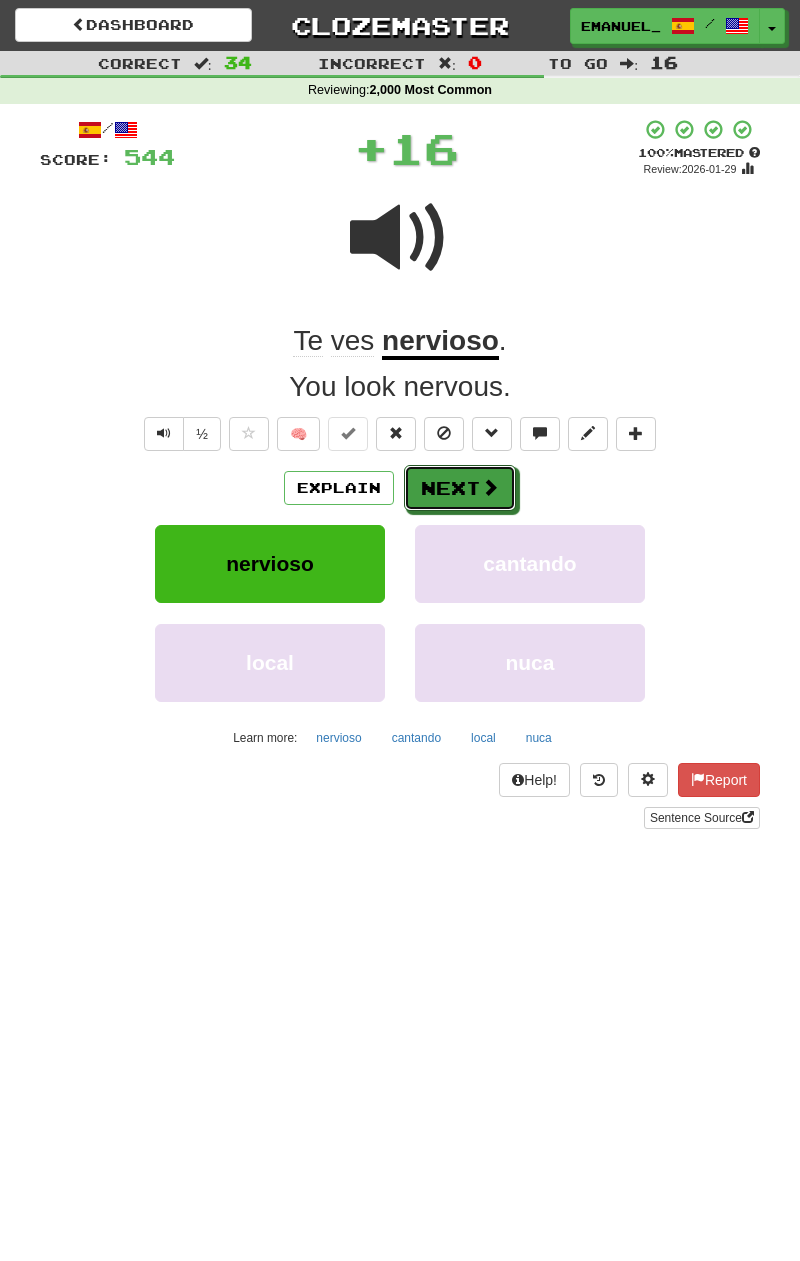 click on "Next" at bounding box center (460, 488) 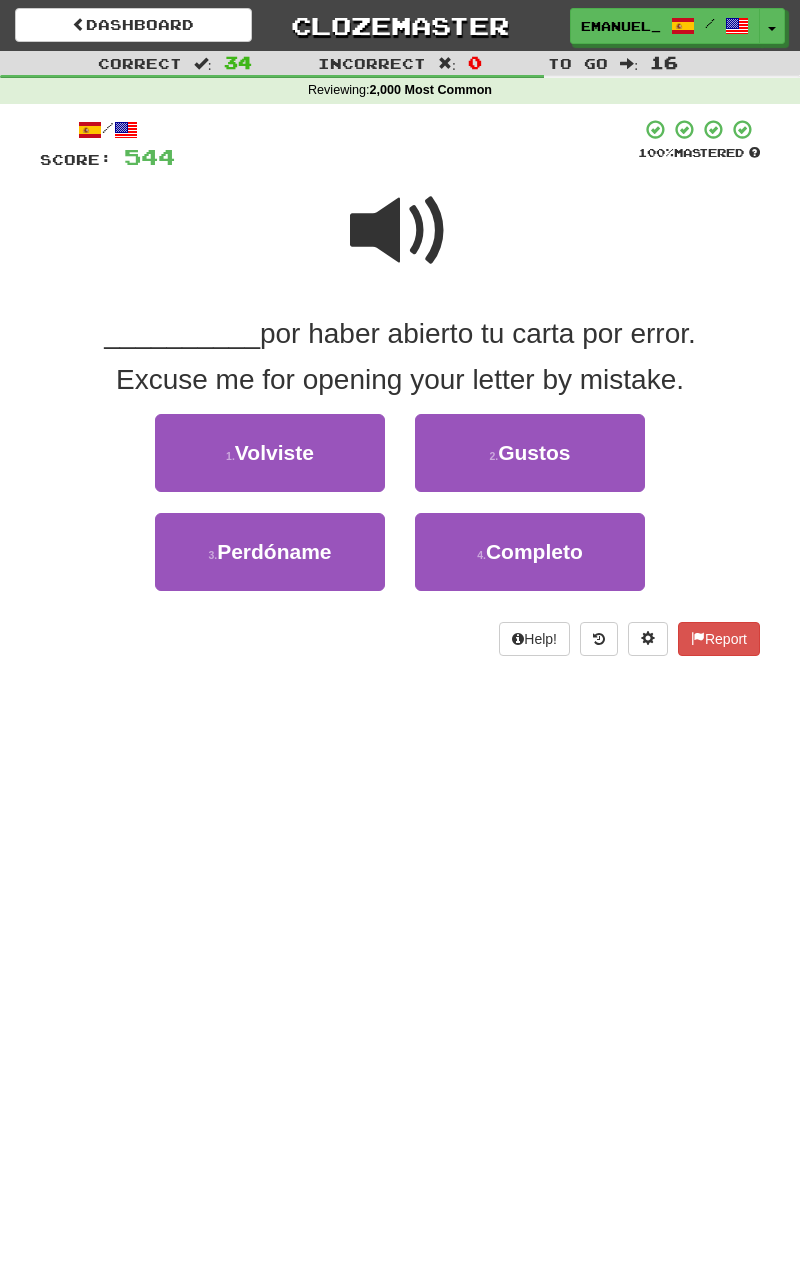 click at bounding box center (400, 231) 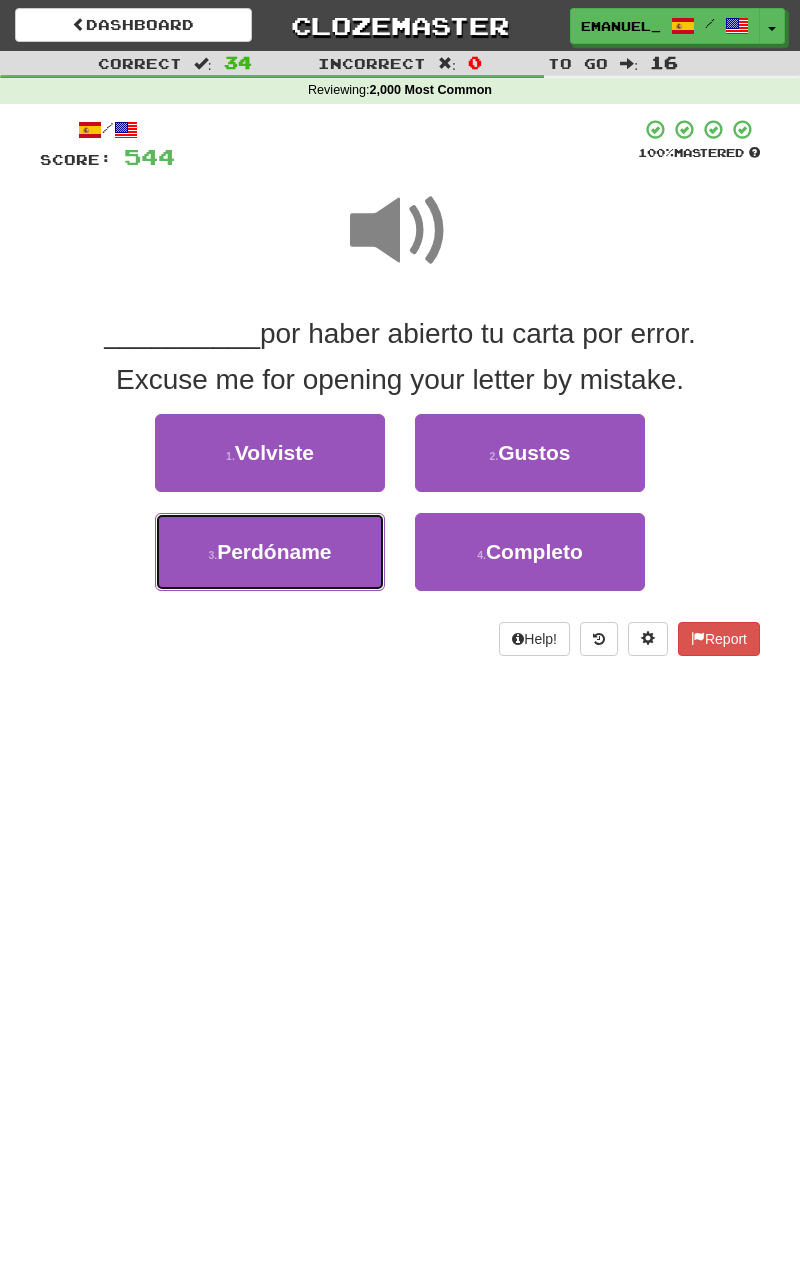 click on "Perdóname" at bounding box center (274, 551) 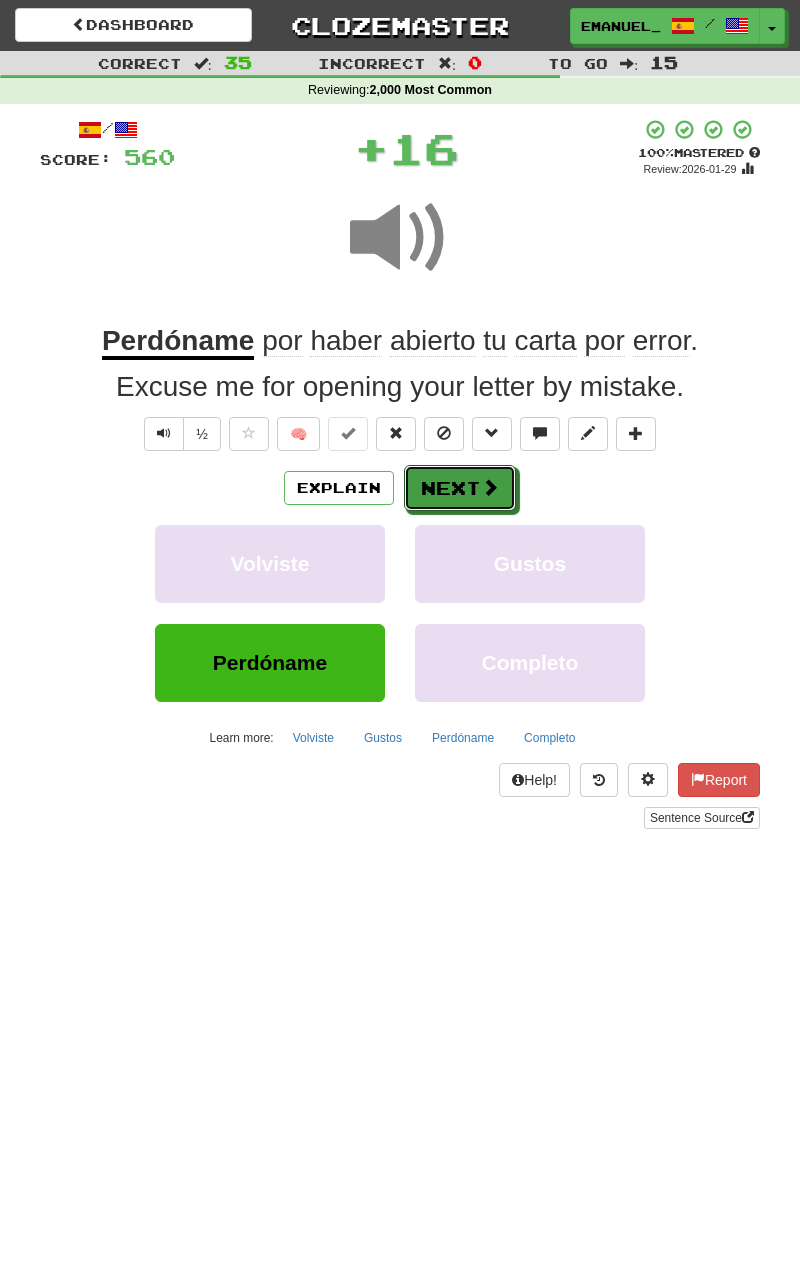 click on "Next" at bounding box center [460, 488] 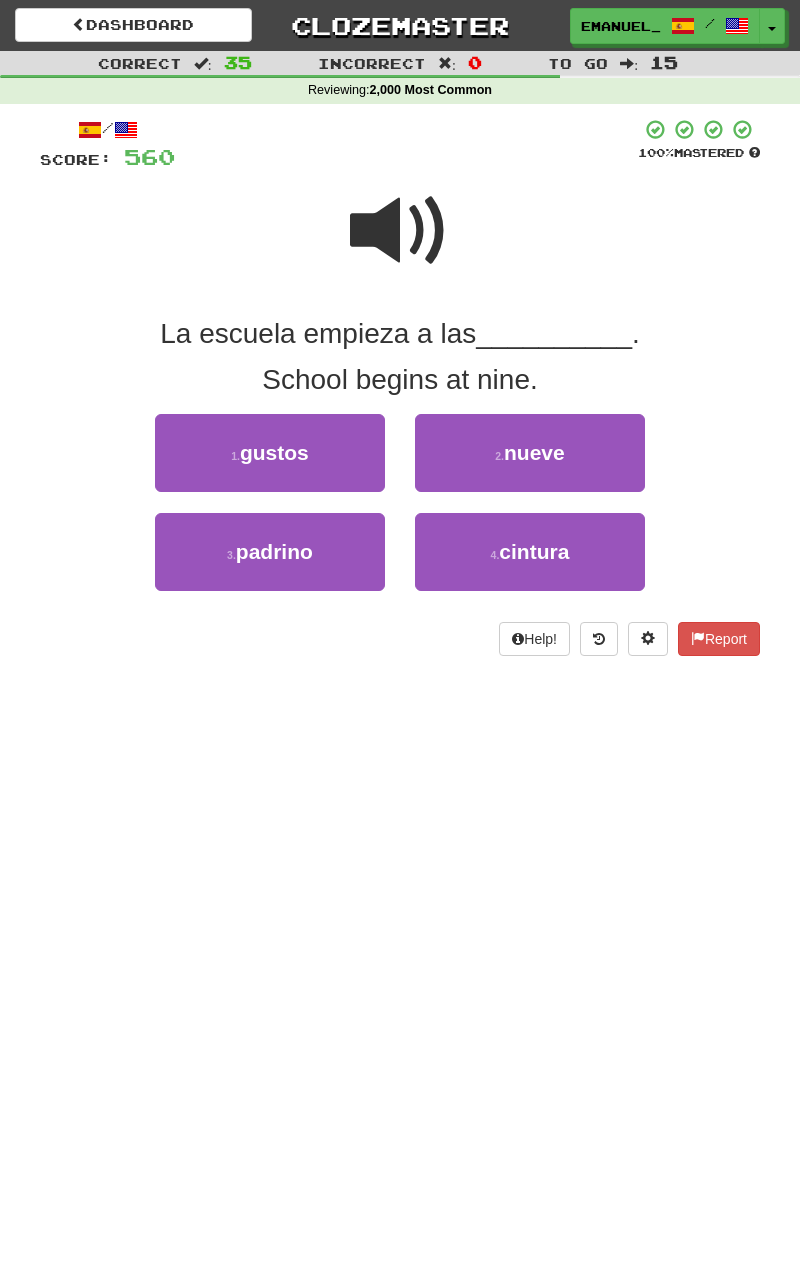 click at bounding box center [400, 231] 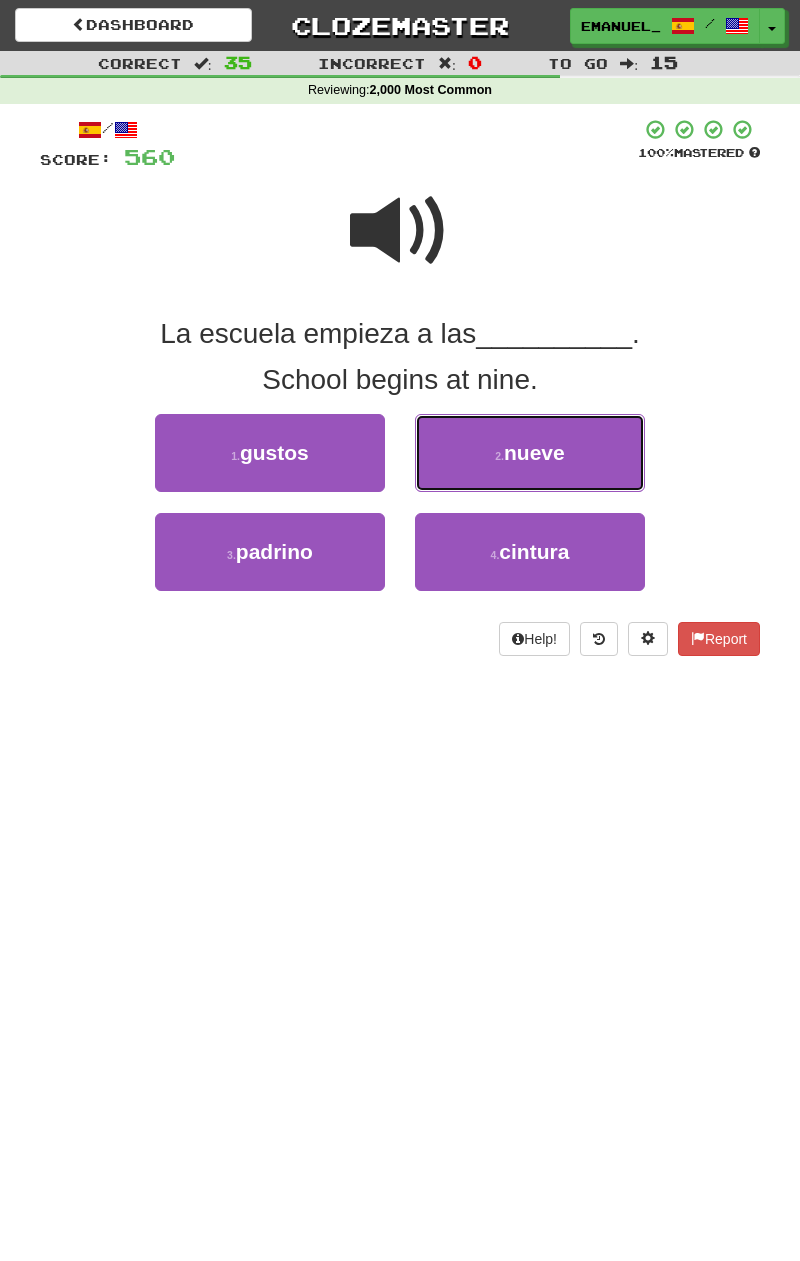 click on "2 .  nueve" at bounding box center [530, 453] 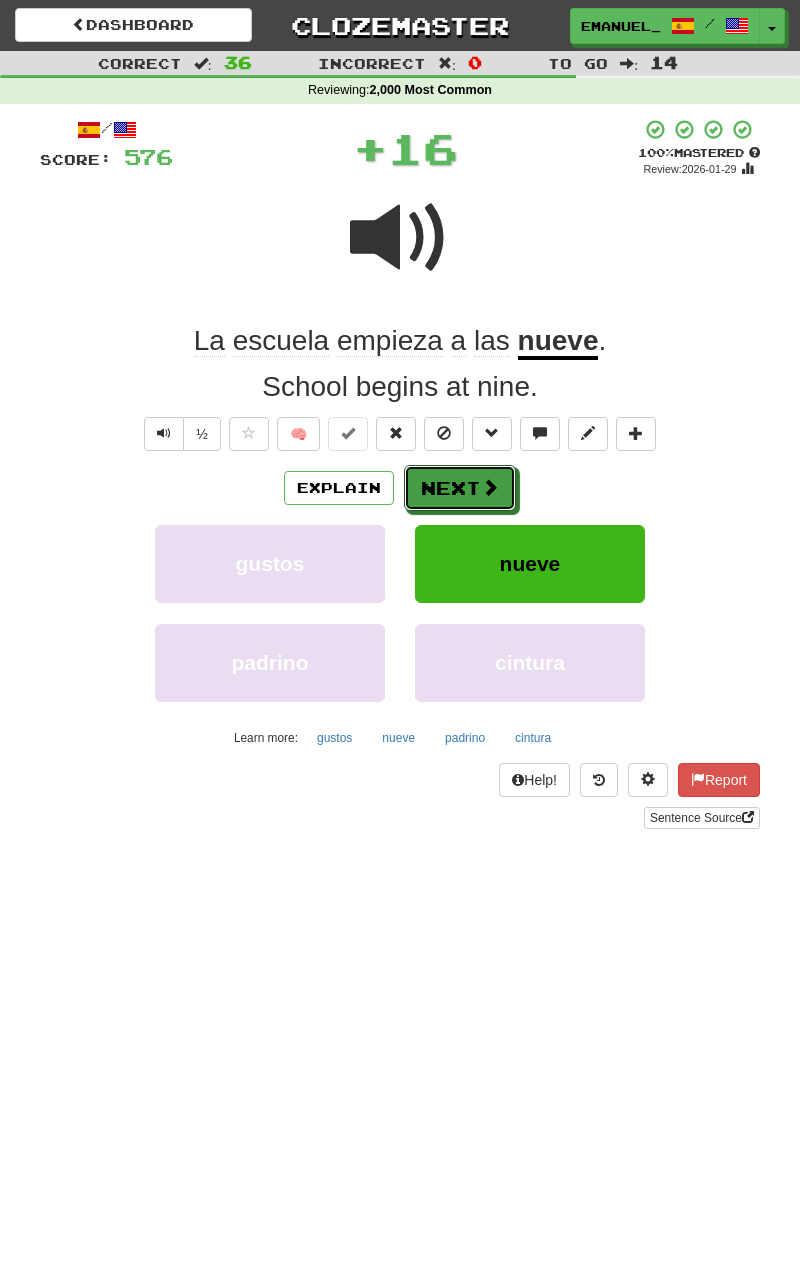 click on "Next" at bounding box center [460, 488] 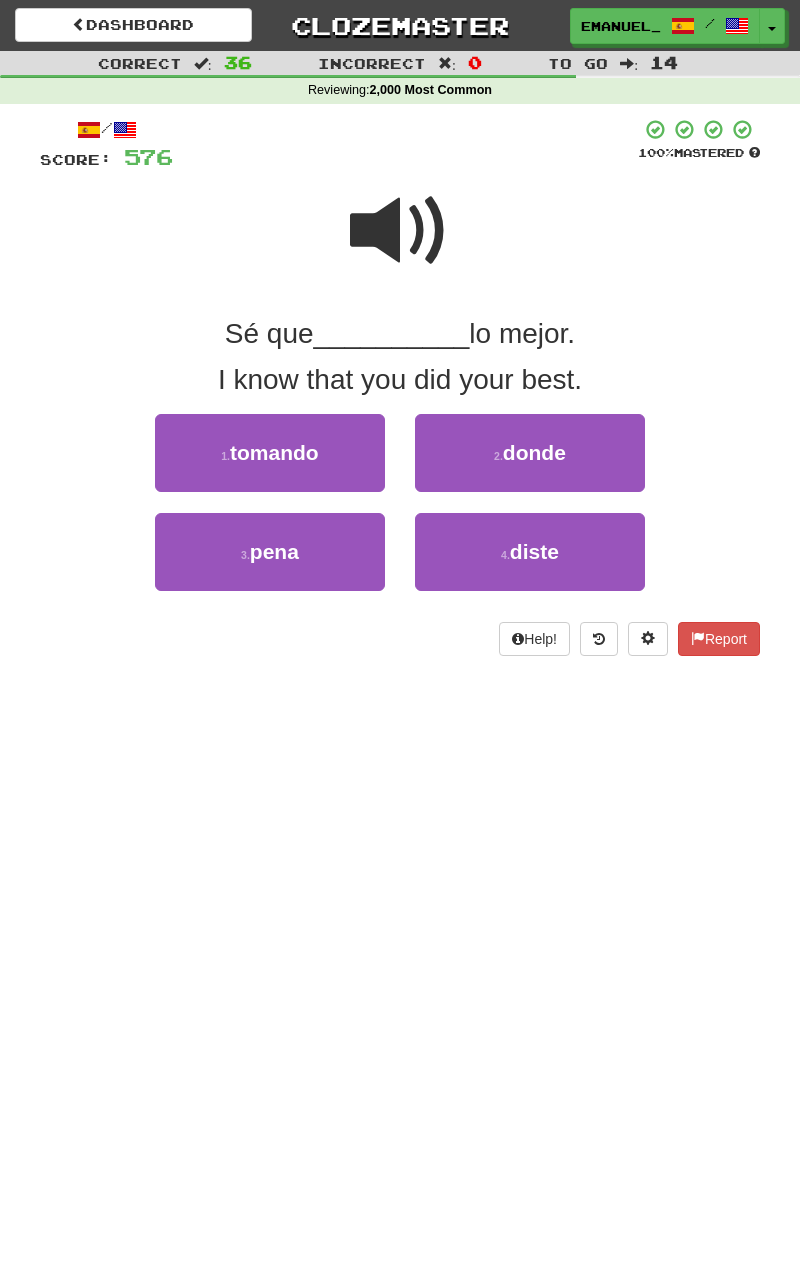 click on "Dashboard
Clozemaster
[USERNAME]
/
Toggle Dropdown
Dashboard
Leaderboard
Activity Feed
Notifications
3
Profile
Discussions
Español
/
English
Streak:
1
Review:
1,720
Daily Goal:  264 /200
Français
/
English
Streak:
0
Review:
219
Points Today: 0
Italiano
/
English
Streak:
0
Review:
2,006
Points Today: 0
Nederlands
/
English
Streak:
0
Review:
16
Points Today: 0
Languages
Account
Logout
[USERNAME]
/
Toggle Dropdown
Dashboard
Leaderboard
Activity Feed
Notifications
3
Profile
Discussions
Español
/
English
Streak:
1
Review:
1,720
264" at bounding box center (400, 630) 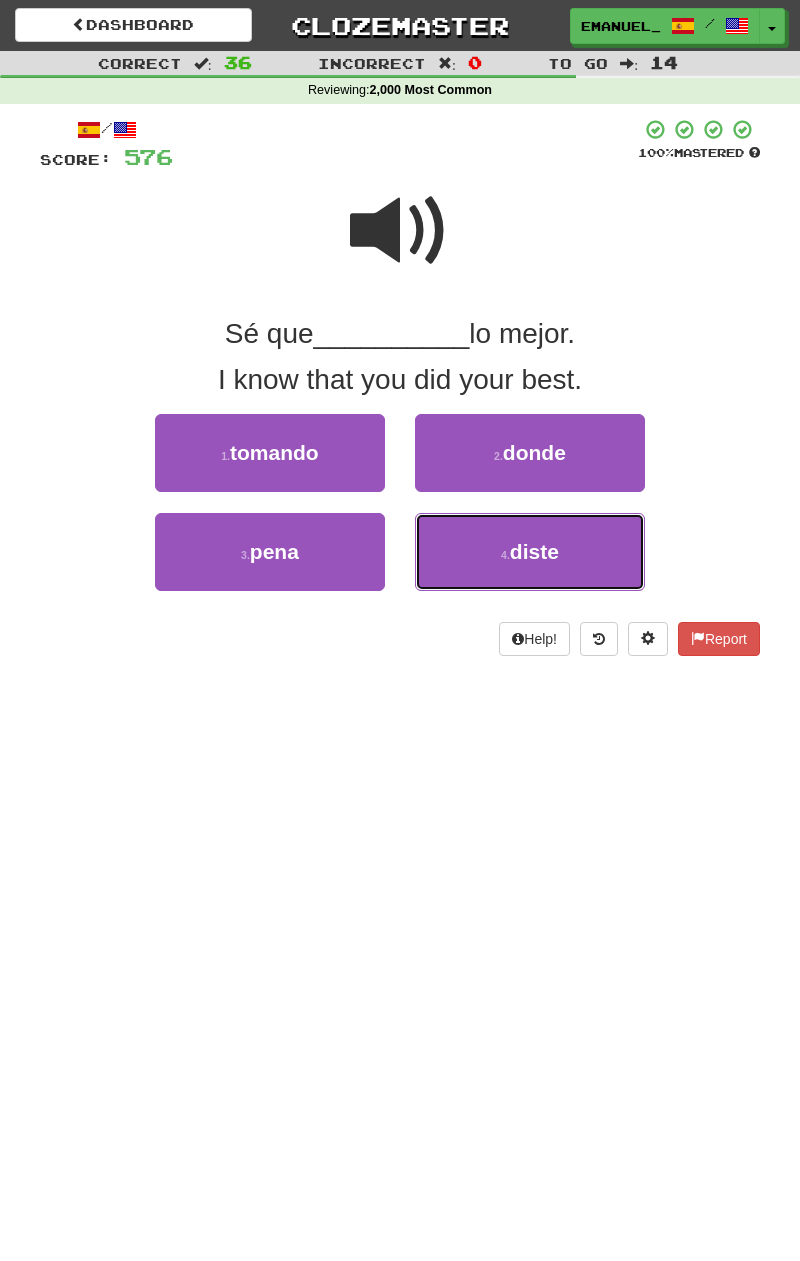 click on "4 .  diste" at bounding box center [530, 552] 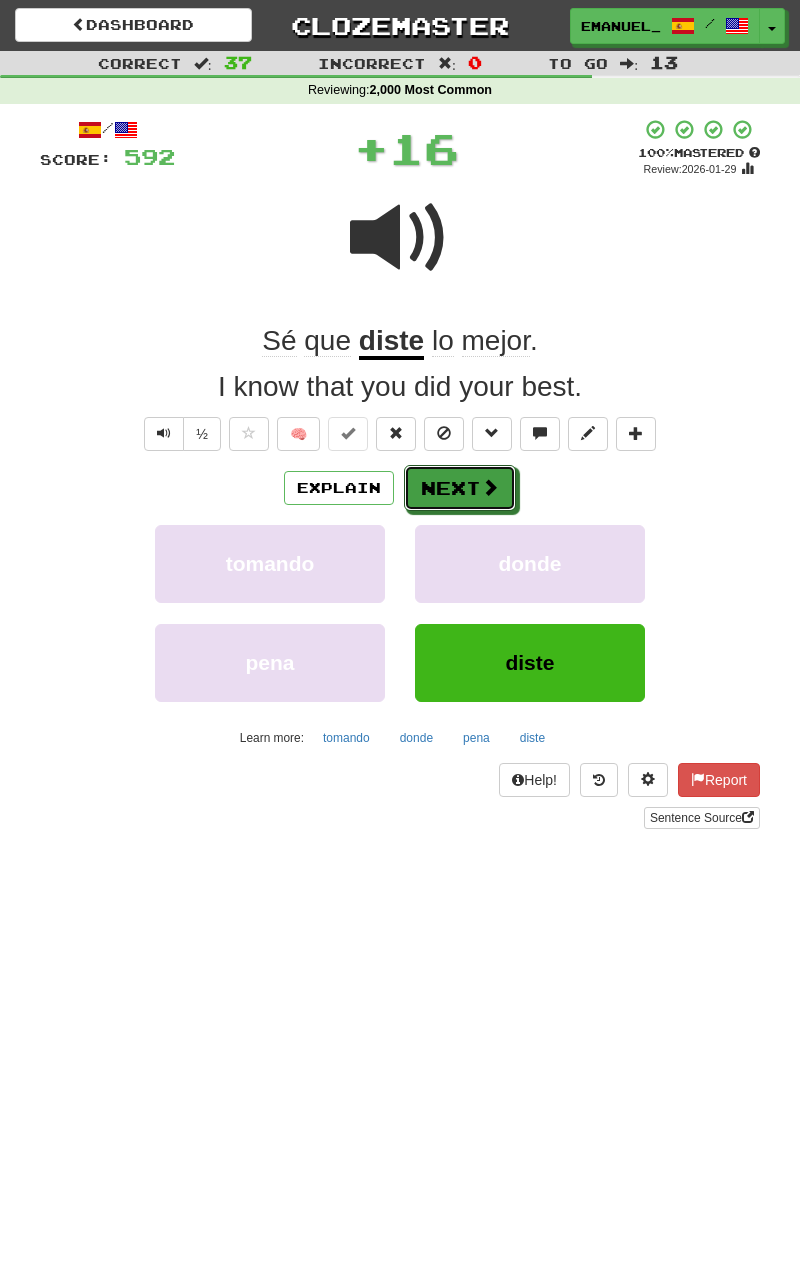 click at bounding box center (490, 487) 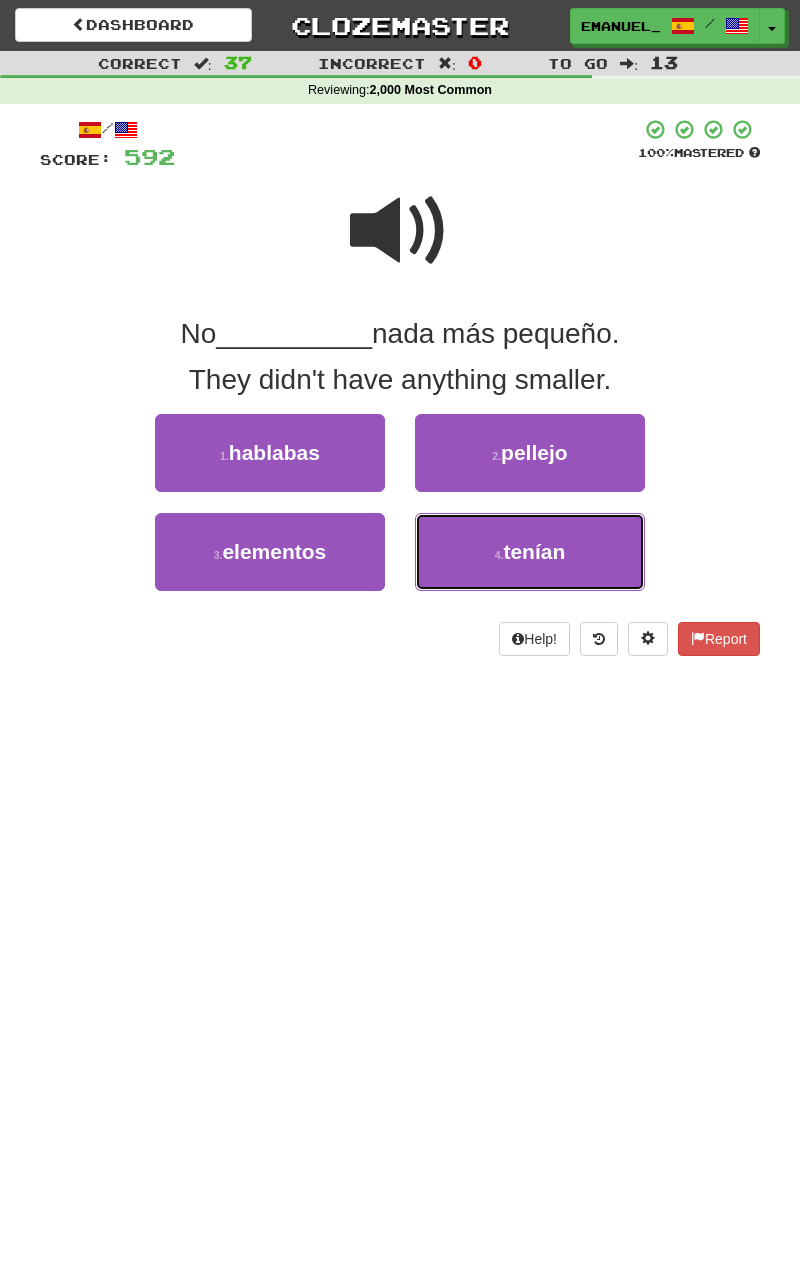 click on "4 .  tenían" at bounding box center [530, 552] 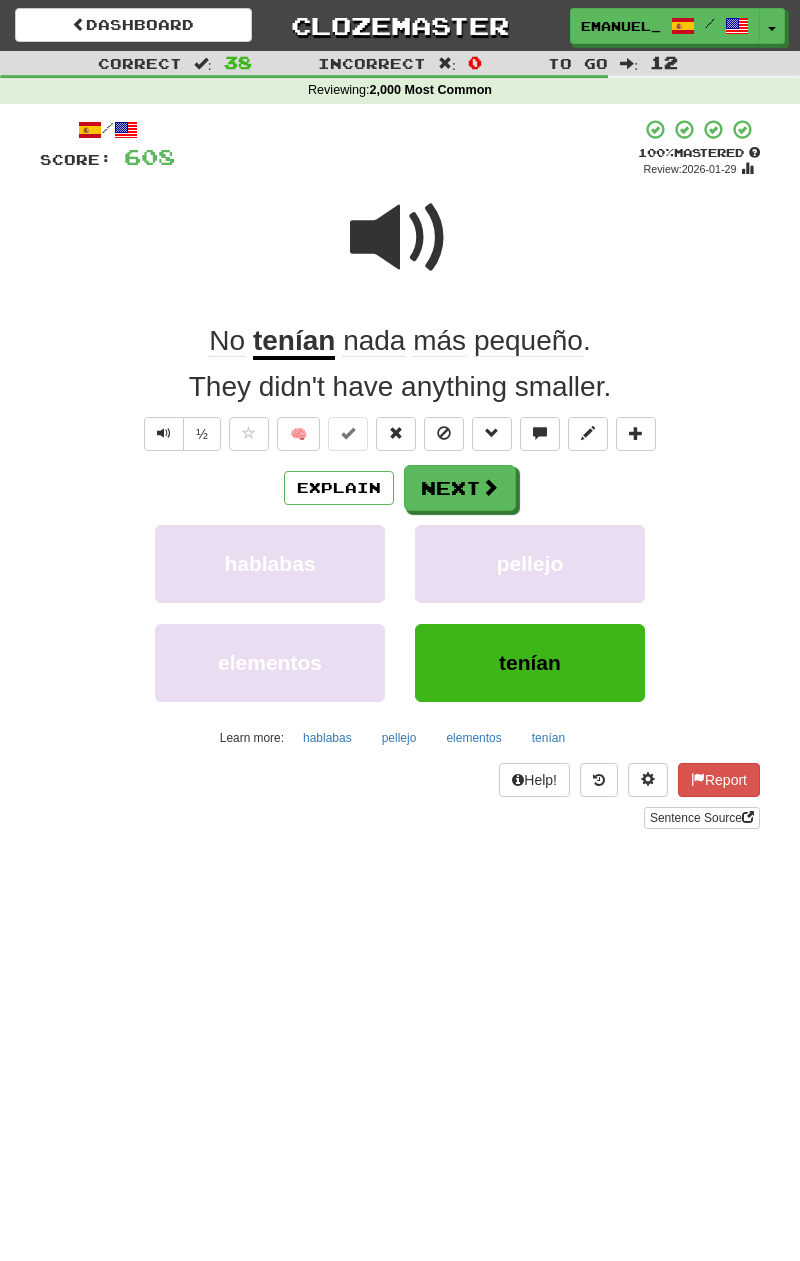 click on "Dashboard
Clozemaster
[USERNAME]
/
Toggle Dropdown
Dashboard
Leaderboard
Activity Feed
Notifications
3
Profile
Discussions
Español
/
English
Streak:
1
Review:
1,720
Daily Goal:  264 /200
Français
/
English
Streak:
0
Review:
219
Points Today: 0
Italiano
/
English
Streak:
0
Review:
2,006
Points Today: 0
Nederlands
/
English
Streak:
0
Review:
16
Points Today: 0
Languages
Account
Logout
[USERNAME]
/
Toggle Dropdown
Dashboard
Leaderboard
Activity Feed
Notifications
3
Profile
Discussions
Español
/
English
Streak:
1
Review:
1,720
264" at bounding box center (400, 630) 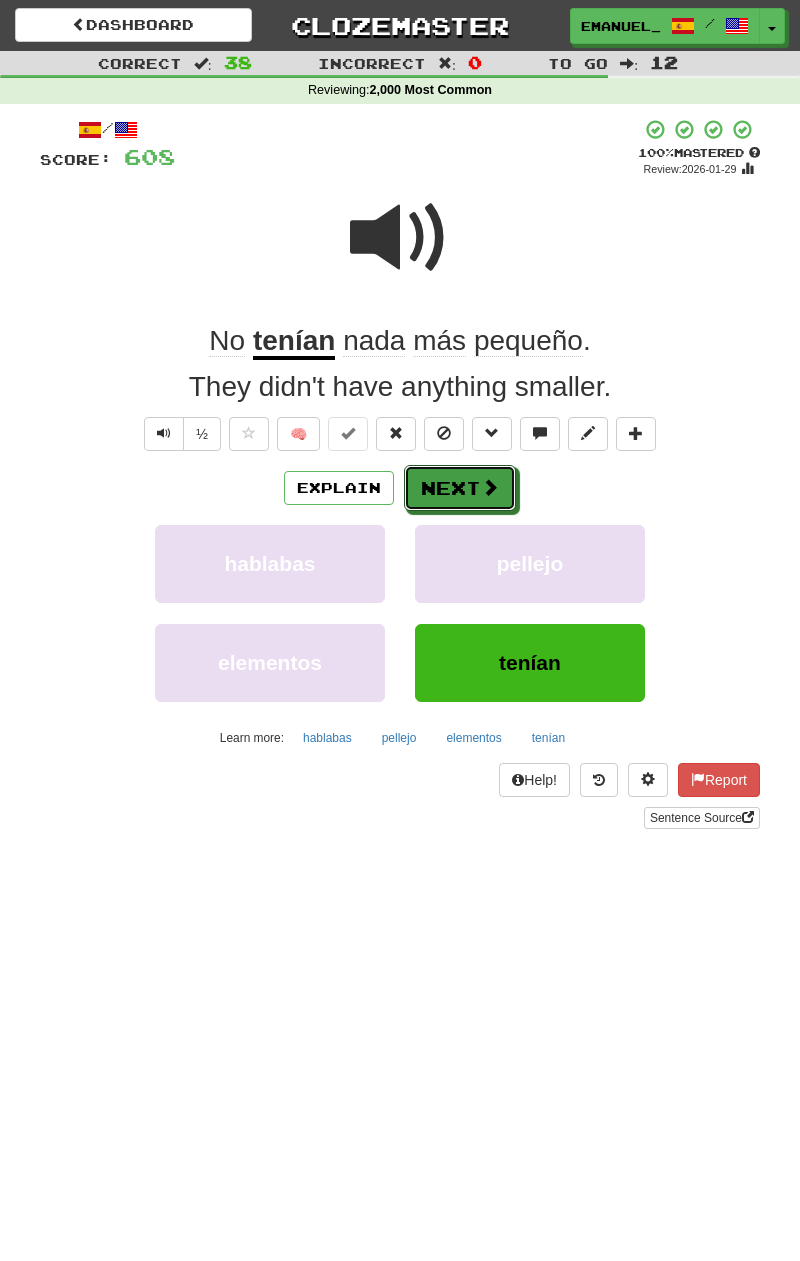click at bounding box center (490, 487) 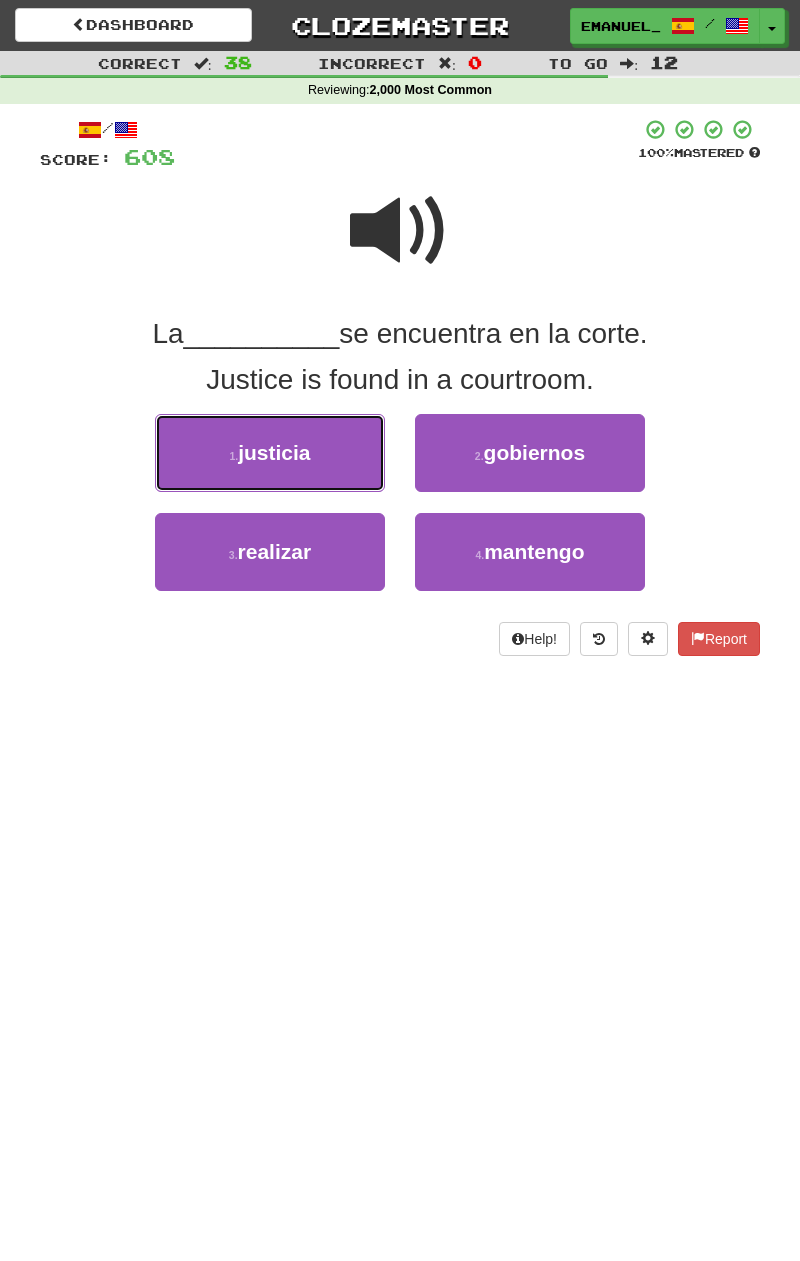 click on "1 .  justicia" at bounding box center (270, 453) 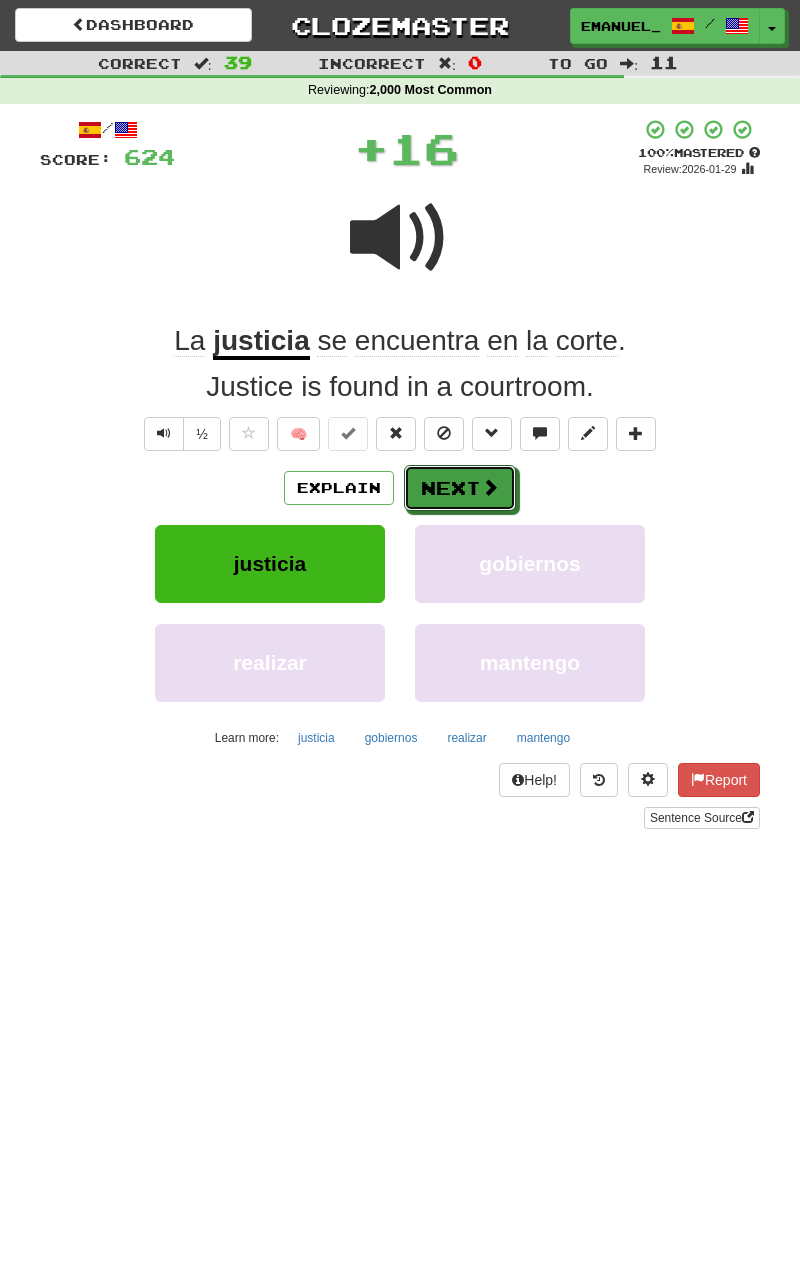 click on "Next" at bounding box center [460, 488] 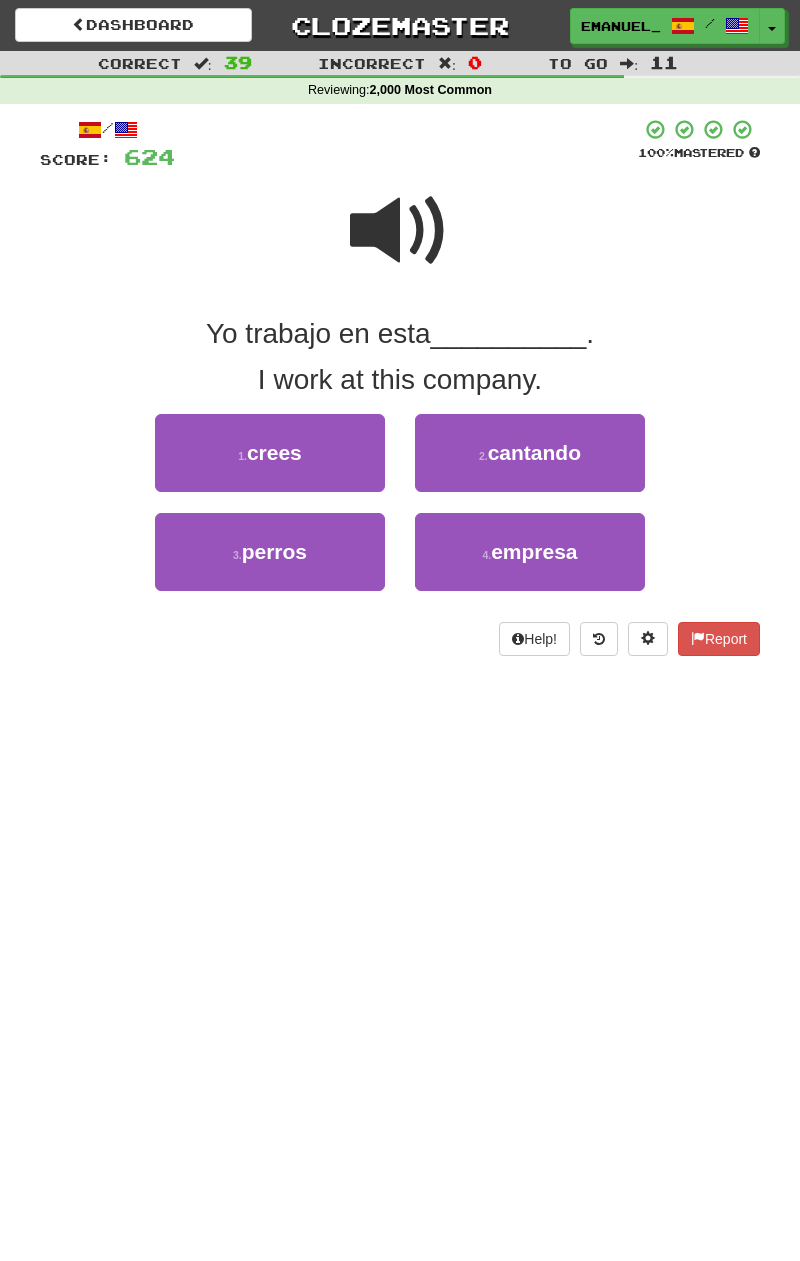 click at bounding box center (400, 231) 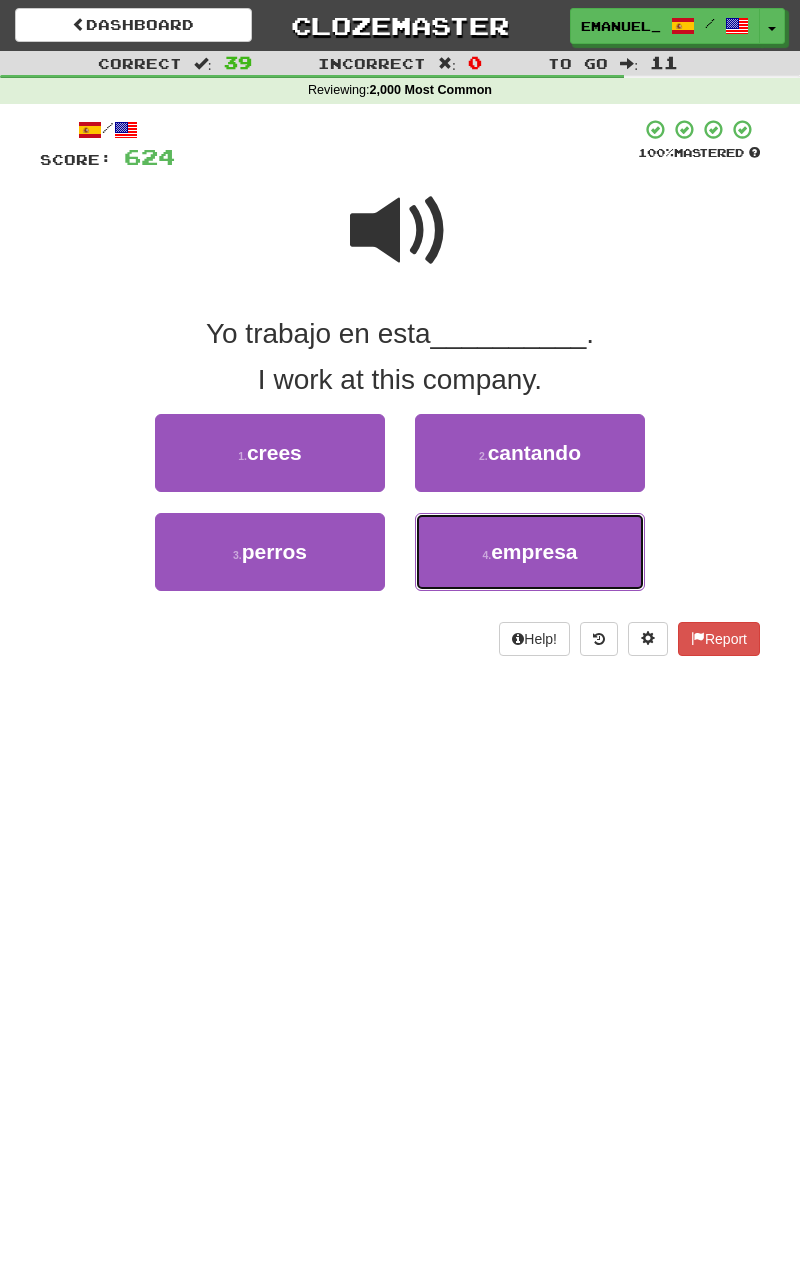 click on "4 .  empresa" at bounding box center (530, 552) 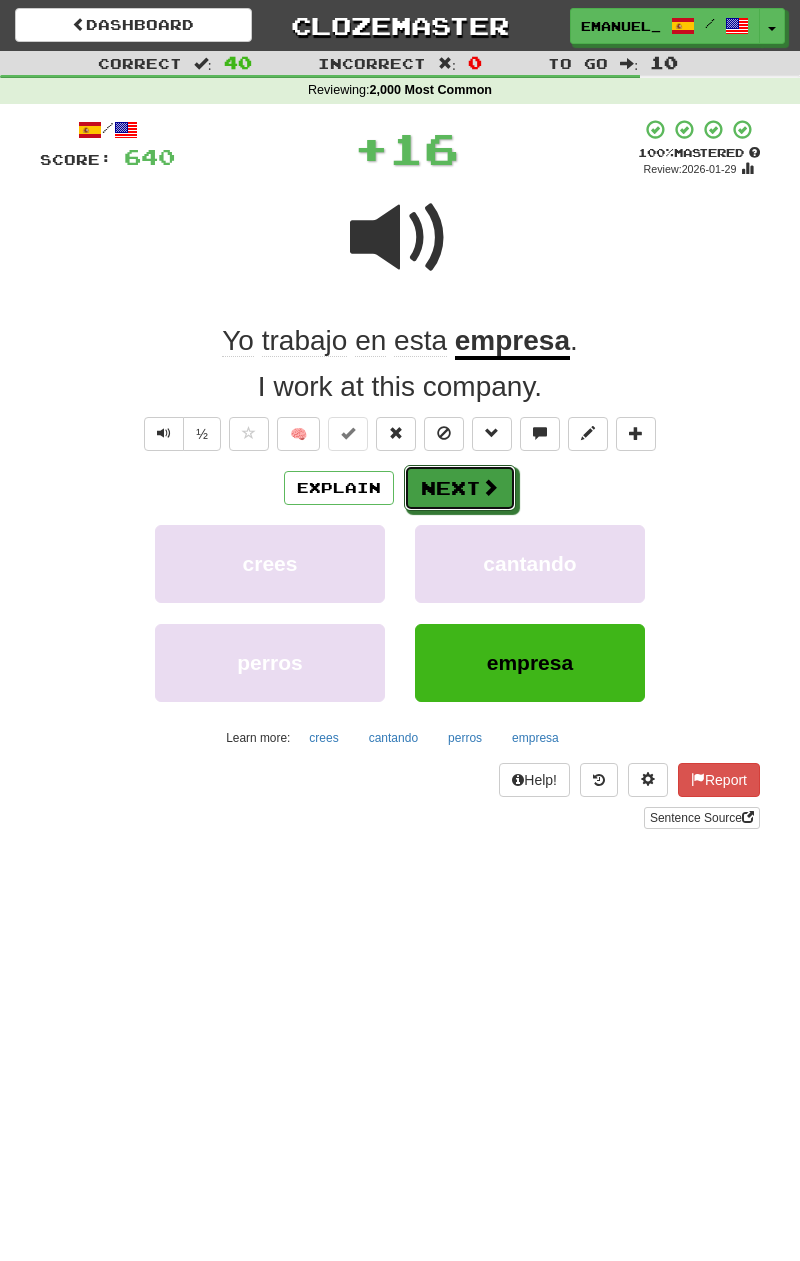 click on "Next" at bounding box center (460, 488) 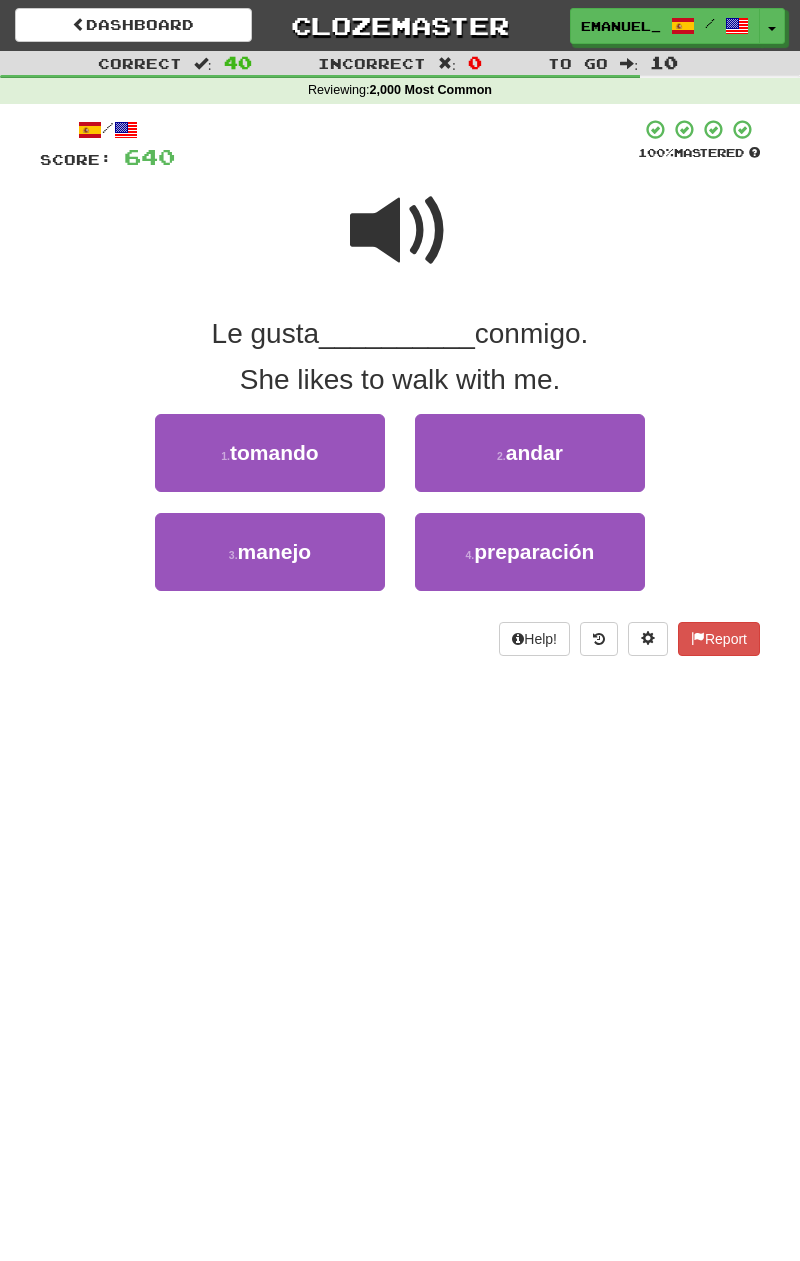 click at bounding box center (400, 231) 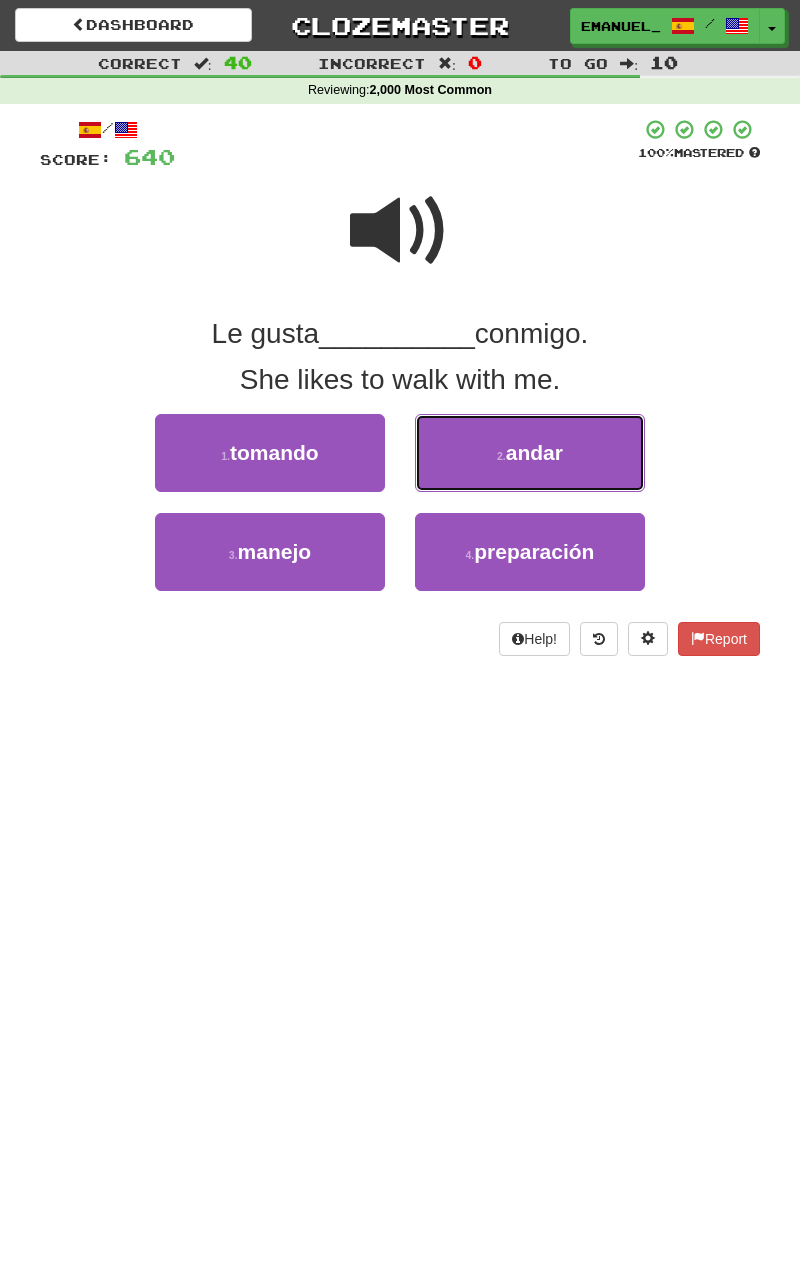 click on "2 .  andar" at bounding box center (530, 453) 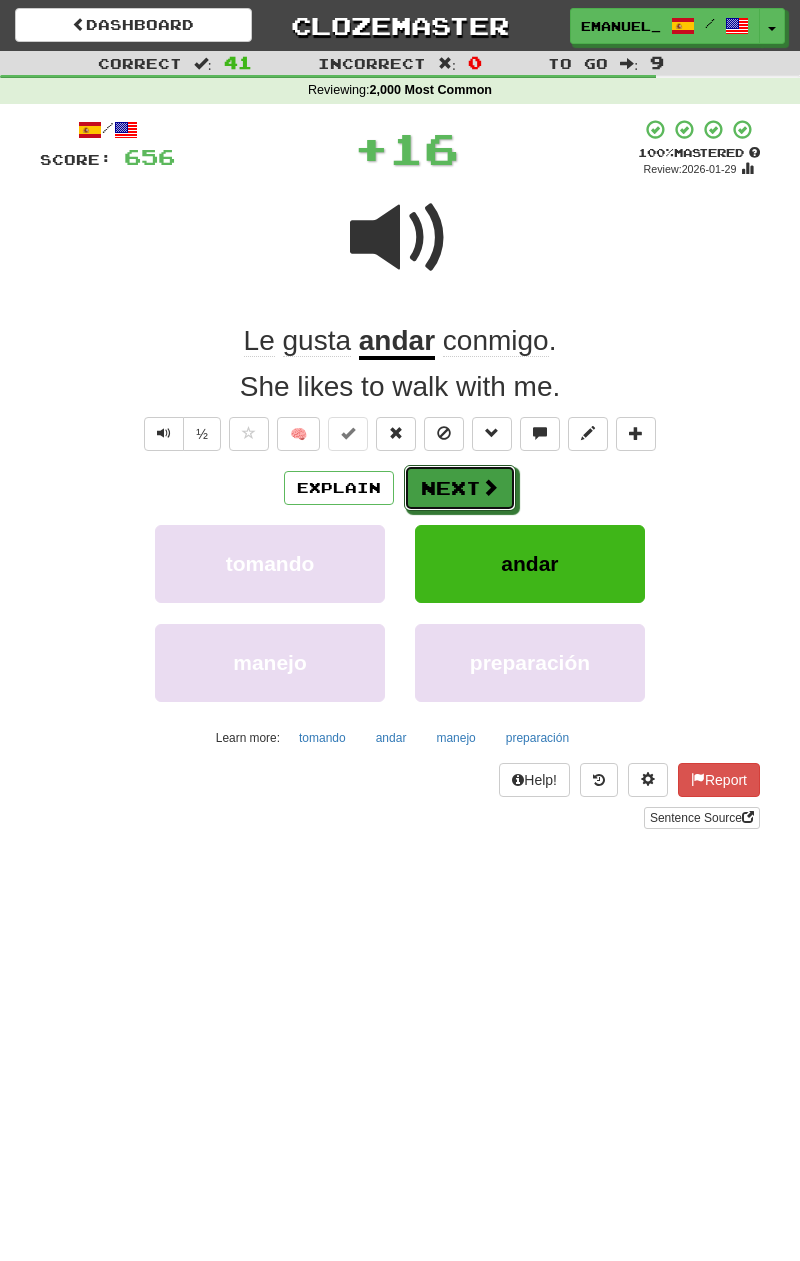 click at bounding box center [490, 487] 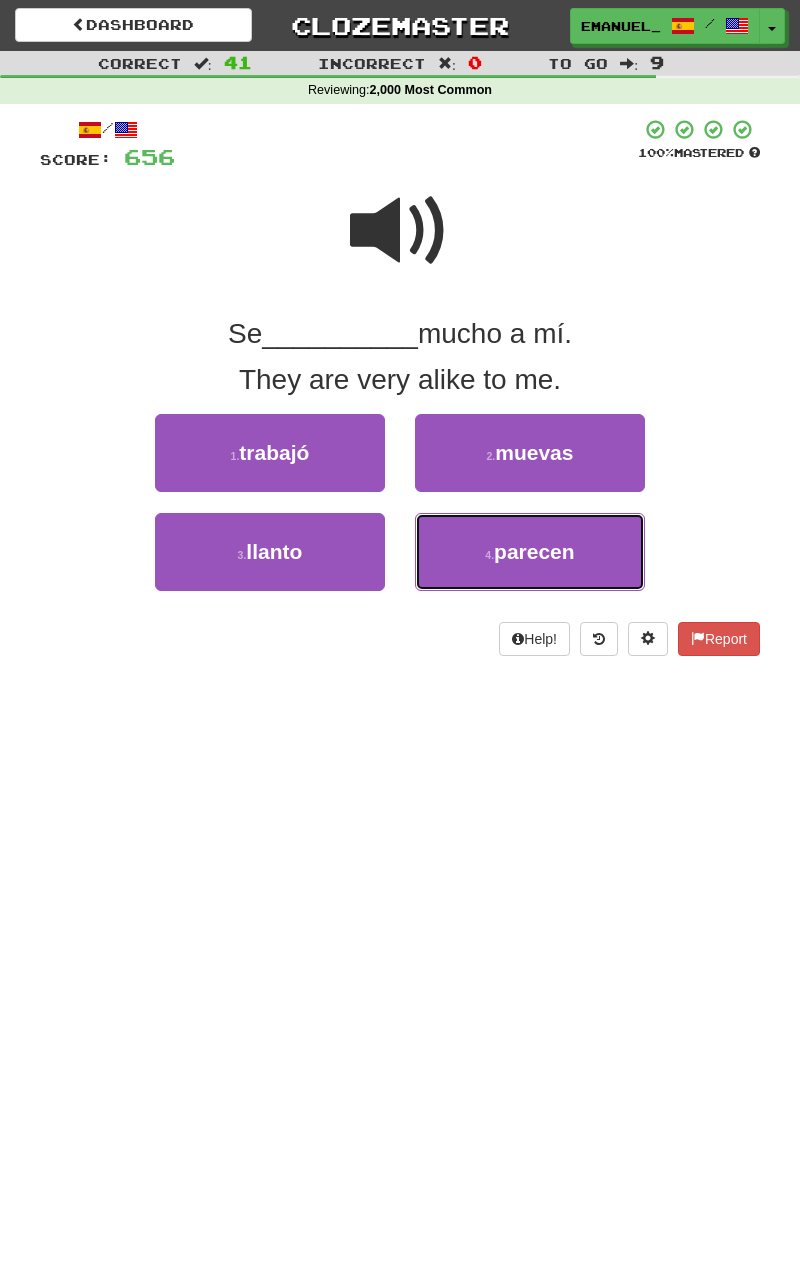 click on "4 .  parecen" at bounding box center (530, 552) 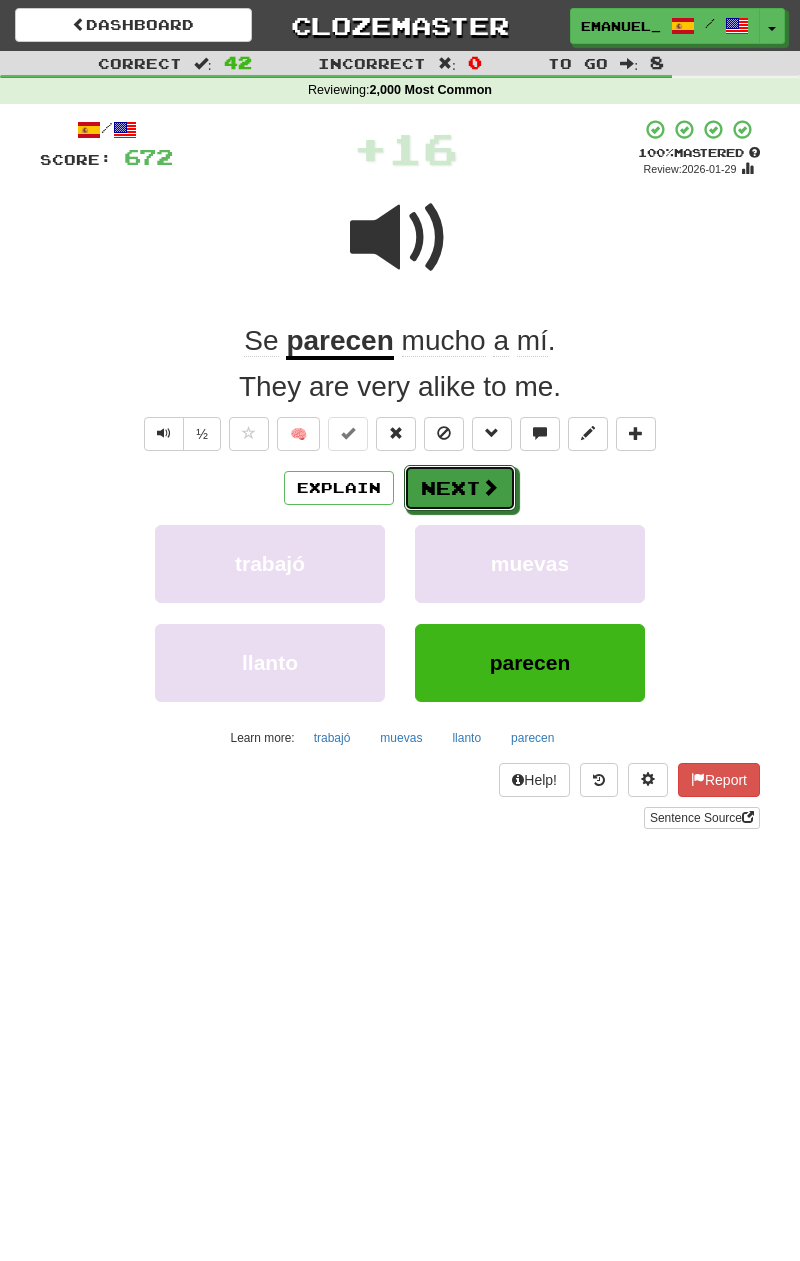 click on "Next" at bounding box center [460, 488] 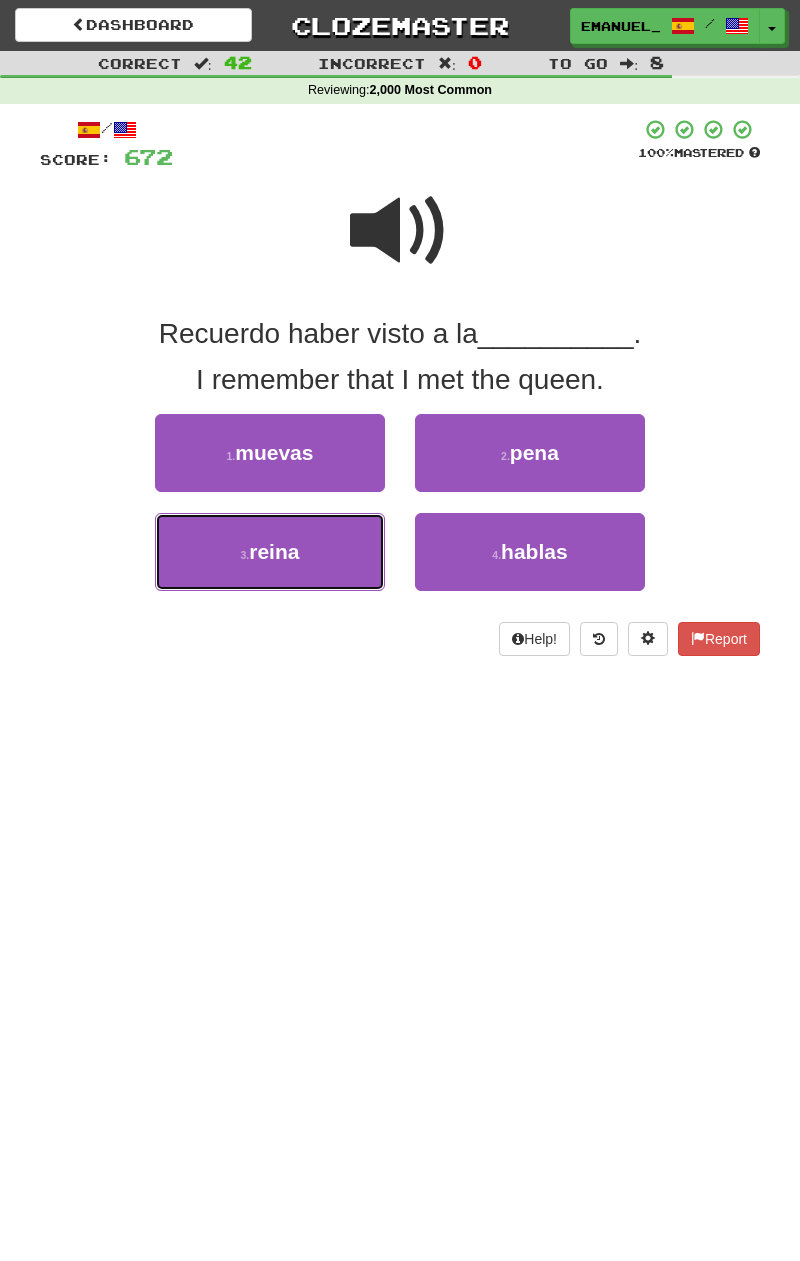 click on "3 .  reina" at bounding box center (270, 552) 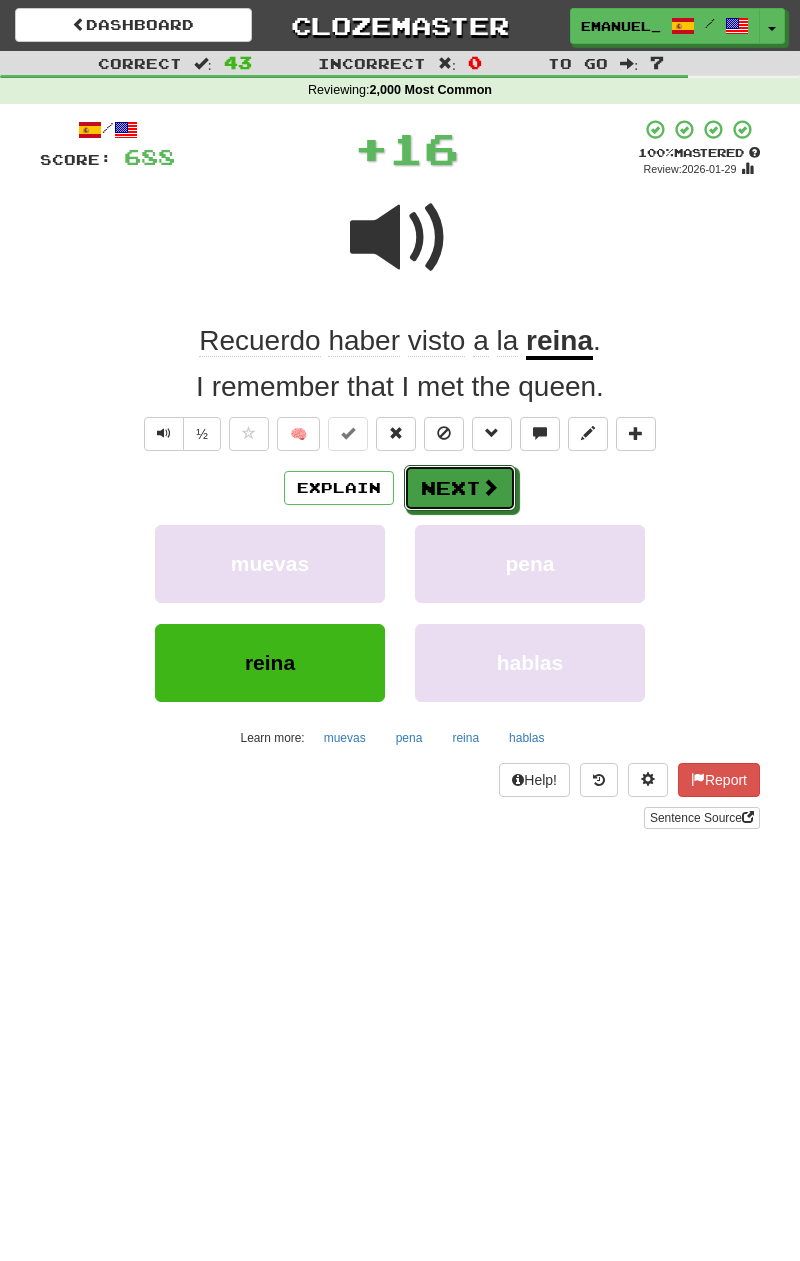 click on "Next" at bounding box center (460, 488) 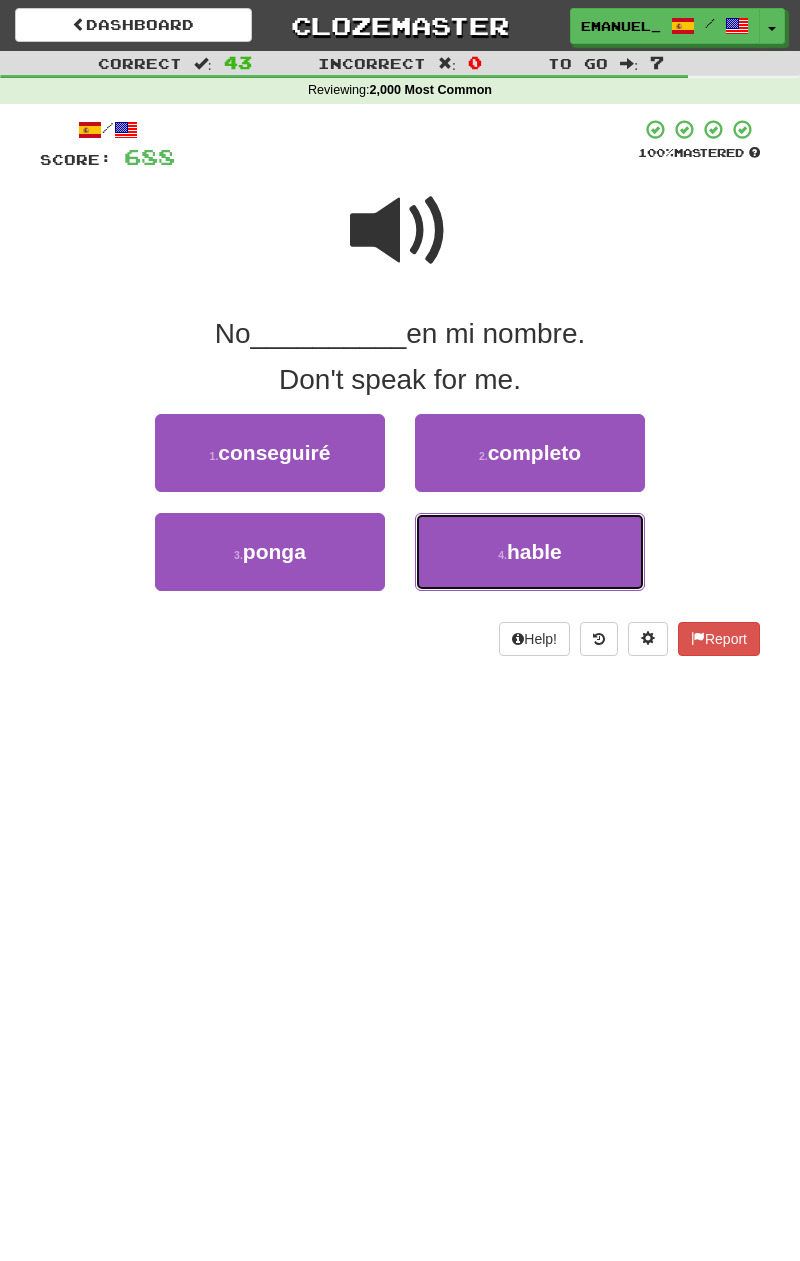 click on "4 .  hable" at bounding box center (530, 552) 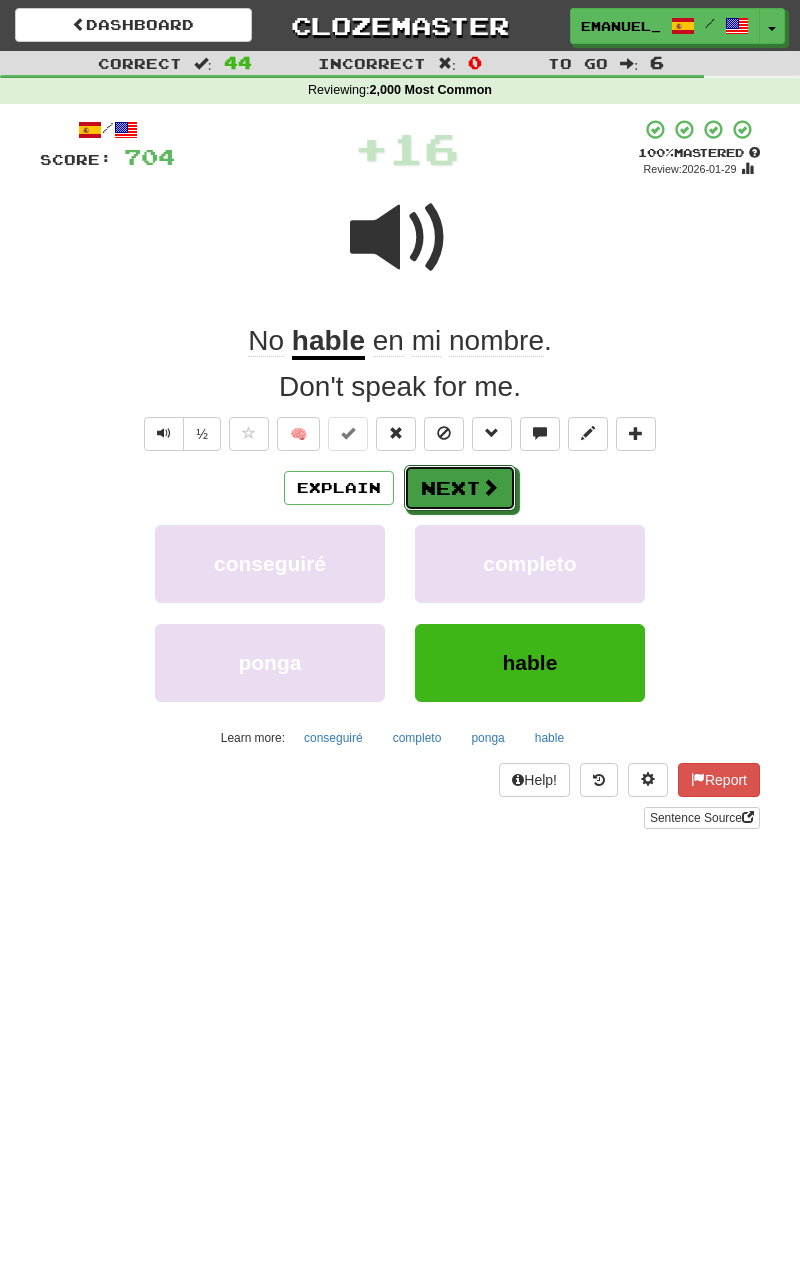click at bounding box center [490, 487] 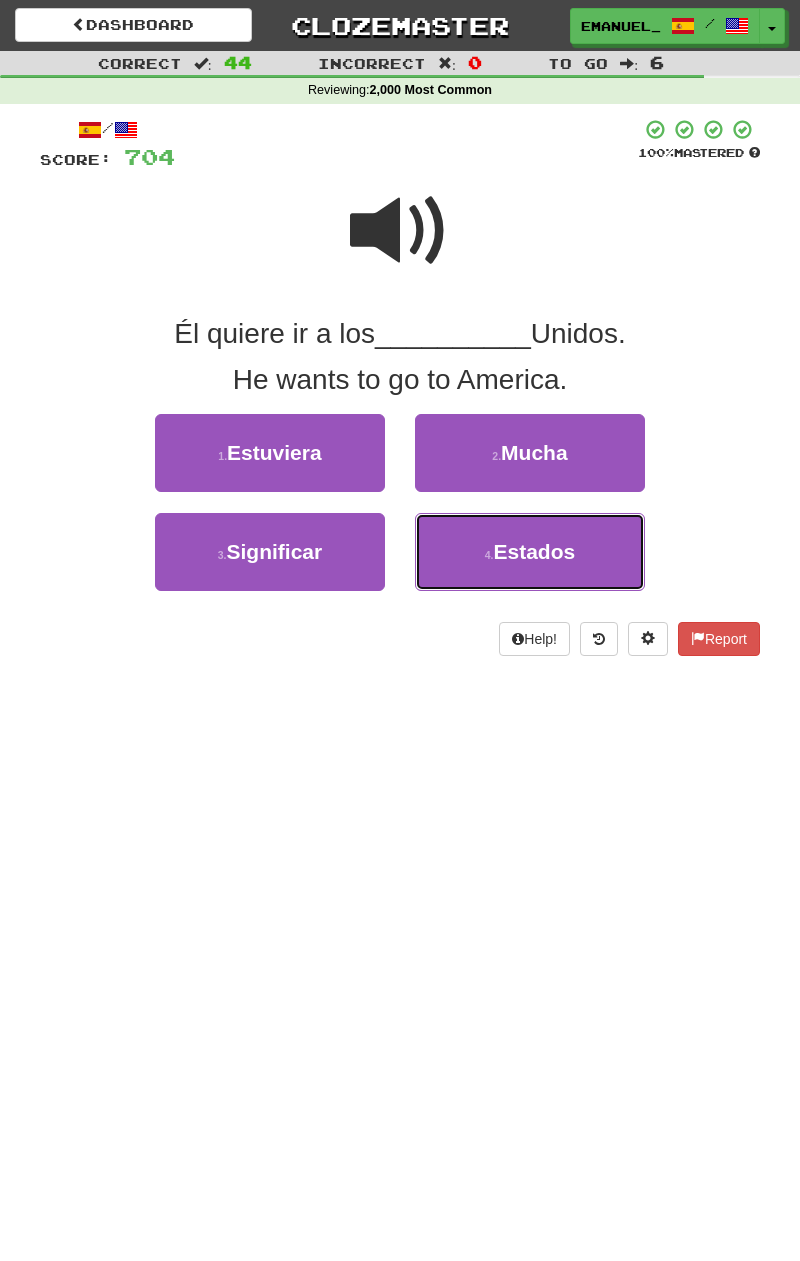 click on "4 .  Estados" at bounding box center (530, 552) 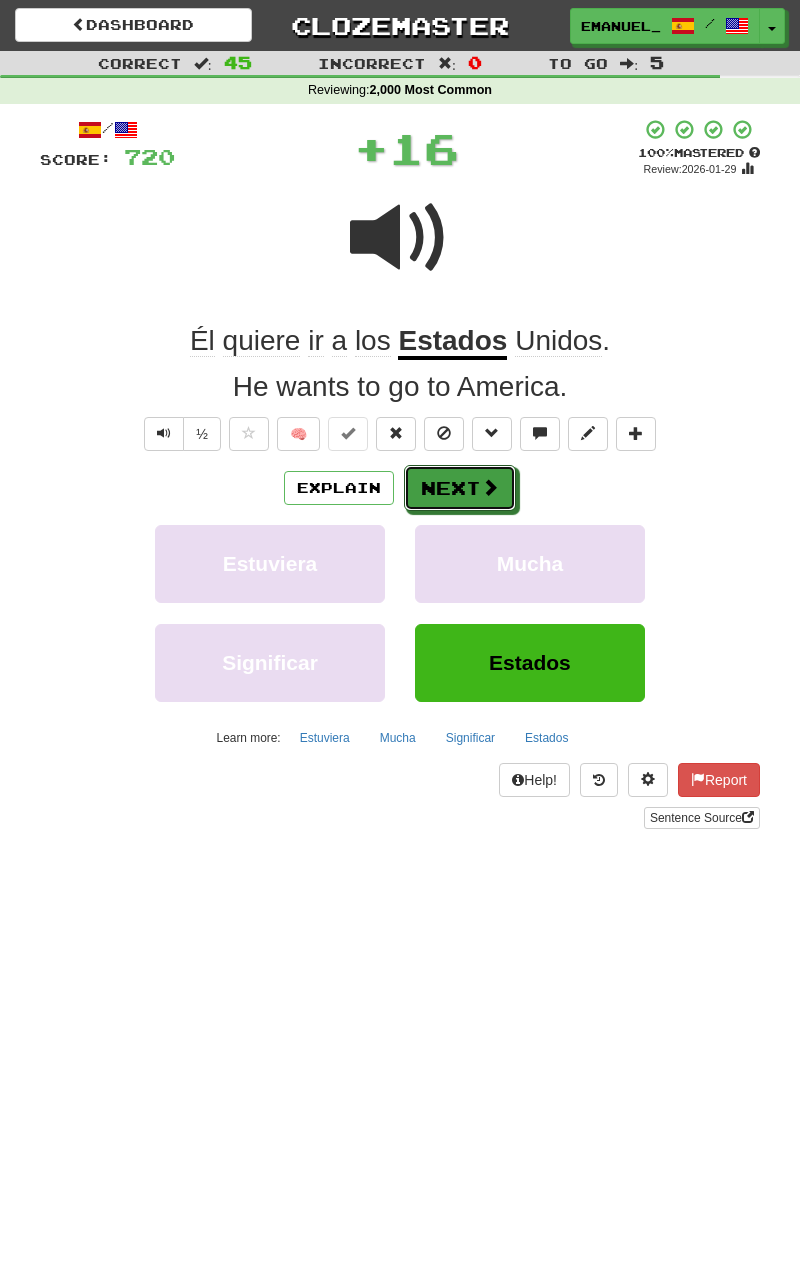 click on "Next" at bounding box center (460, 488) 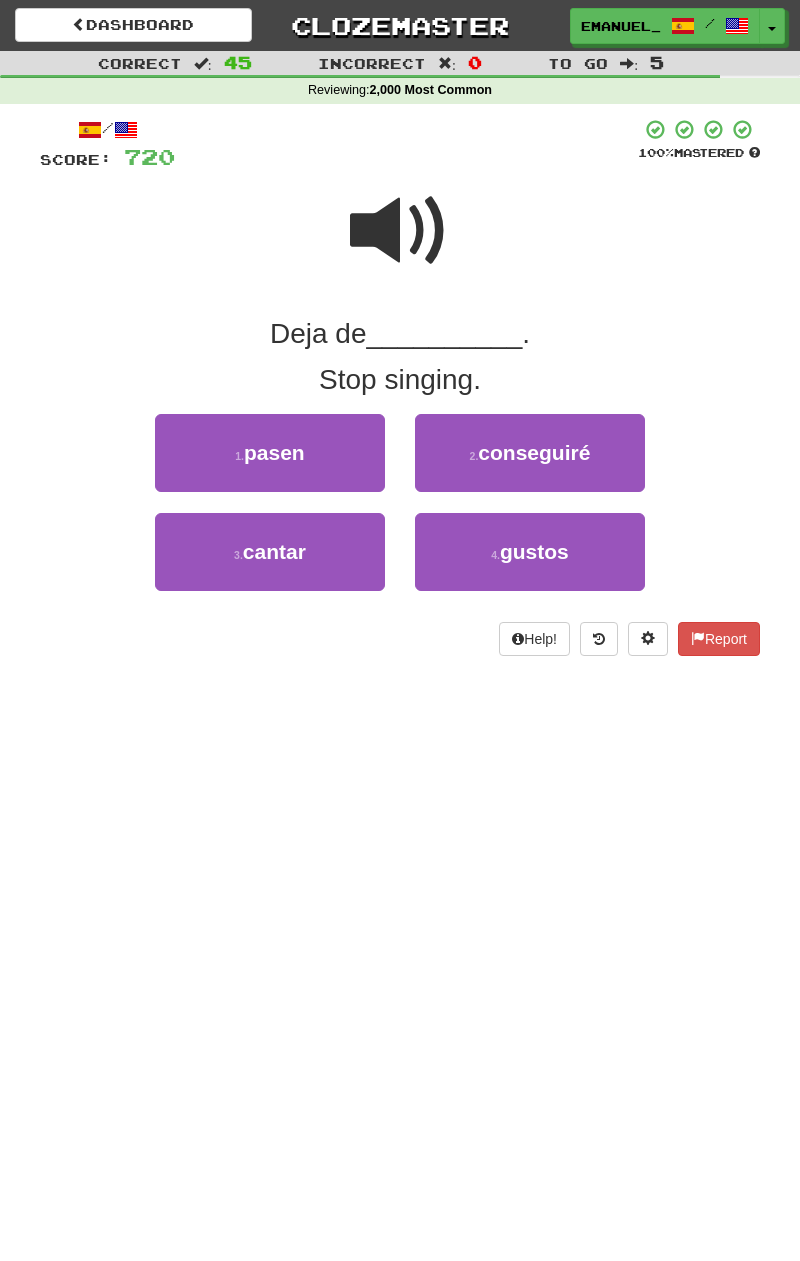 click on "Dashboard
Clozemaster
[USERNAME]
/
Toggle Dropdown
Dashboard
Leaderboard
Activity Feed
Notifications
3
Profile
Discussions
Español
/
English
Streak:
1
Review:
1,720
Daily Goal:  264 /200
Français
/
English
Streak:
0
Review:
219
Points Today: 0
Italiano
/
English
Streak:
0
Review:
2,006
Points Today: 0
Nederlands
/
English
Streak:
0
Review:
16
Points Today: 0
Languages
Account
Logout
[USERNAME]
/
Toggle Dropdown
Dashboard
Leaderboard
Activity Feed
Notifications
3
Profile
Discussions
Español
/
English
Streak:
1
Review:
1,720
264" at bounding box center [400, 630] 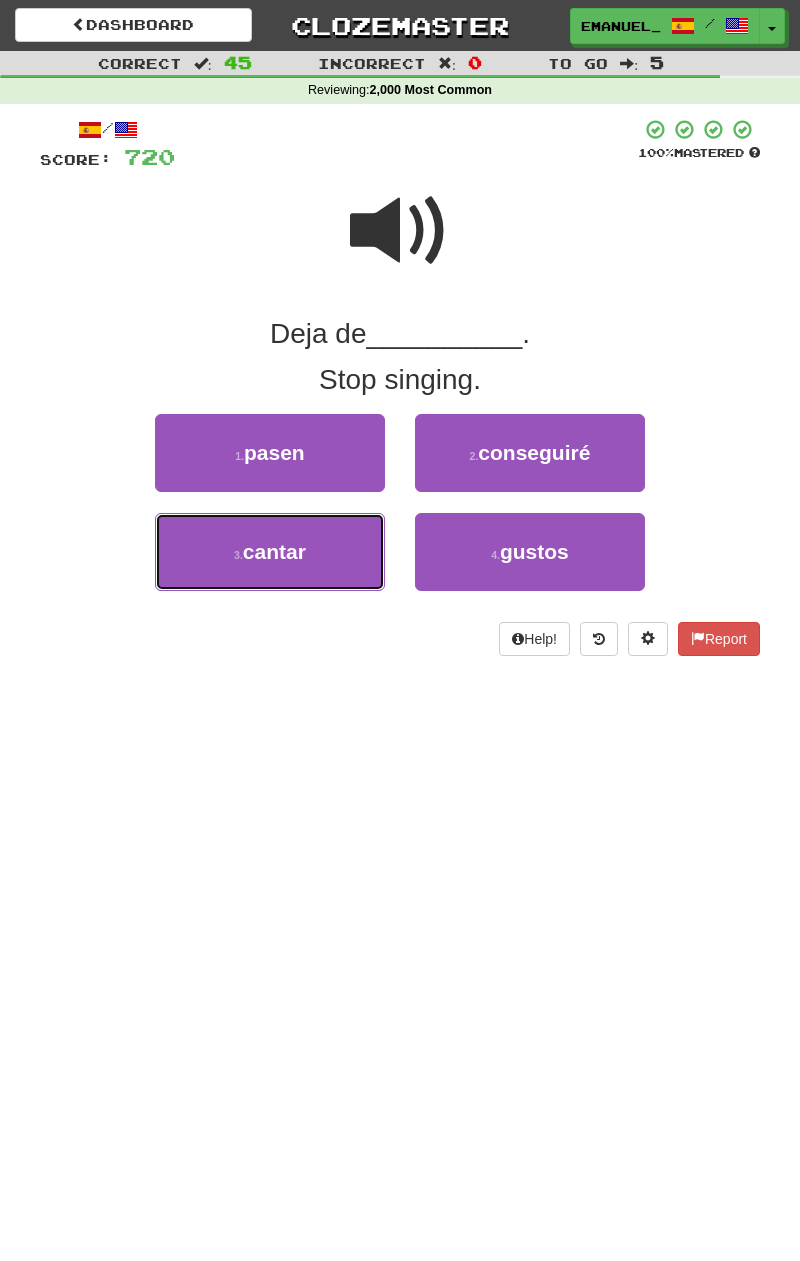 click on "3 .  cantar" at bounding box center [270, 552] 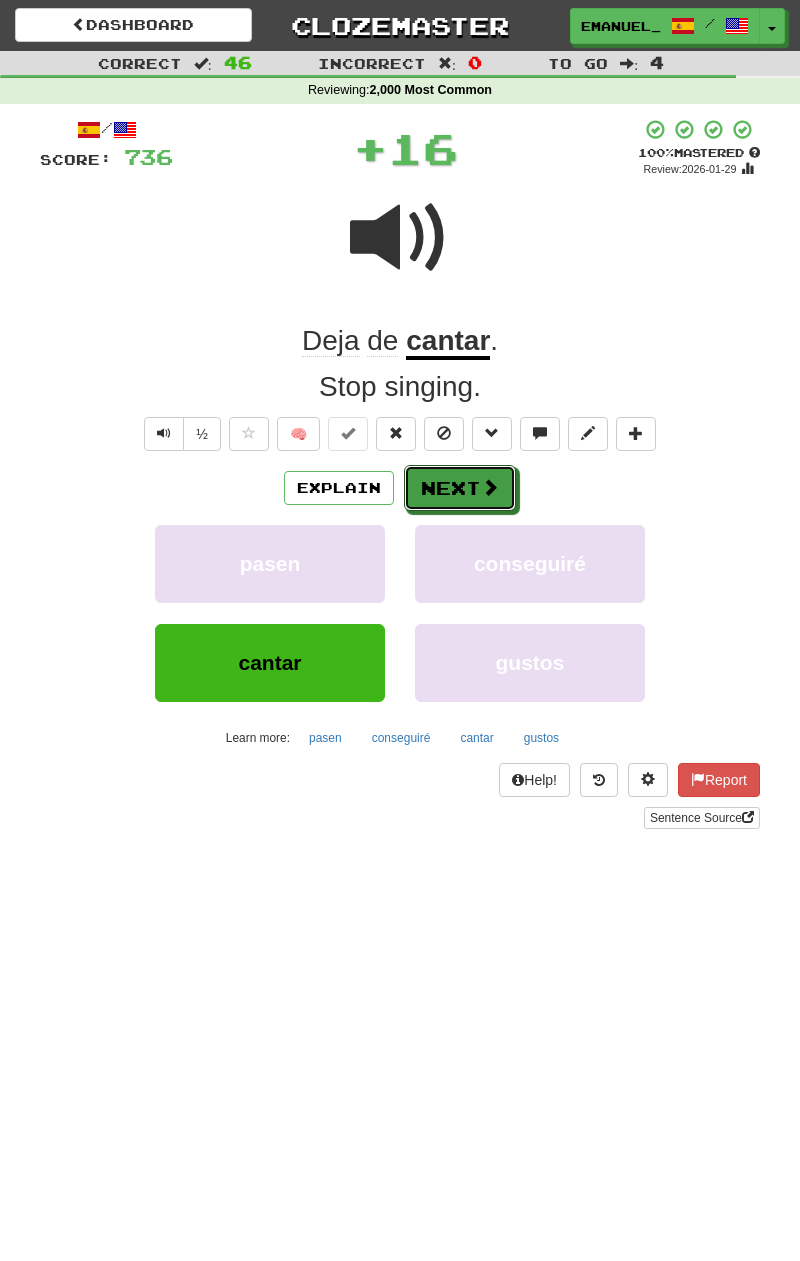 click on "Next" at bounding box center [460, 488] 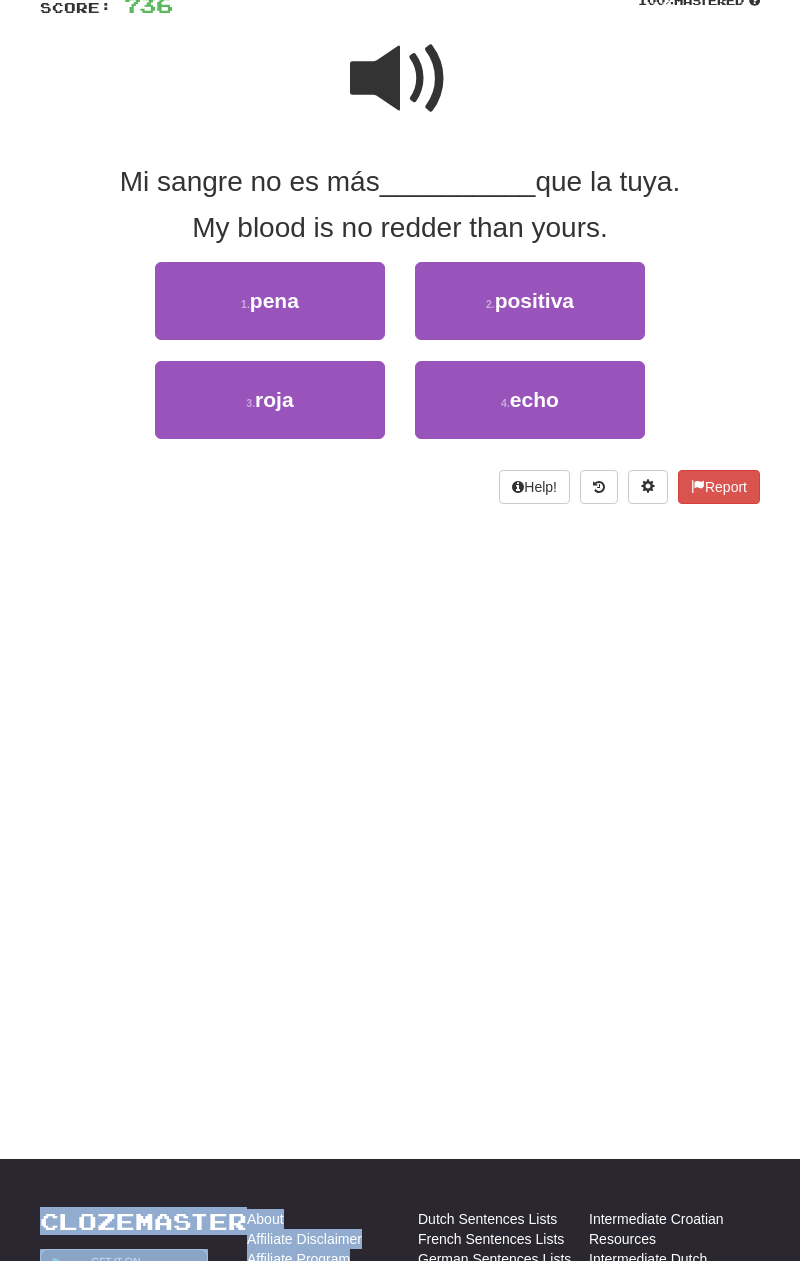 scroll, scrollTop: 148, scrollLeft: 0, axis: vertical 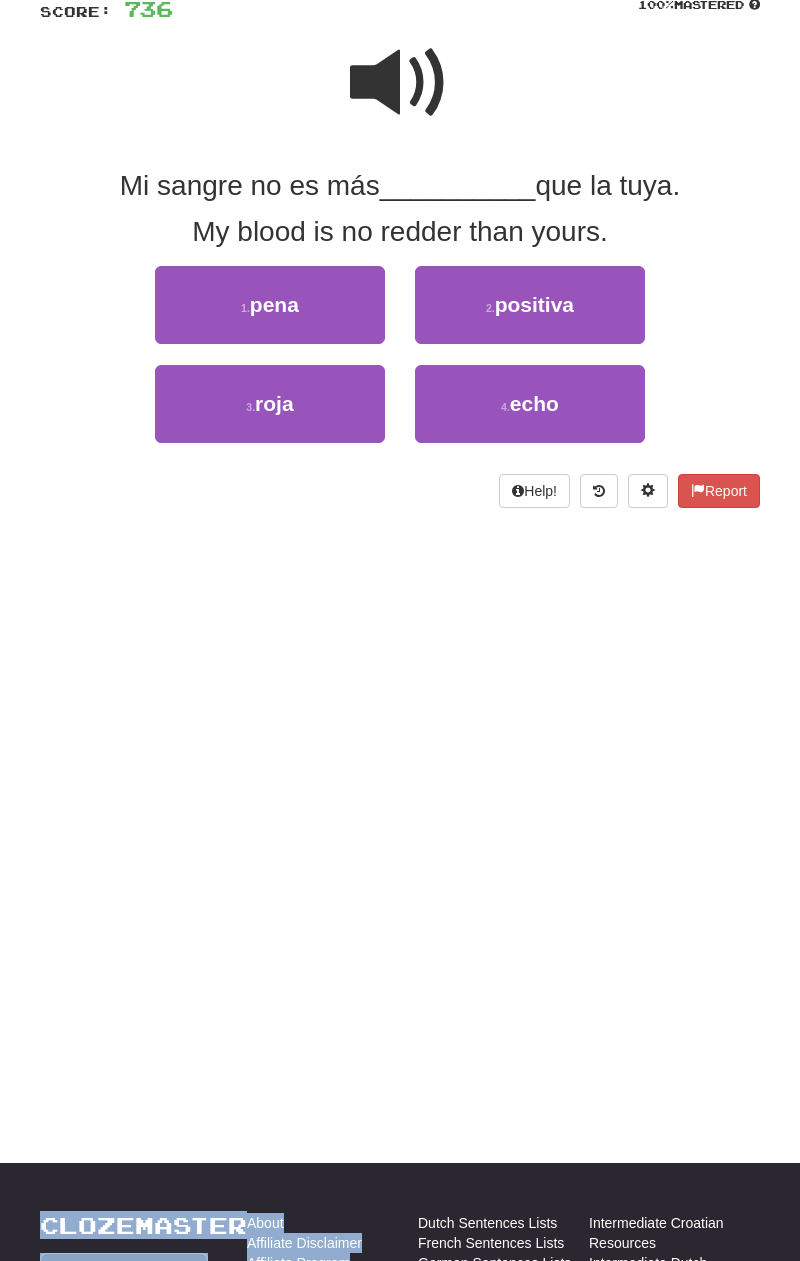 click at bounding box center [400, 83] 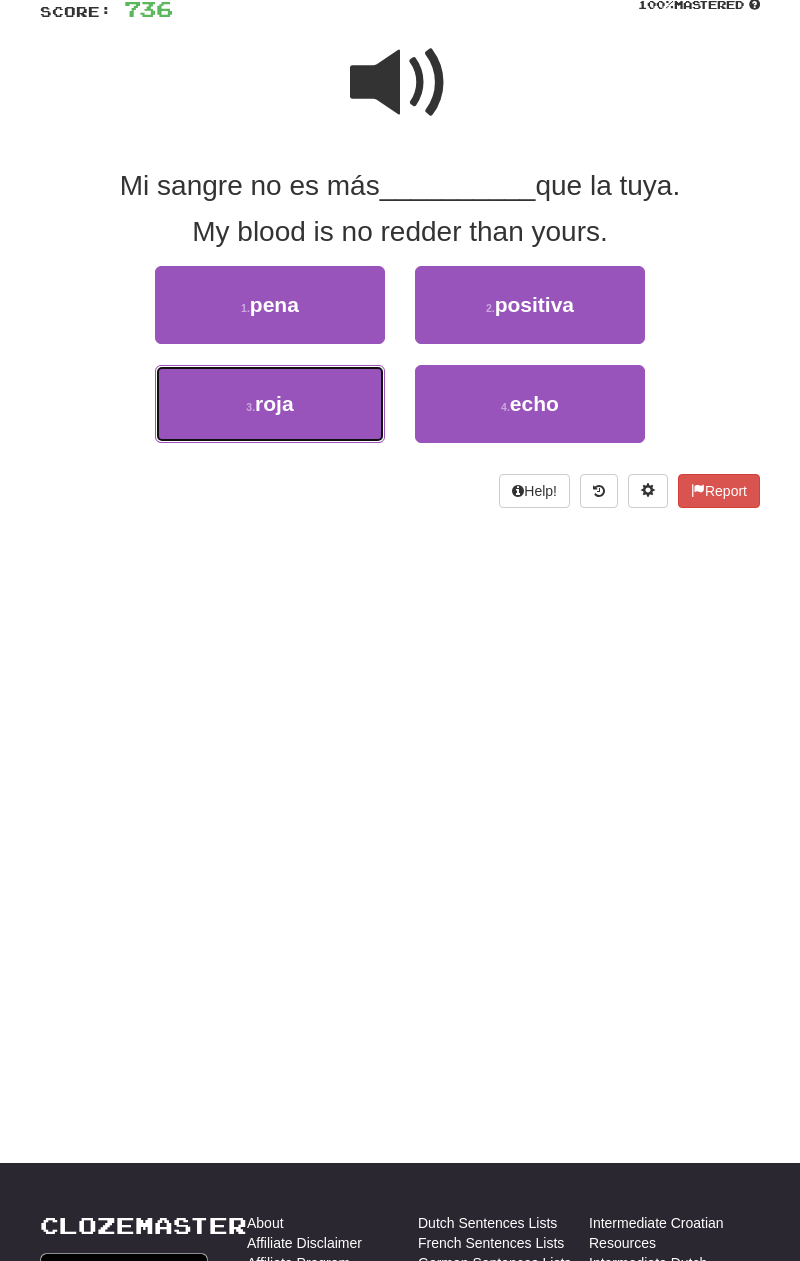click on "3 .  roja" at bounding box center [270, 404] 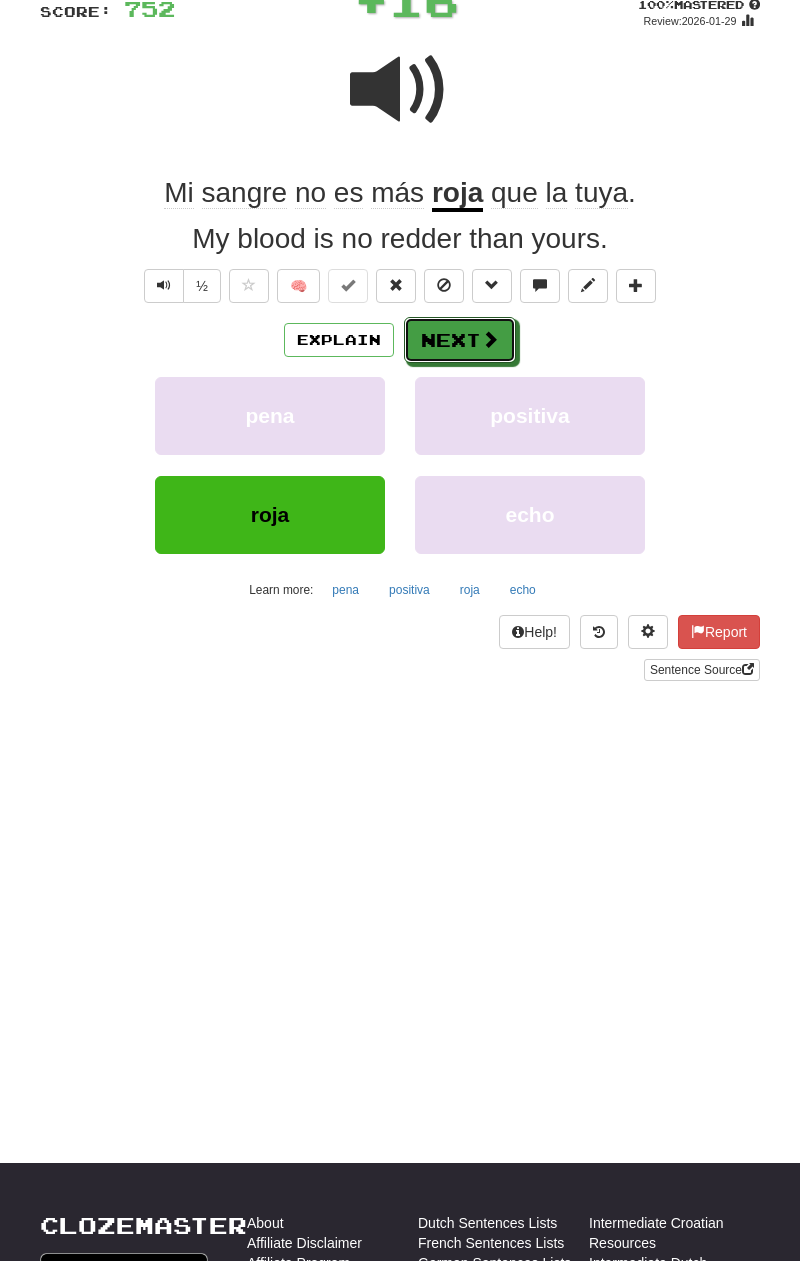 click on "Next" at bounding box center [460, 340] 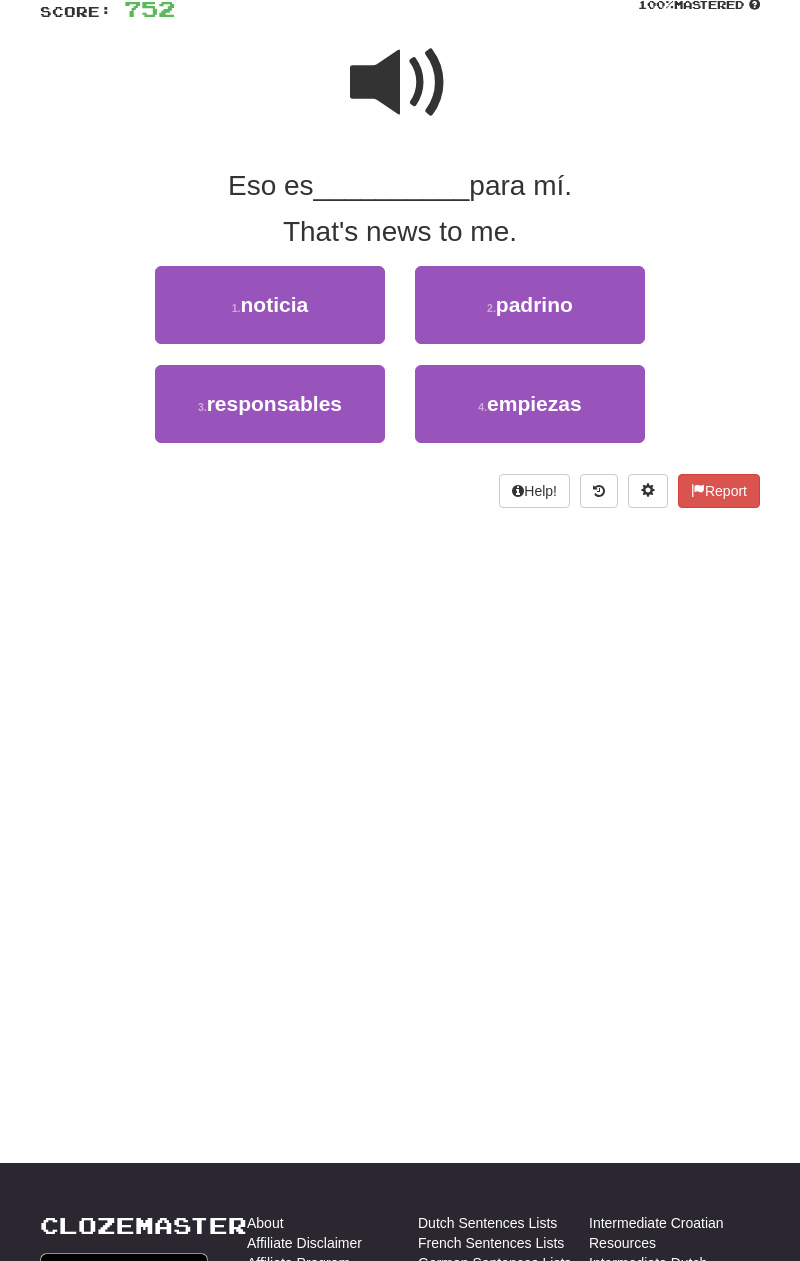 click at bounding box center [400, 83] 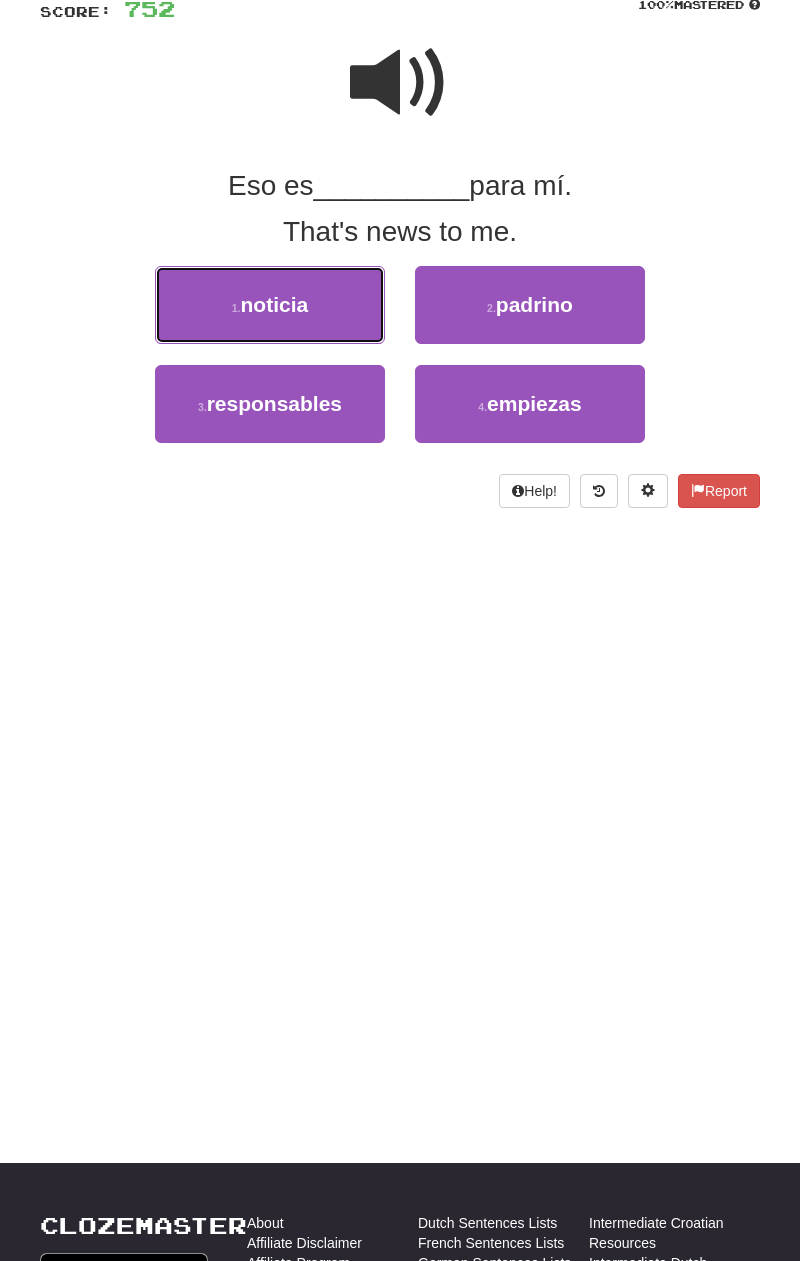 click on "1 .  noticia" at bounding box center (270, 305) 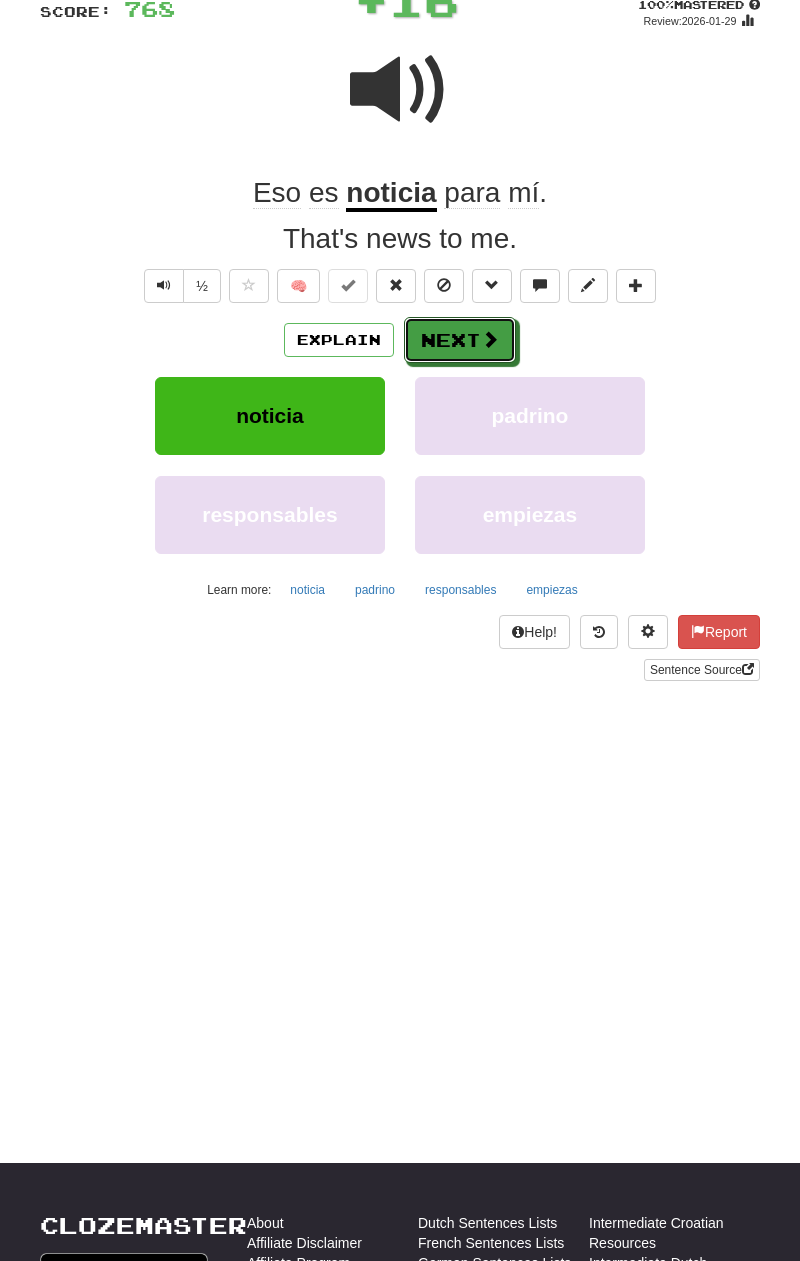 click on "Next" at bounding box center [460, 340] 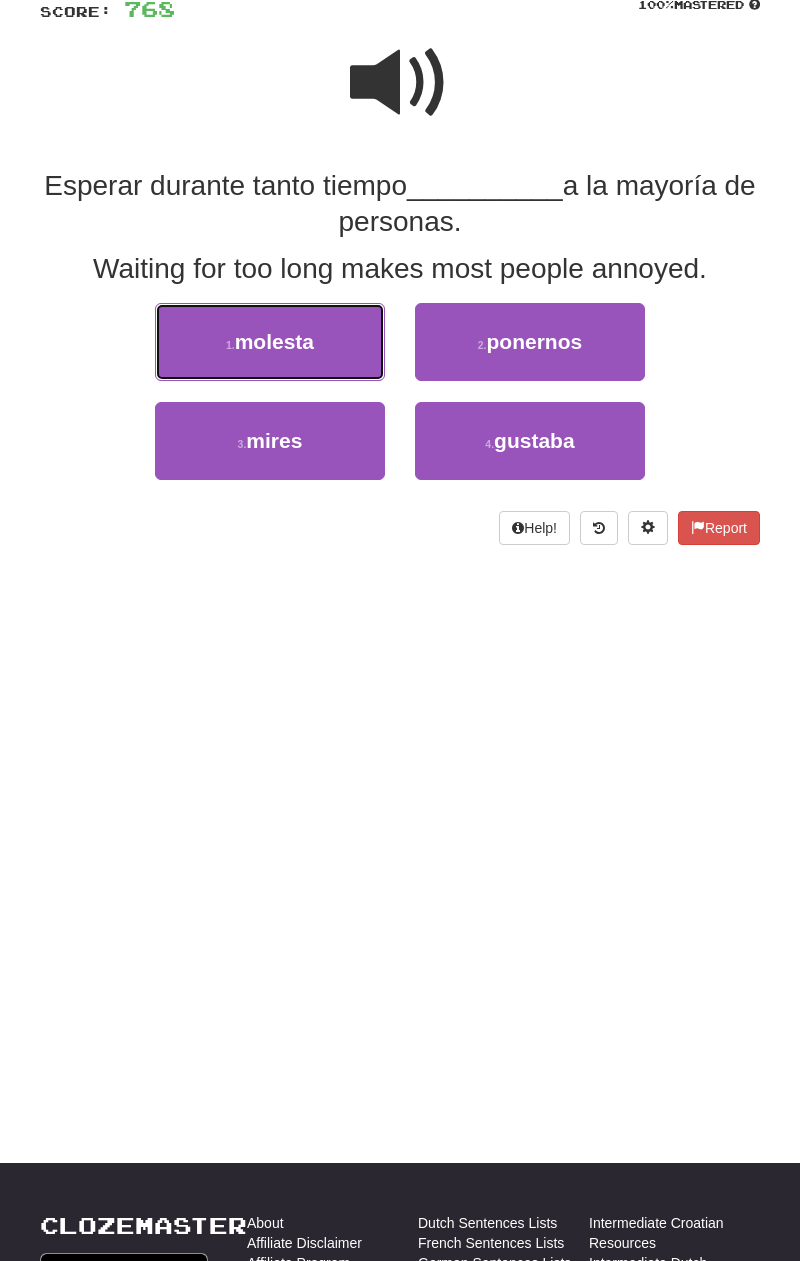 click on "1 .  molesta" at bounding box center [270, 342] 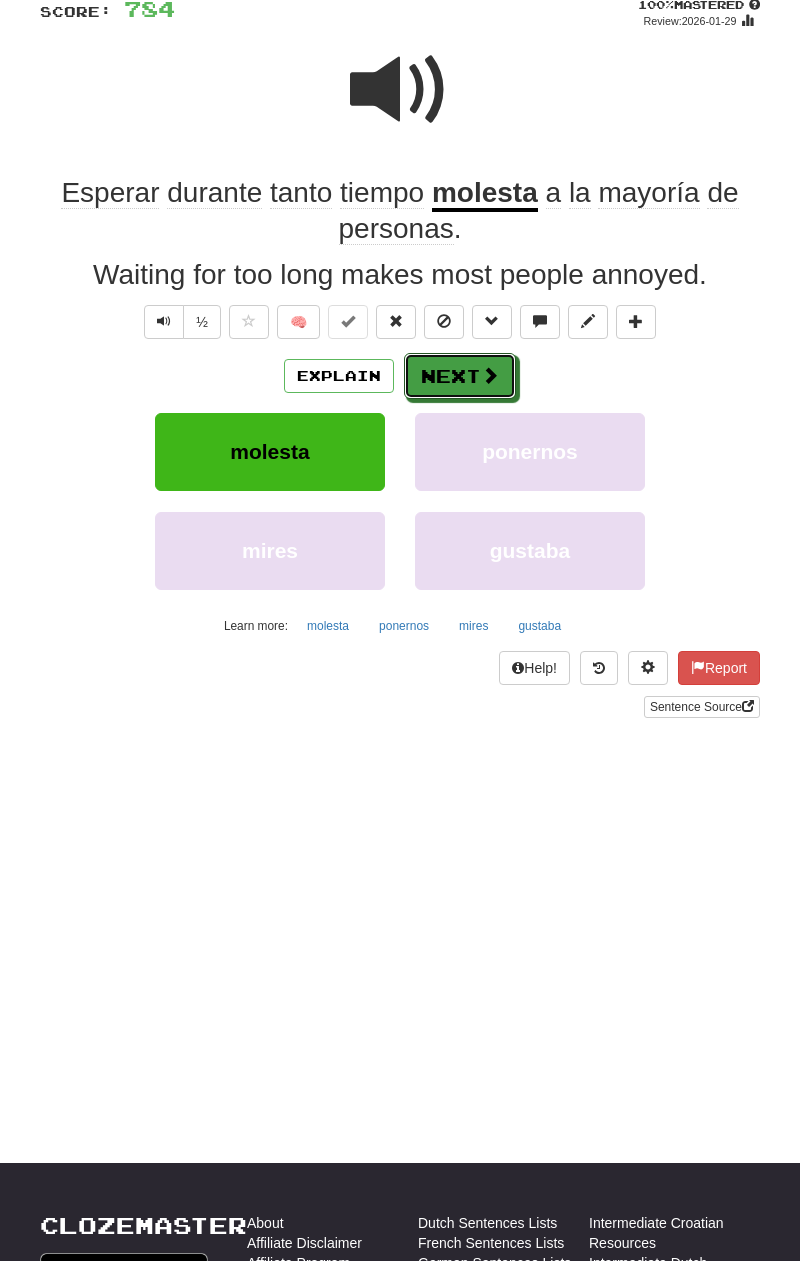 click at bounding box center [490, 375] 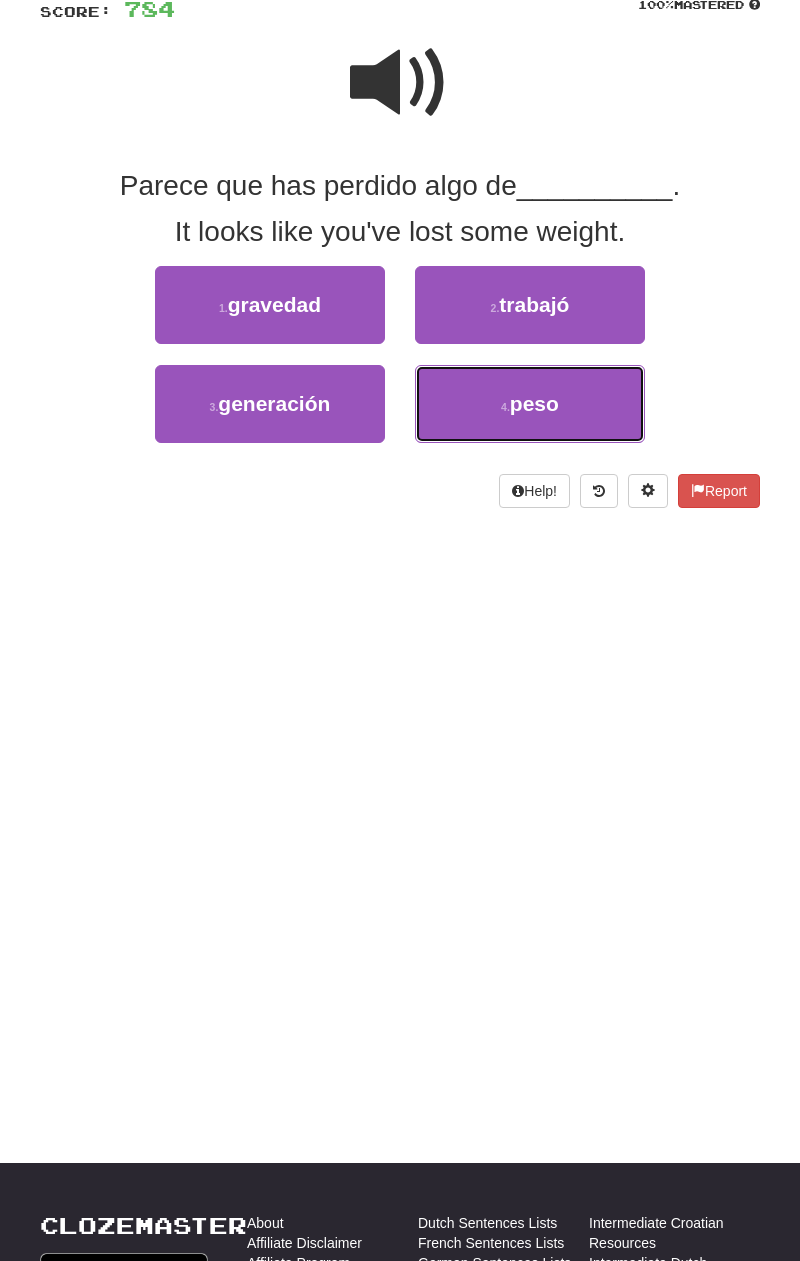 click on "4 .  peso" at bounding box center (530, 404) 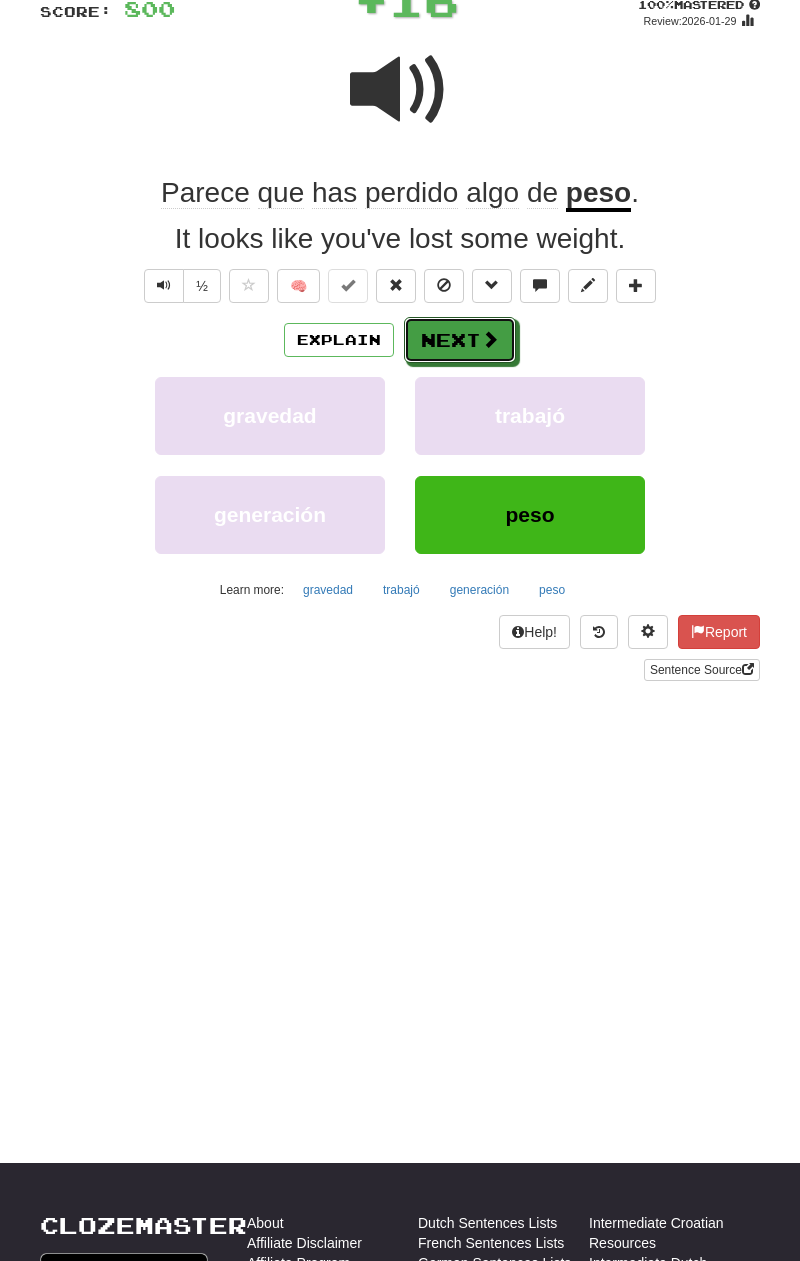 click at bounding box center [490, 339] 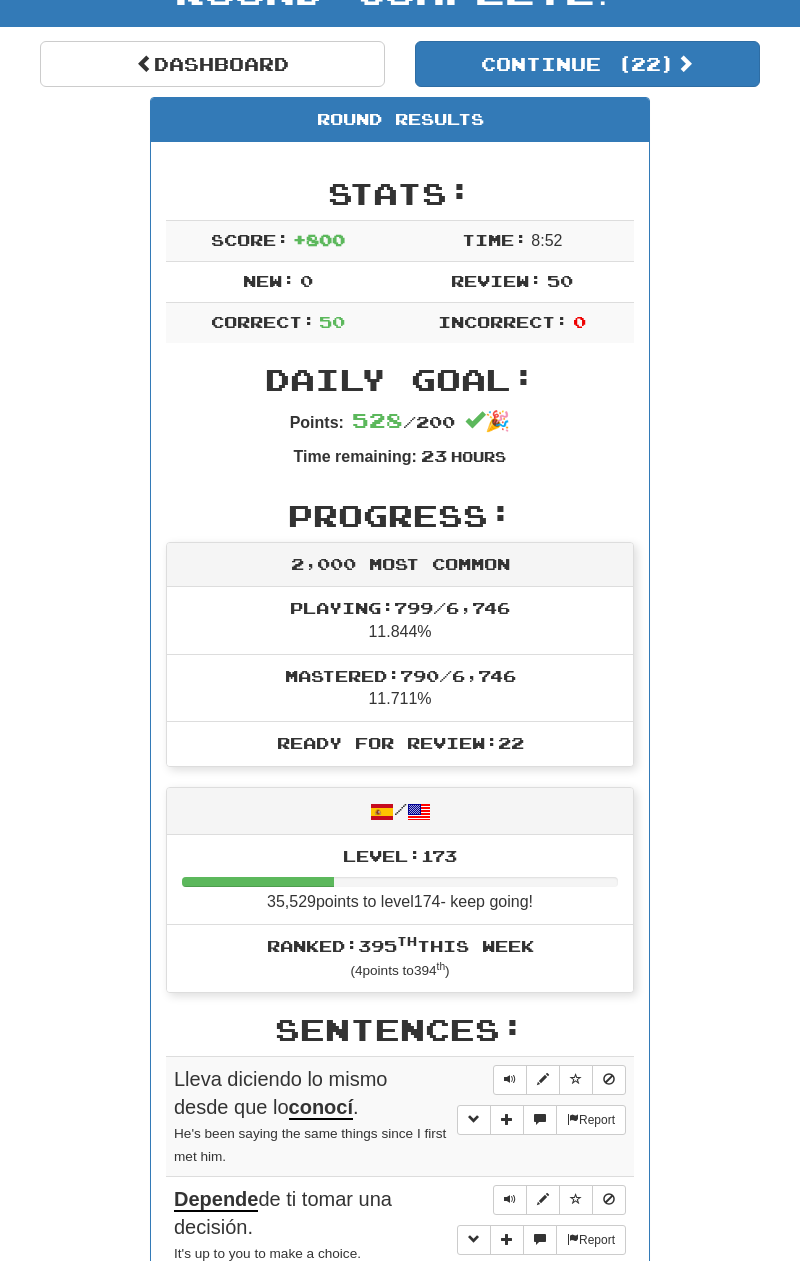 scroll, scrollTop: 236, scrollLeft: 0, axis: vertical 